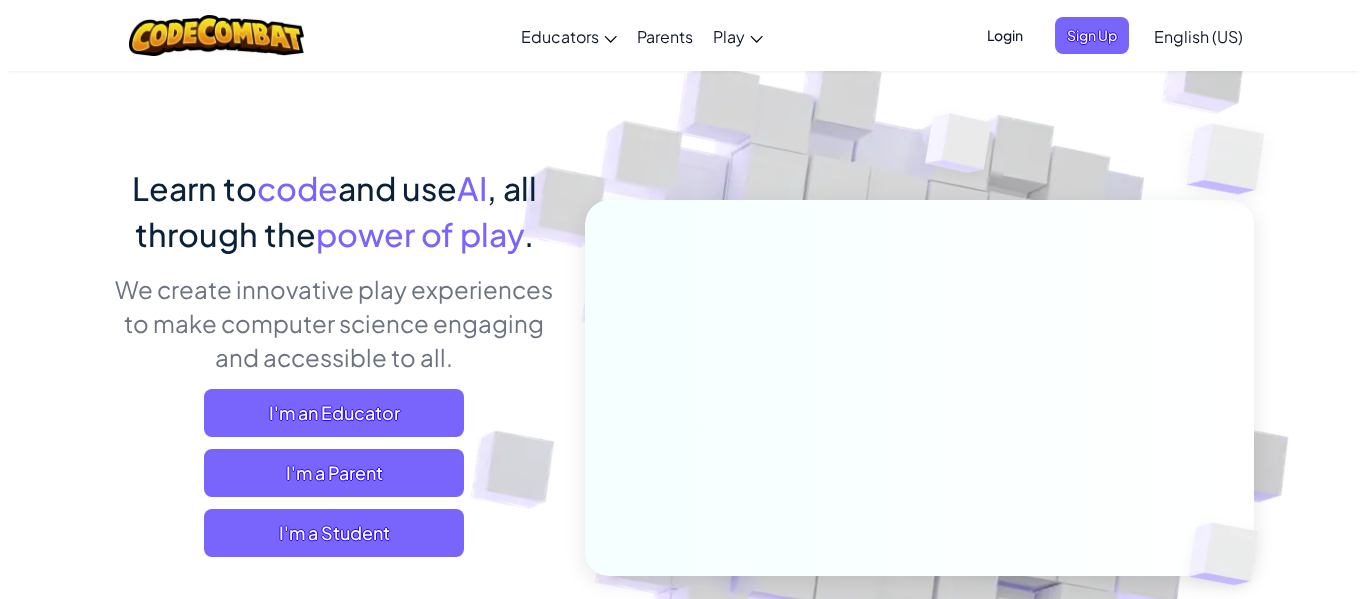 scroll, scrollTop: 200, scrollLeft: 0, axis: vertical 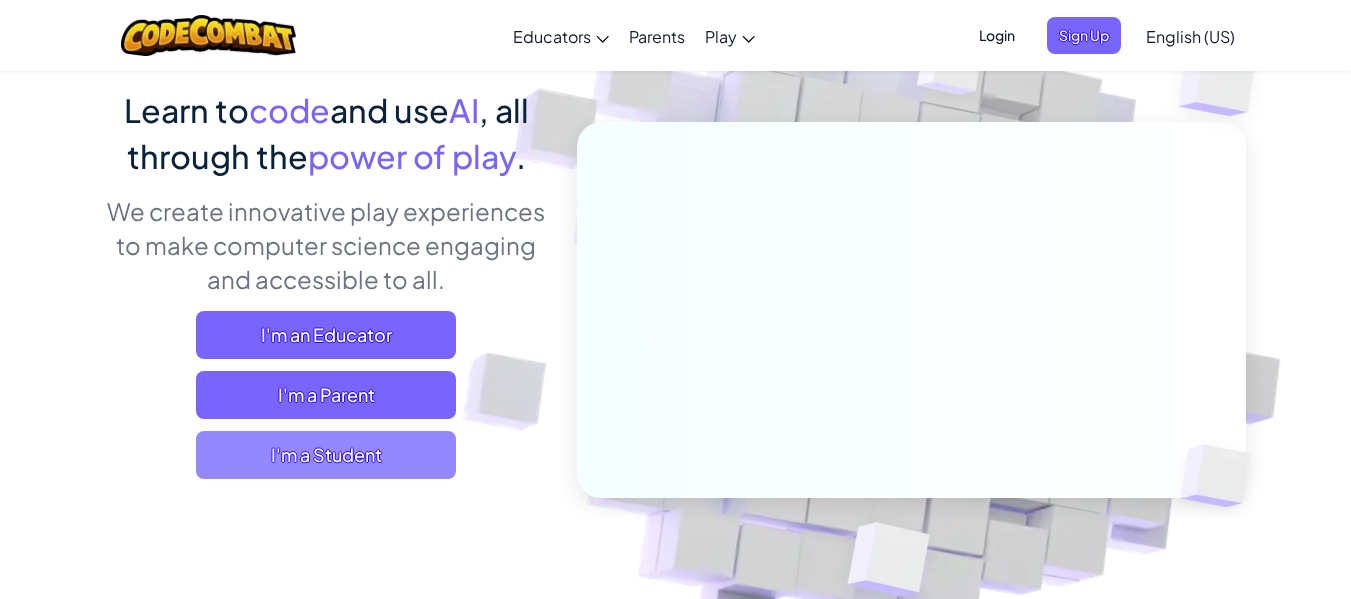 click on "I'm a Student" at bounding box center [326, 455] 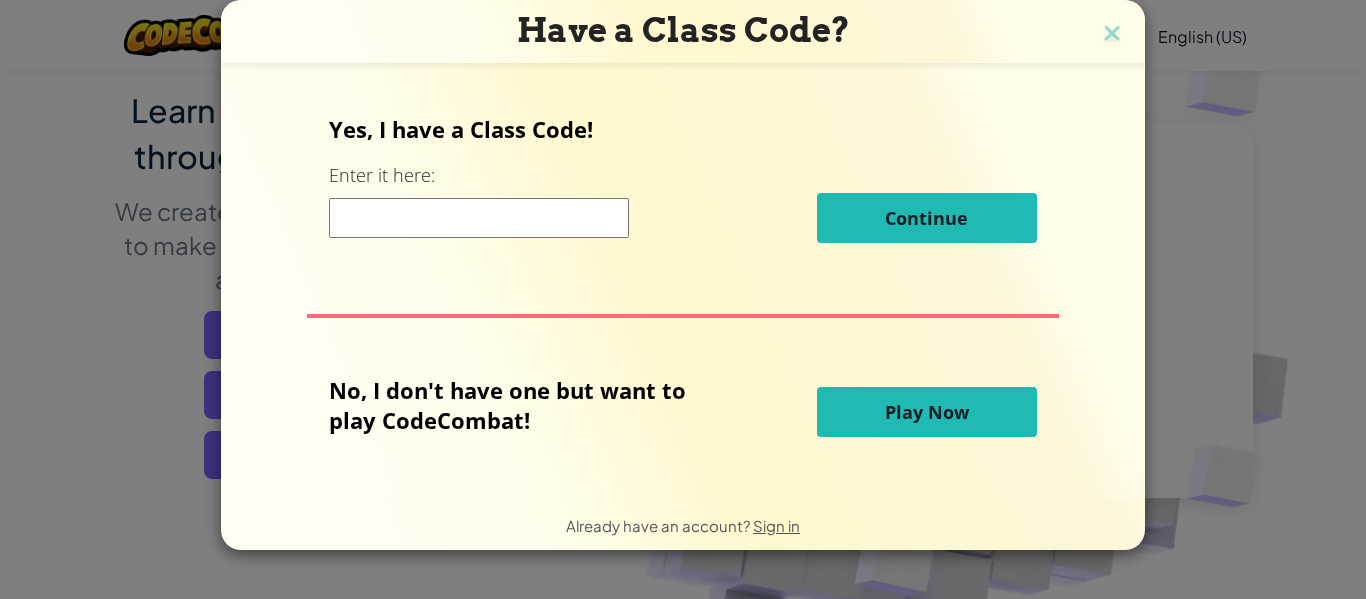 click on "Play Now" at bounding box center [927, 412] 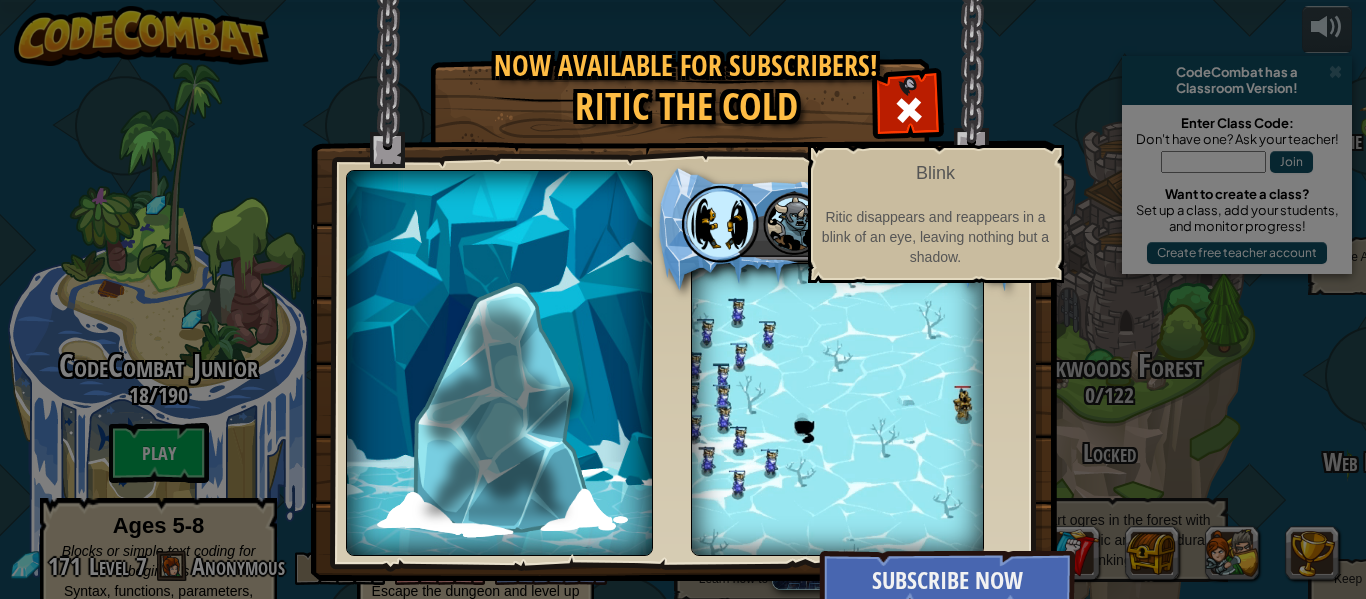 click at bounding box center (720, 224) 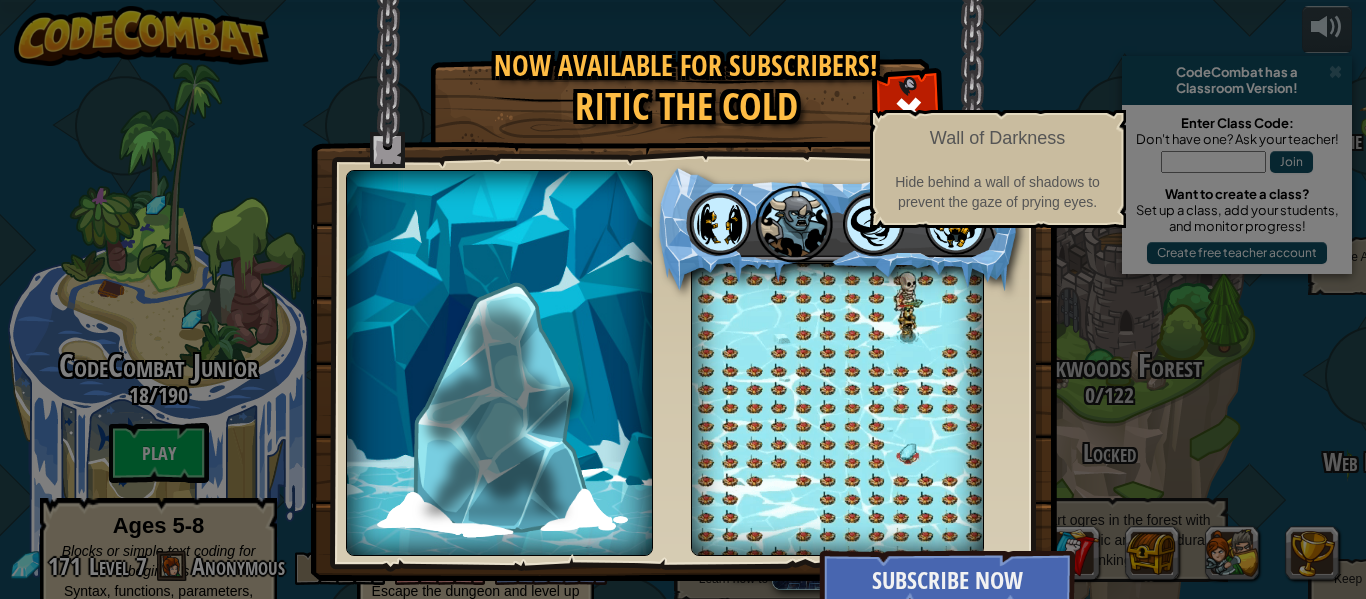 click at bounding box center [795, 224] 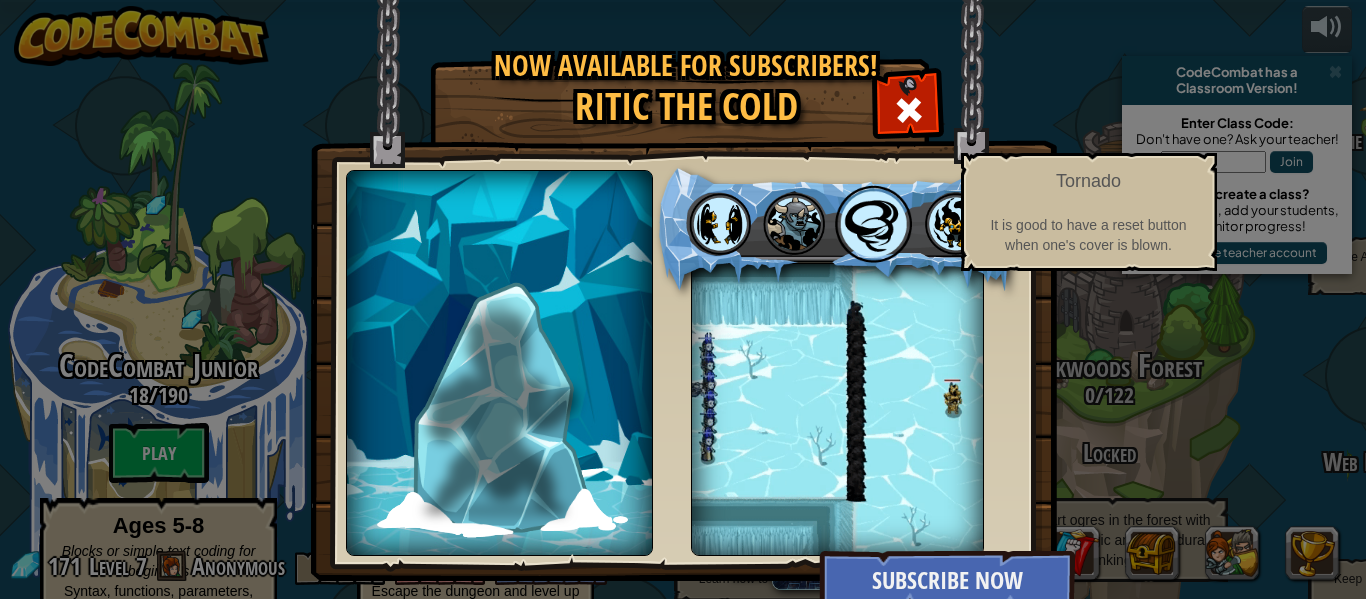 scroll, scrollTop: 12, scrollLeft: 0, axis: vertical 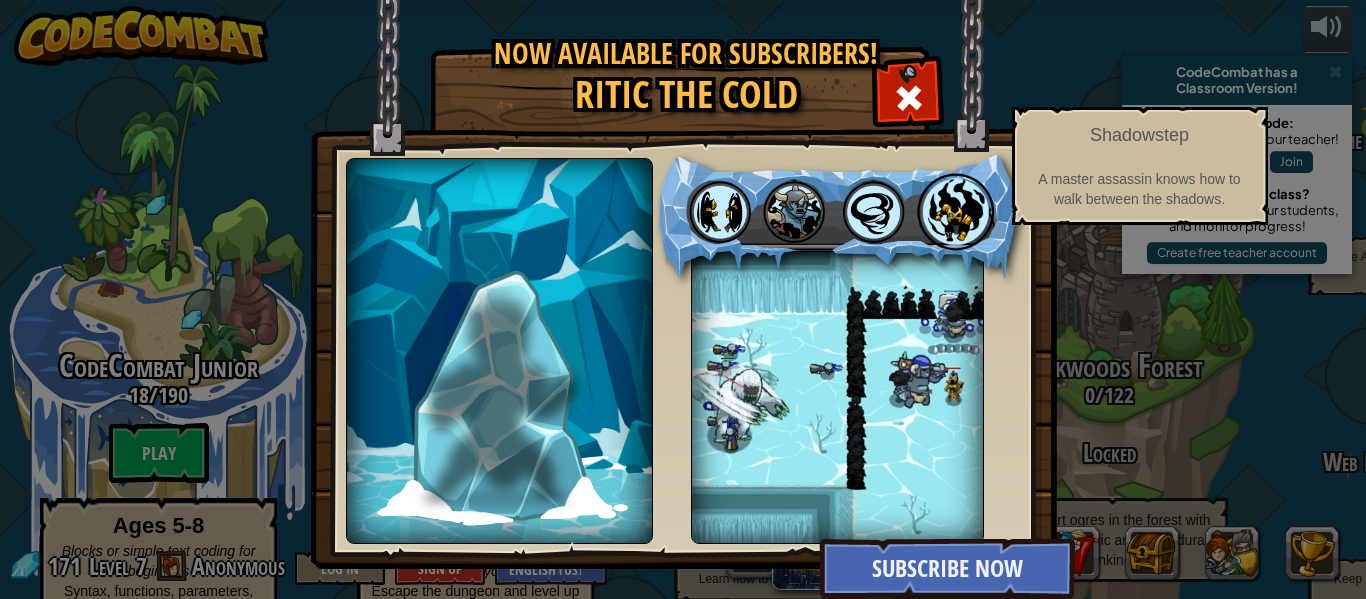 click at bounding box center (957, 212) 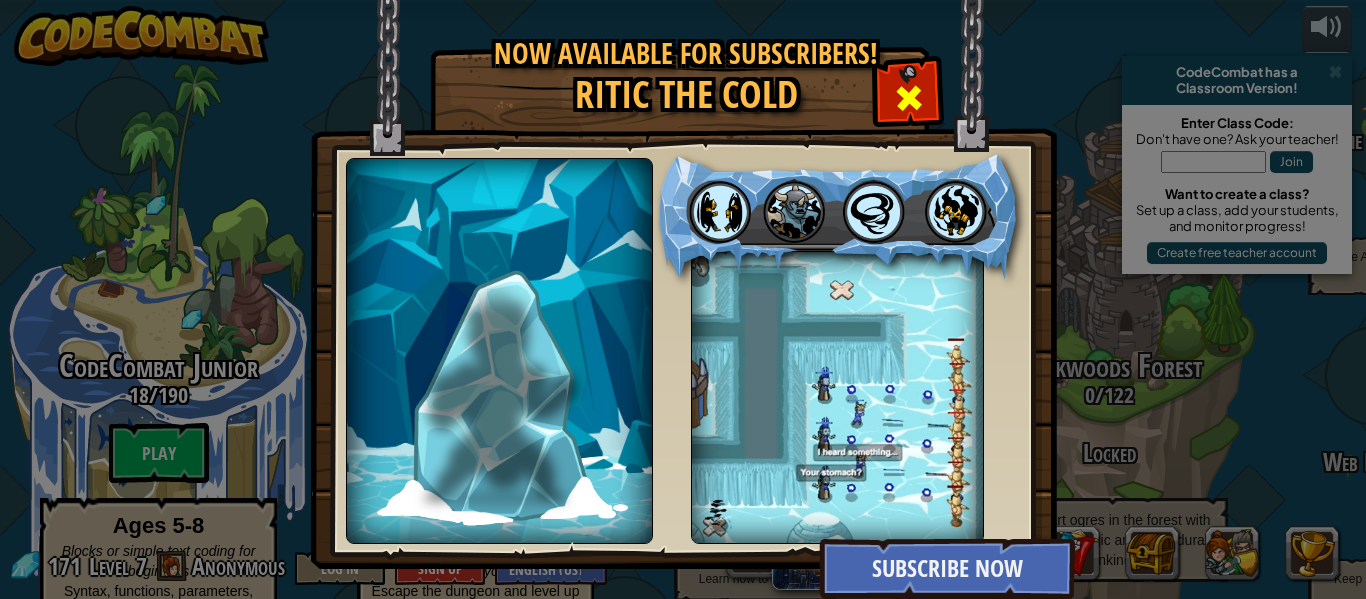 click at bounding box center [909, 98] 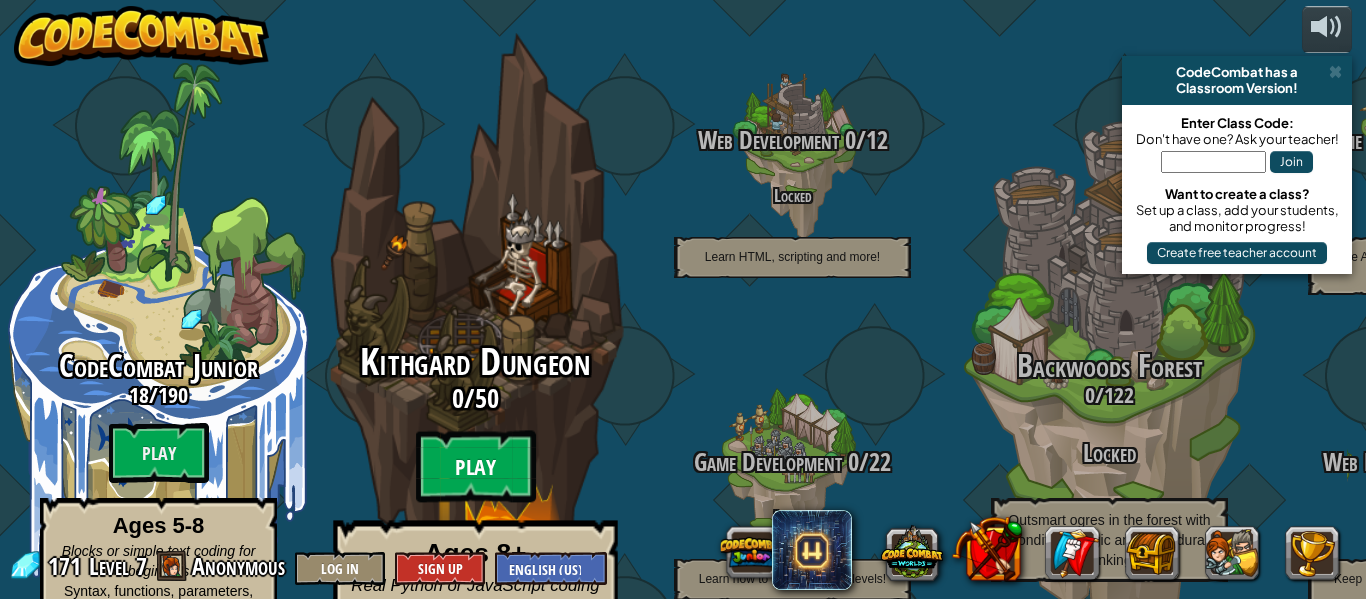 click on "Play" at bounding box center (476, 467) 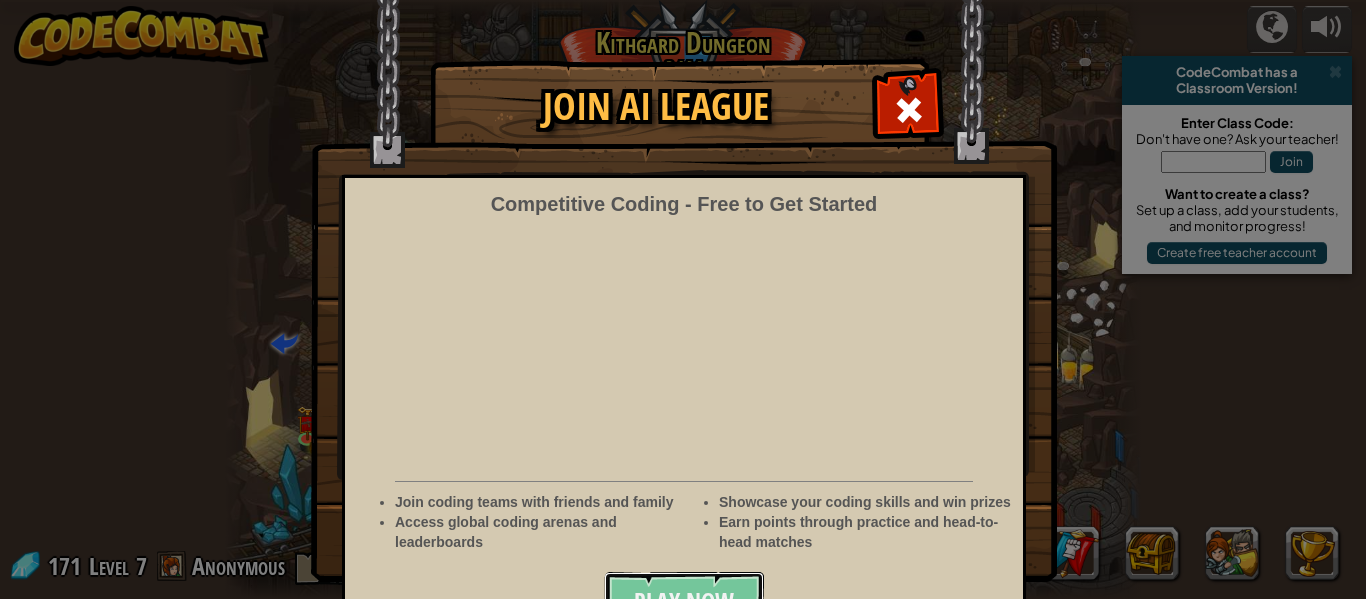 click on "Play Now" at bounding box center [684, 602] 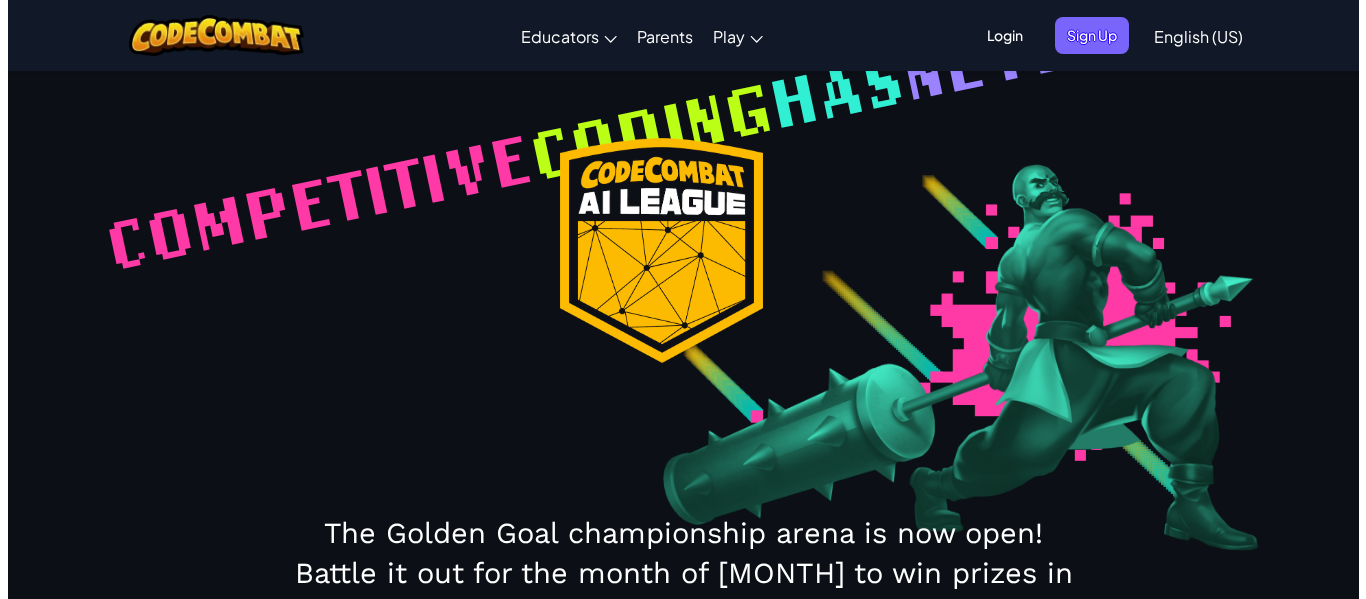 scroll, scrollTop: 0, scrollLeft: 0, axis: both 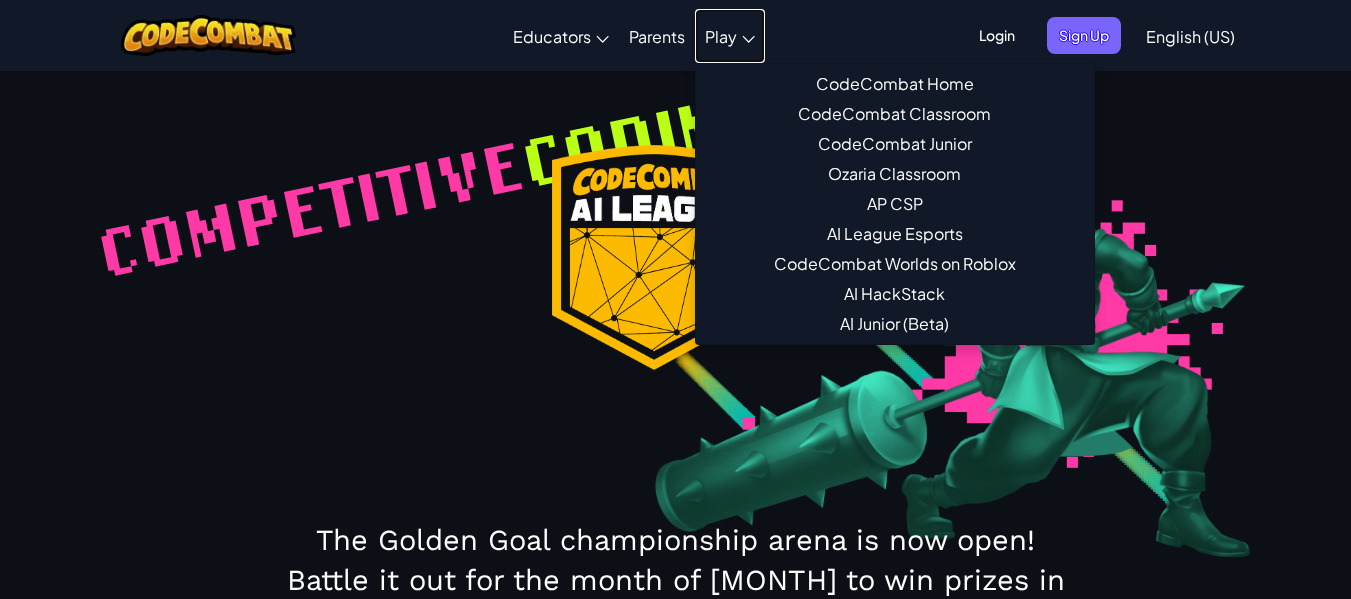 click on "Play" at bounding box center (721, 36) 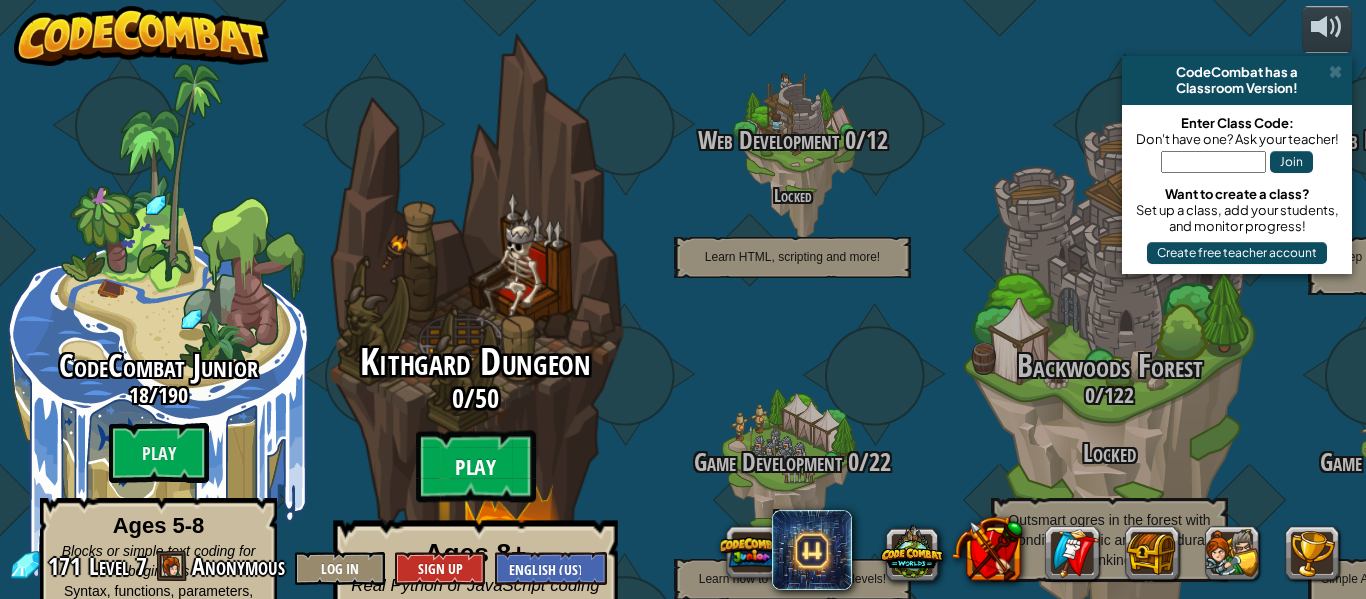 click on "Play" at bounding box center [476, 467] 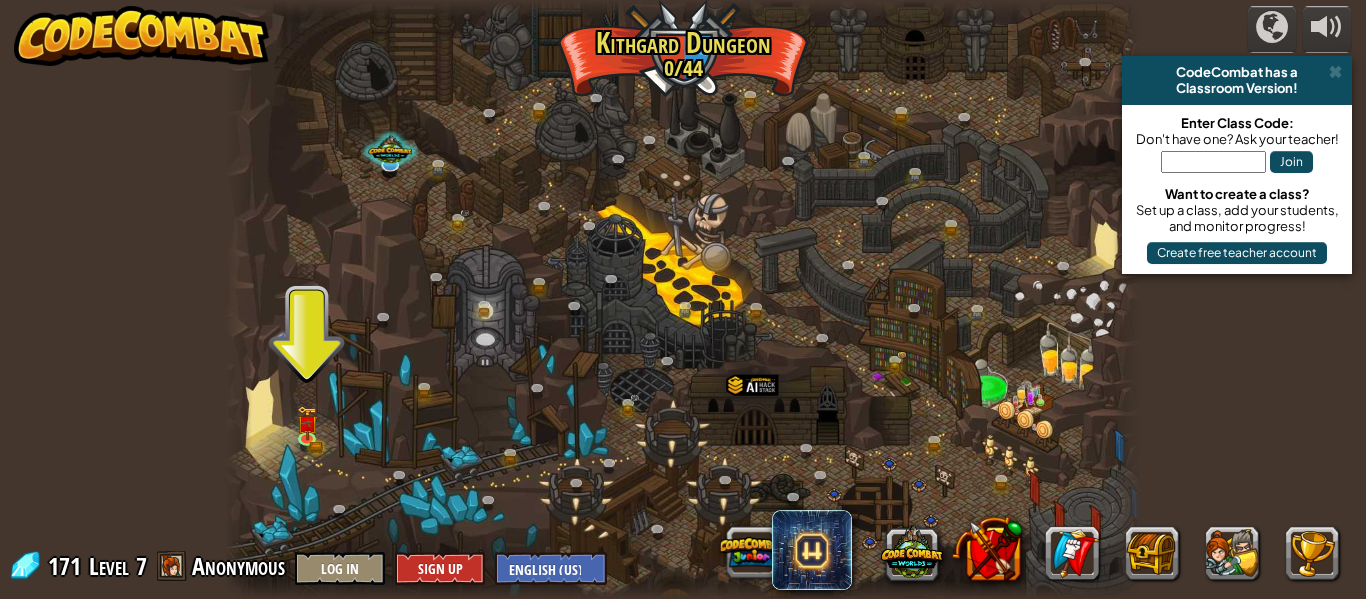 click on "powered by CodeCombat has a Classroom Version! Enter Class Code: Don't have one? Ask your teacher! Join Want to create a class? Set up a class, add your students, and monitor progress! Create free teacher account Twisted Canyon (Locked) Challenge: collect the most gold using all the programming skills you've learned so far!
Basic Syntax While Loops Strings Variables Reading the Docs Known Enemy (Locked) Using your first variable to achieve victory.
Arguments Basic Syntax Strings Variables Hack and Dash (Locked) Escape the Dungeon Sprite with the help of a speed potion.
Arguments Basic Syntax Strings While Loops Dread Door (Locked) Behind a dread door lies a chest full of riches.
Arguments Basic Syntax Strings While Loops Master of Names (Locked) Use your new coding powers to target nameless enemies.
Arguments Basic Syntax Variables Pong Pong (Locked) Challenge: write the shortest solution using all the programming skills you've learned so far!
Basic Syntax Reading the Docs
Basic Syntax Variables" at bounding box center (683, 299) 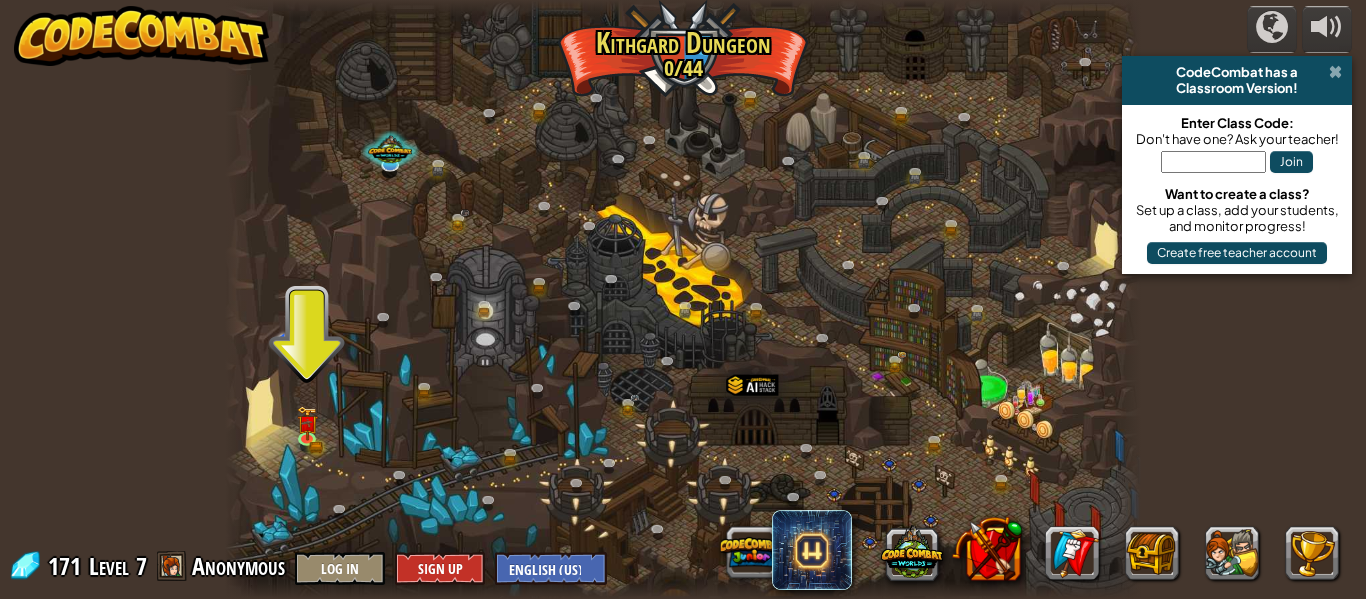 click at bounding box center (1335, 72) 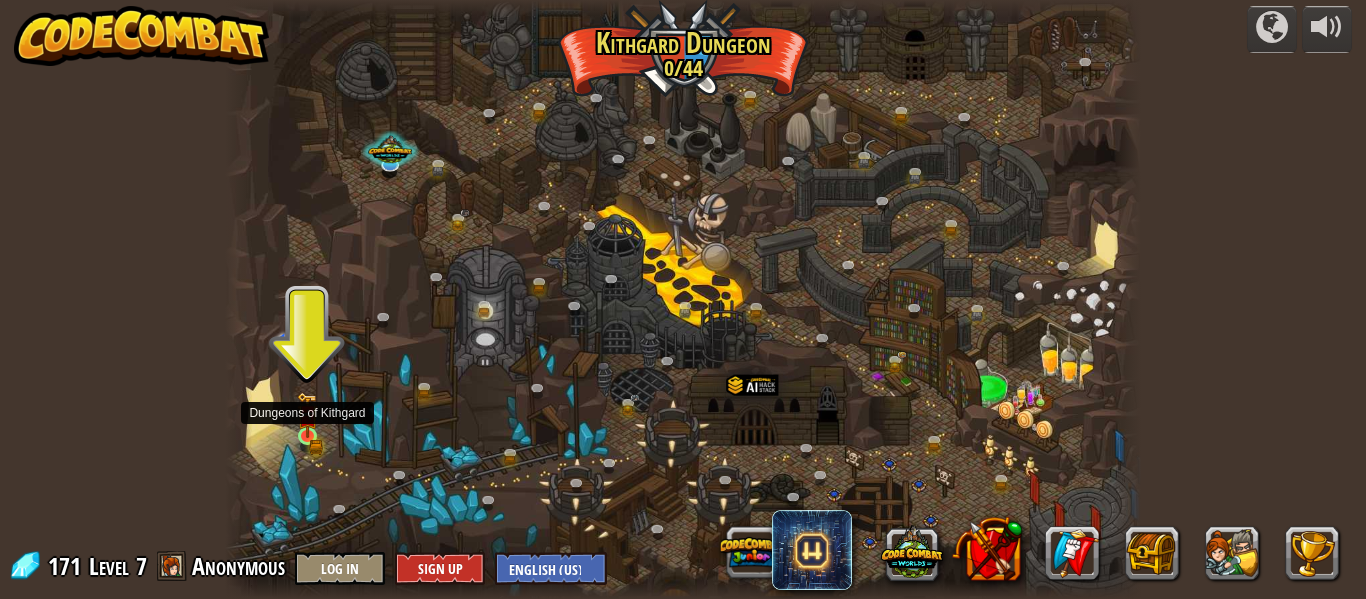 click at bounding box center (307, 415) 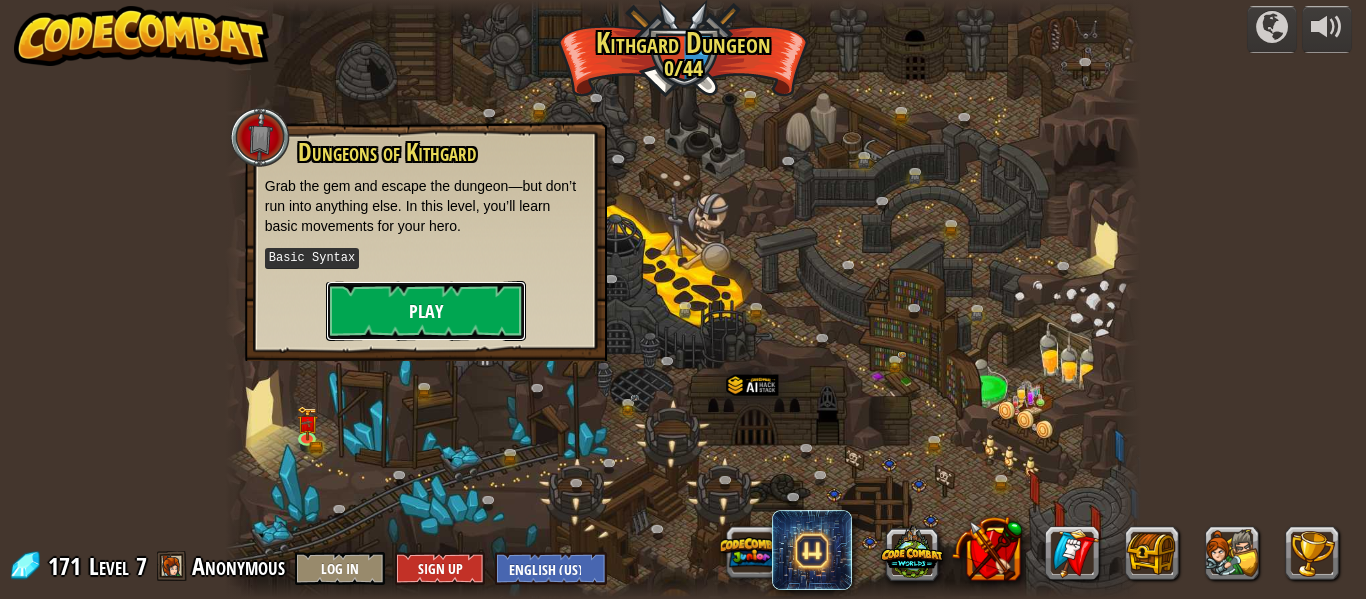 click on "Play" at bounding box center [426, 311] 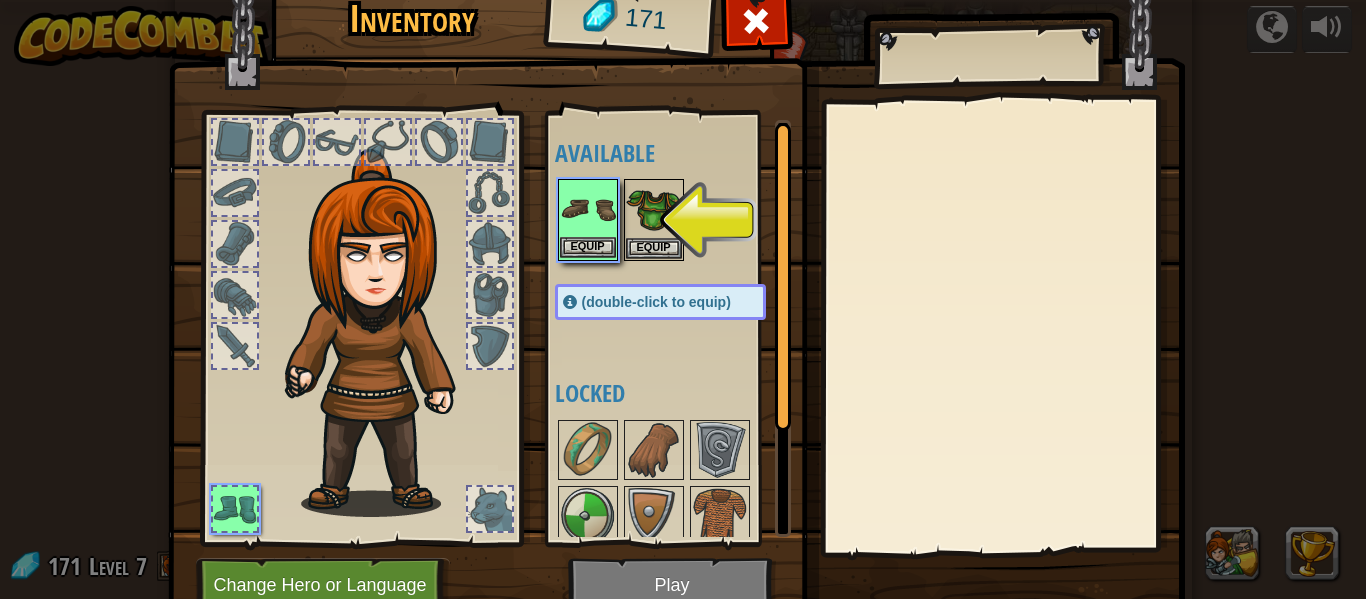 click at bounding box center (588, 209) 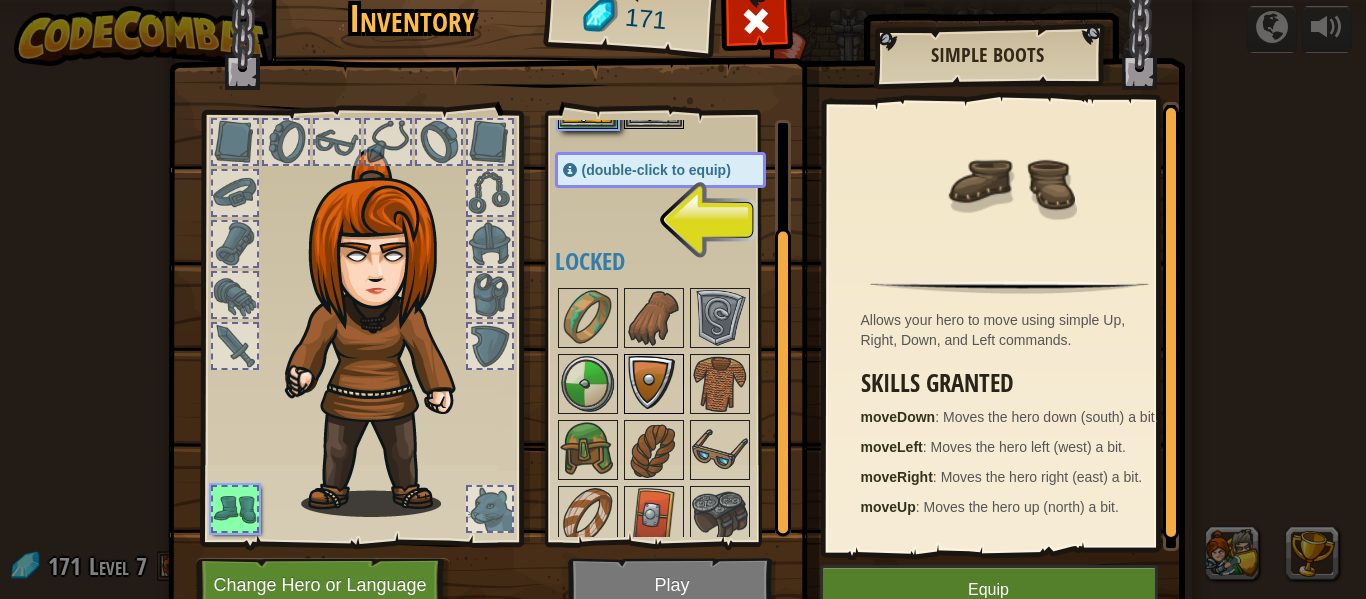 scroll, scrollTop: 144, scrollLeft: 0, axis: vertical 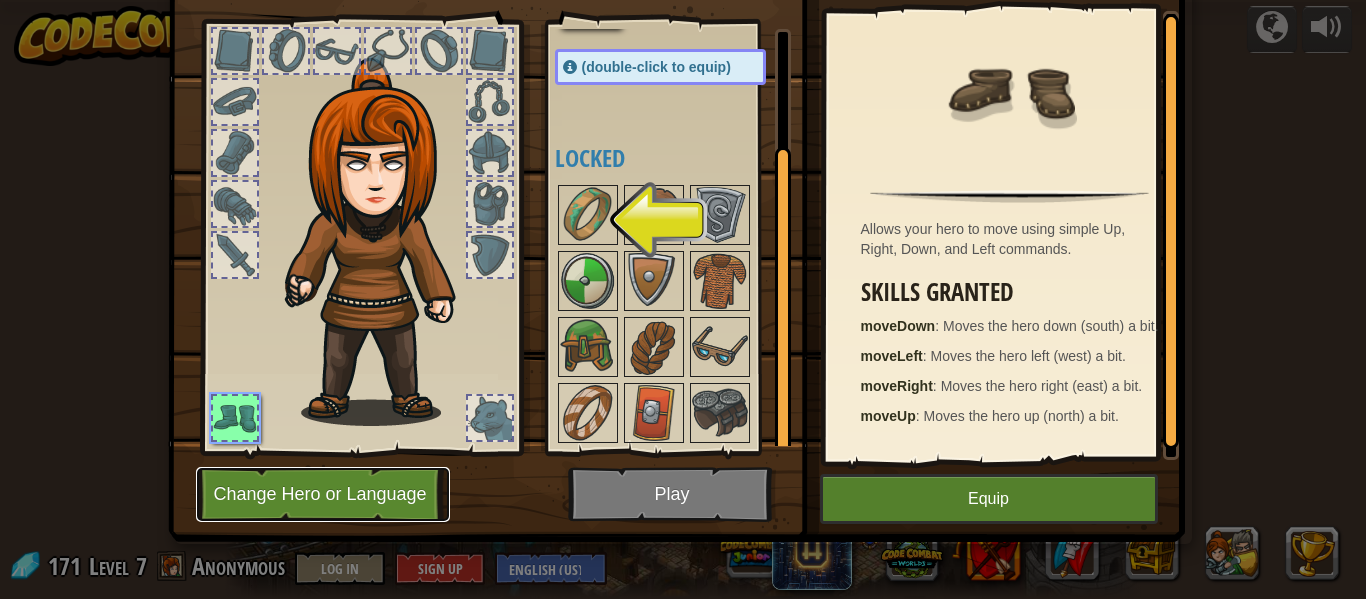 click on "Change Hero or Language" at bounding box center (323, 494) 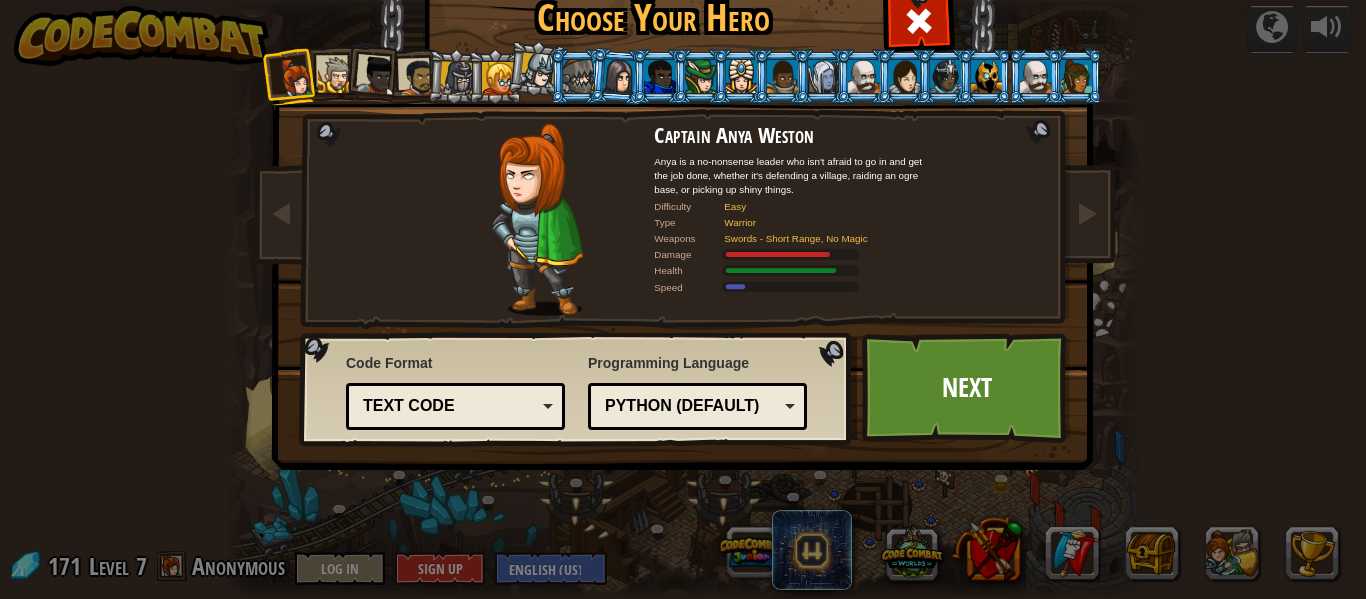 click at bounding box center [336, 75] 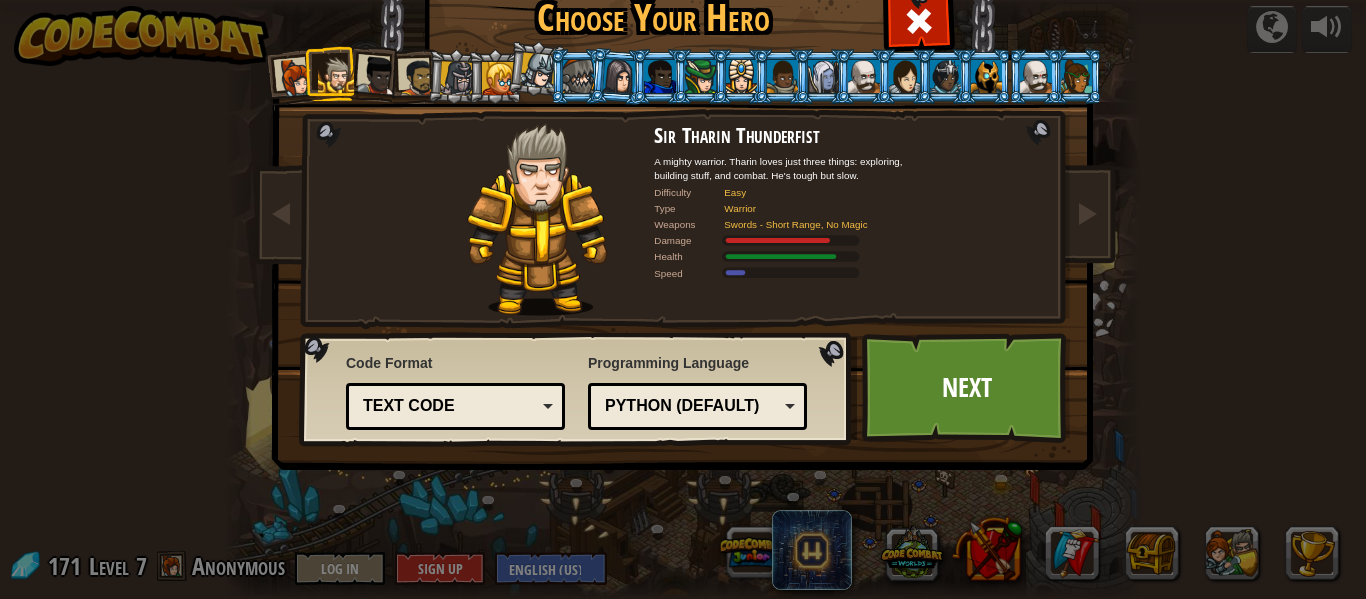click at bounding box center (377, 76) 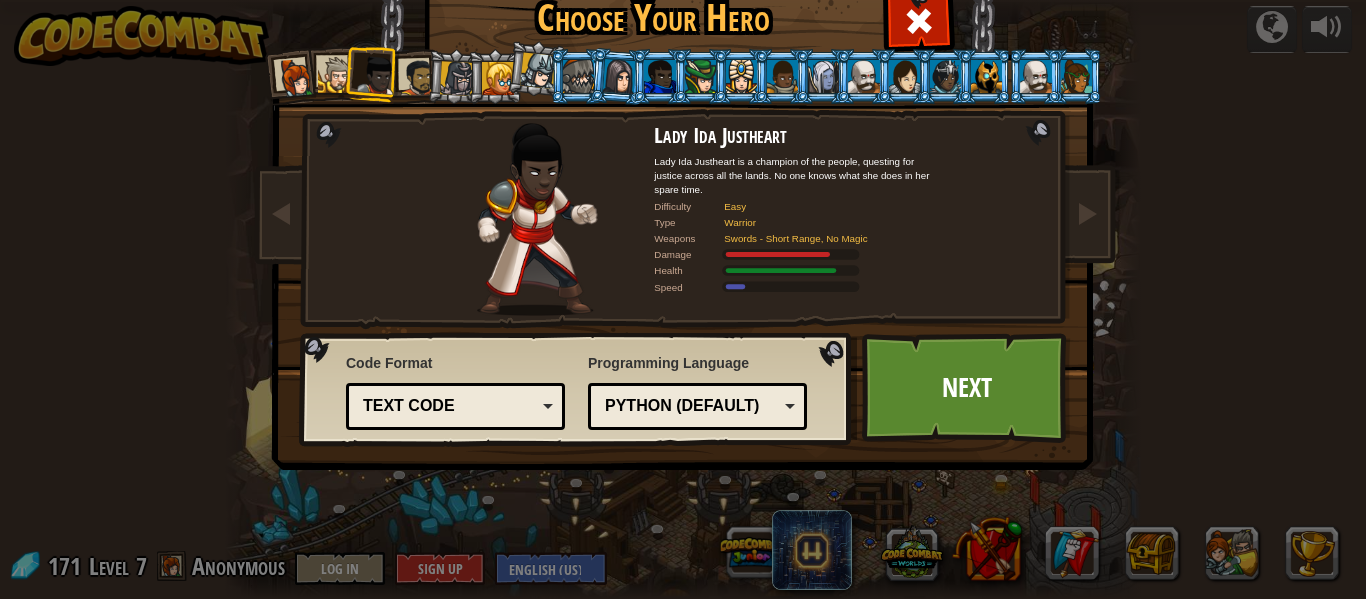 click at bounding box center (417, 77) 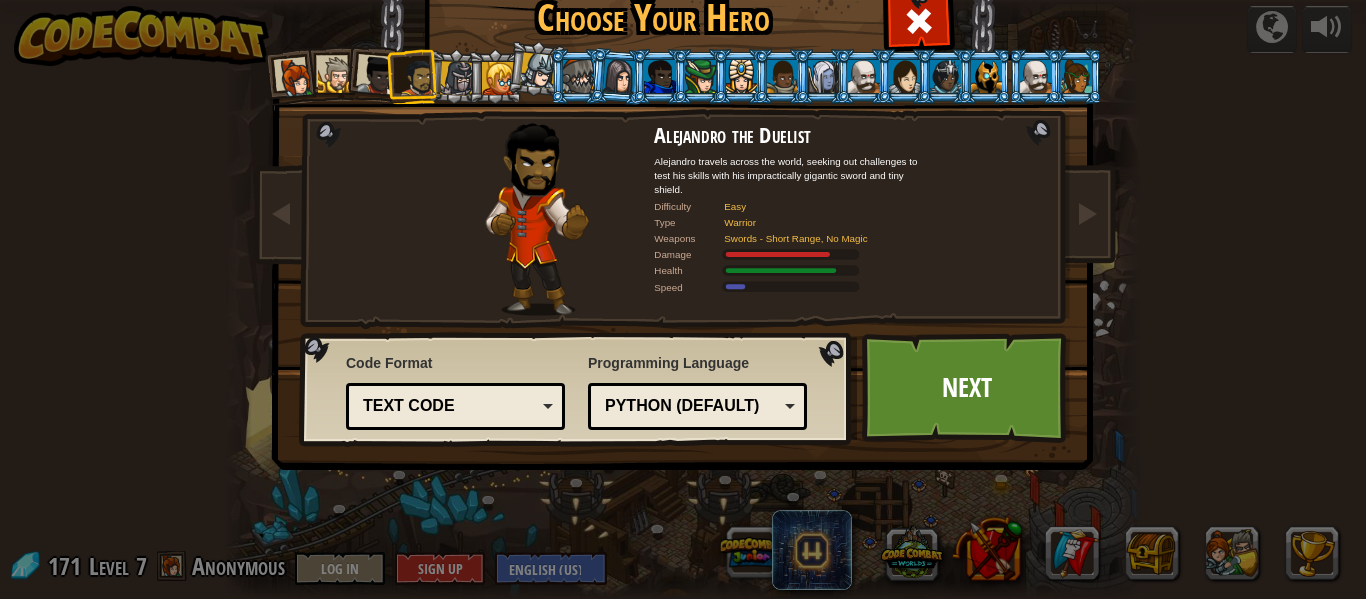 click at bounding box center [457, 78] 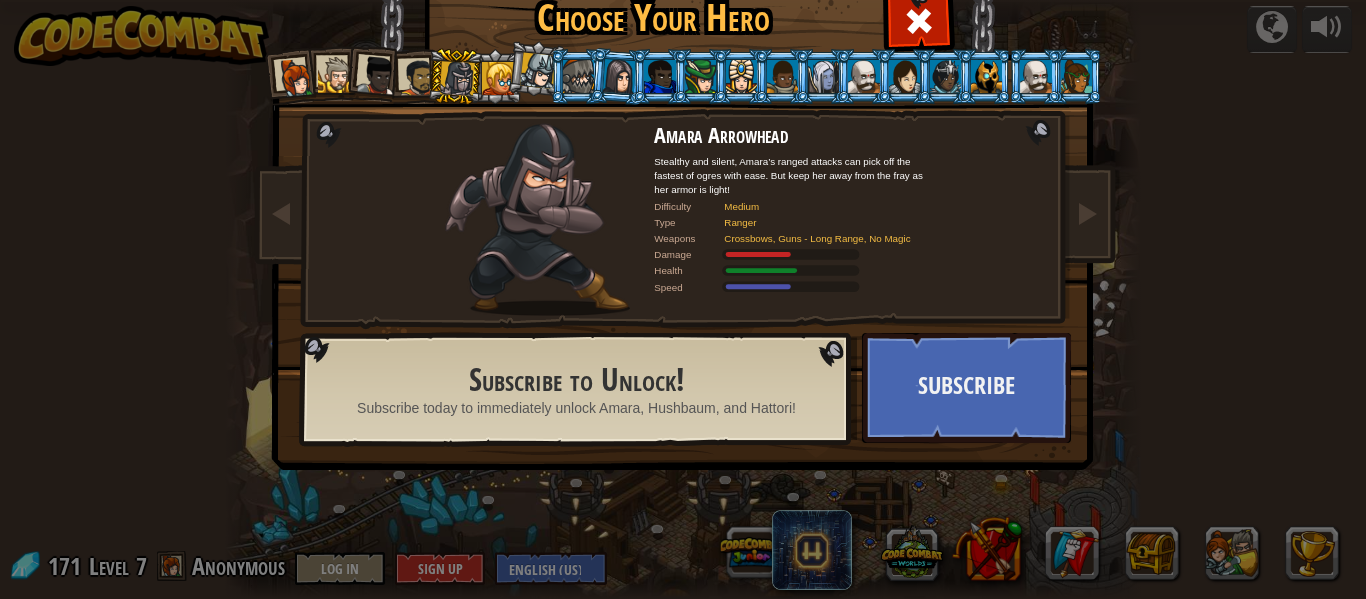 click at bounding box center (1035, 76) 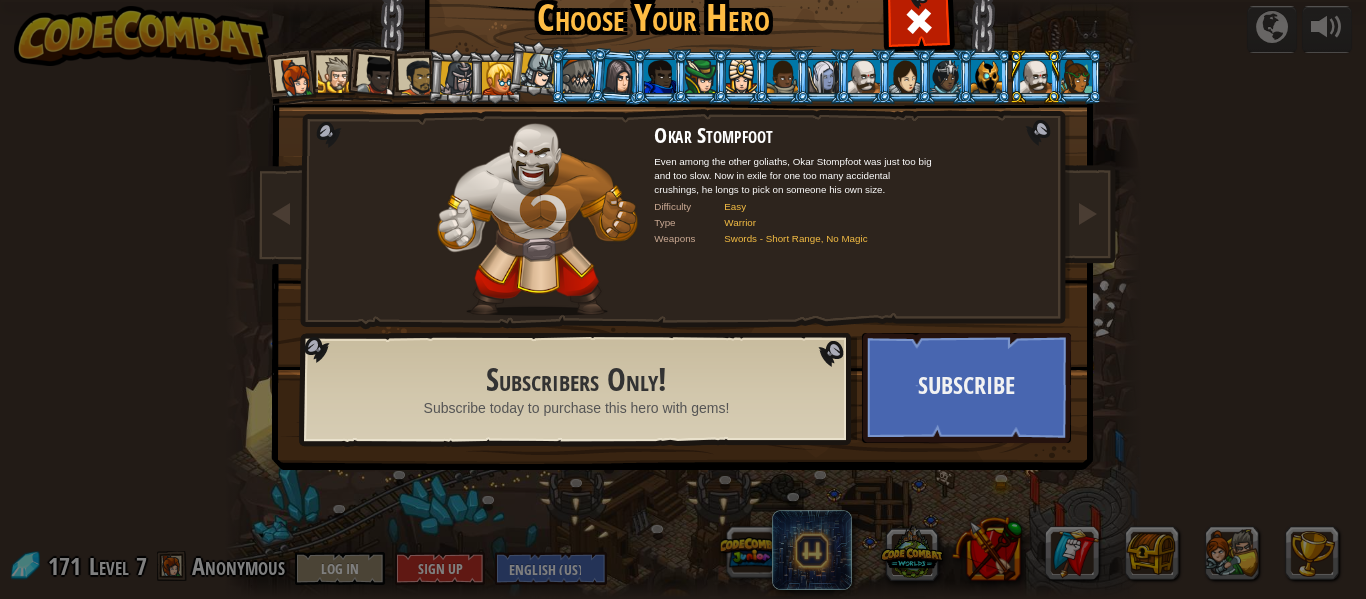 click at bounding box center (863, 76) 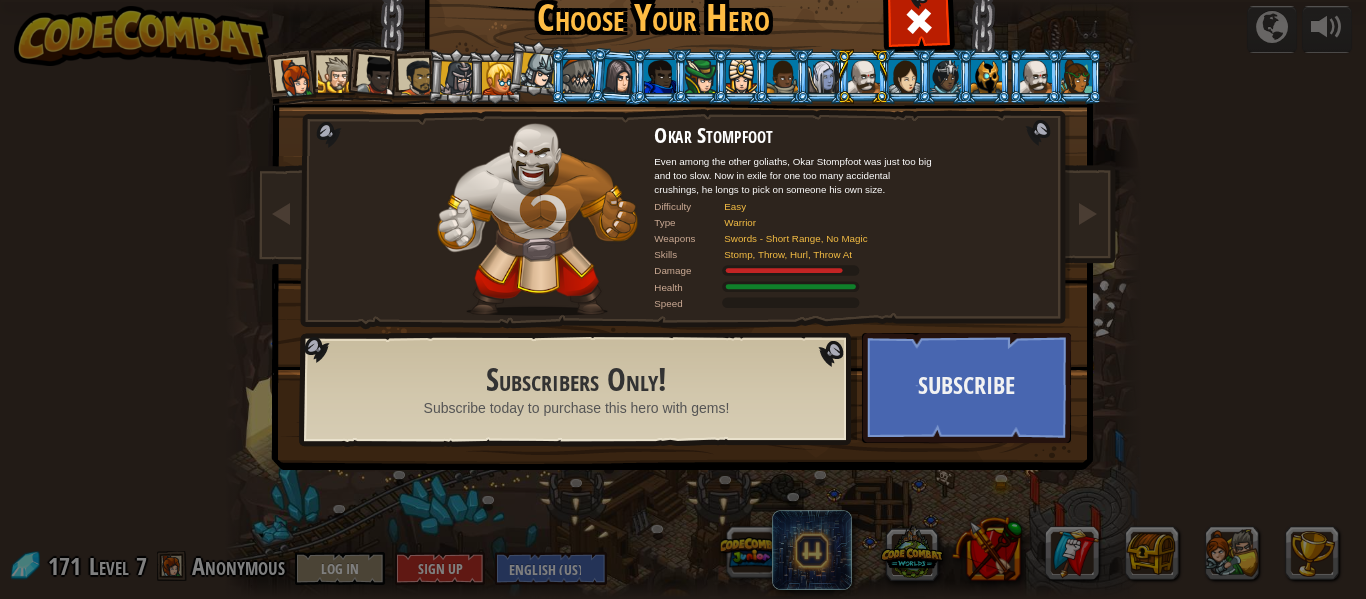 click at bounding box center (782, 76) 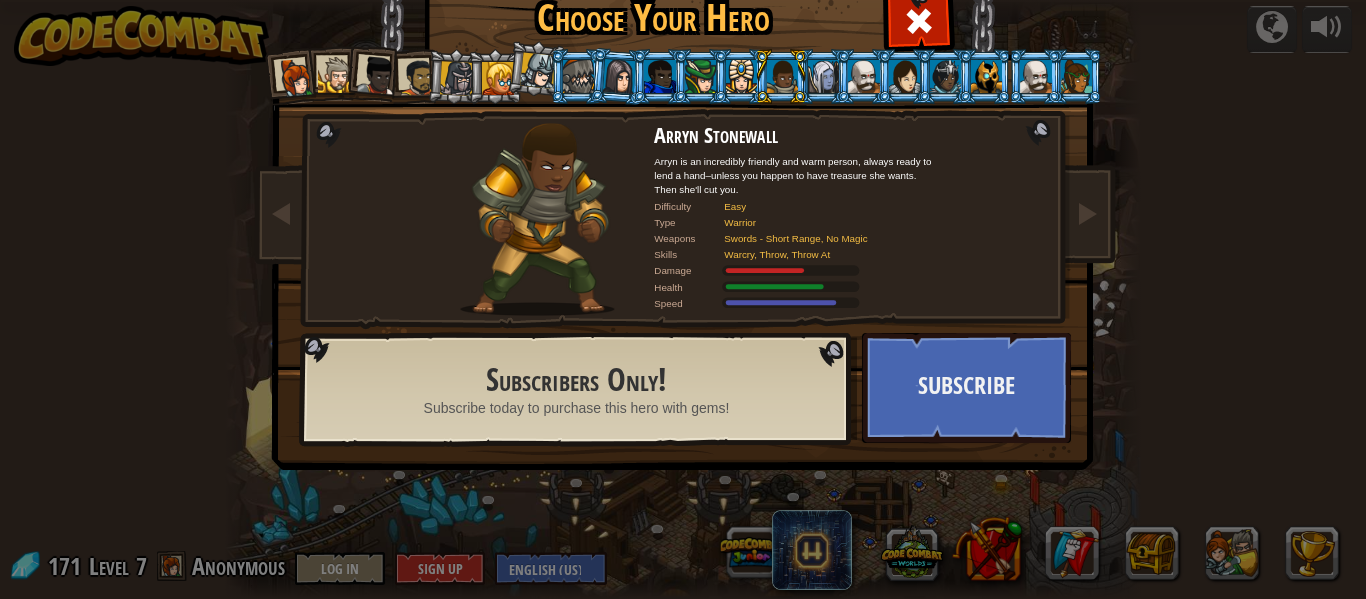 click at bounding box center [781, 76] 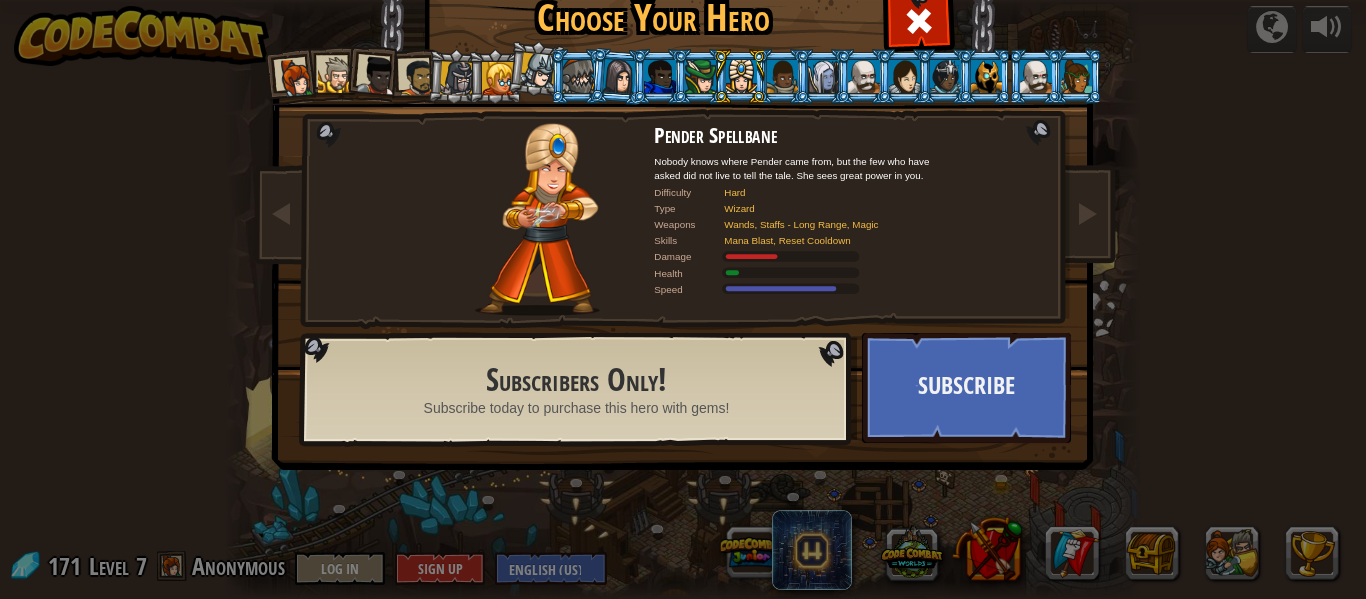 click at bounding box center [700, 76] 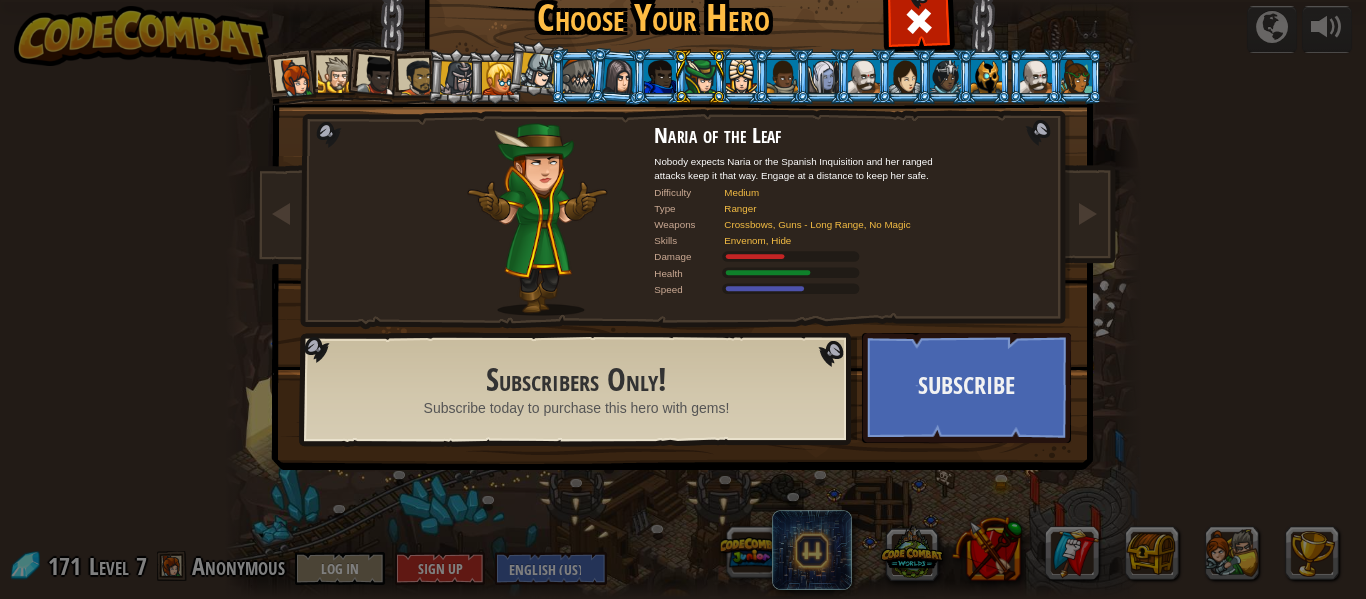 click at bounding box center [618, 76] 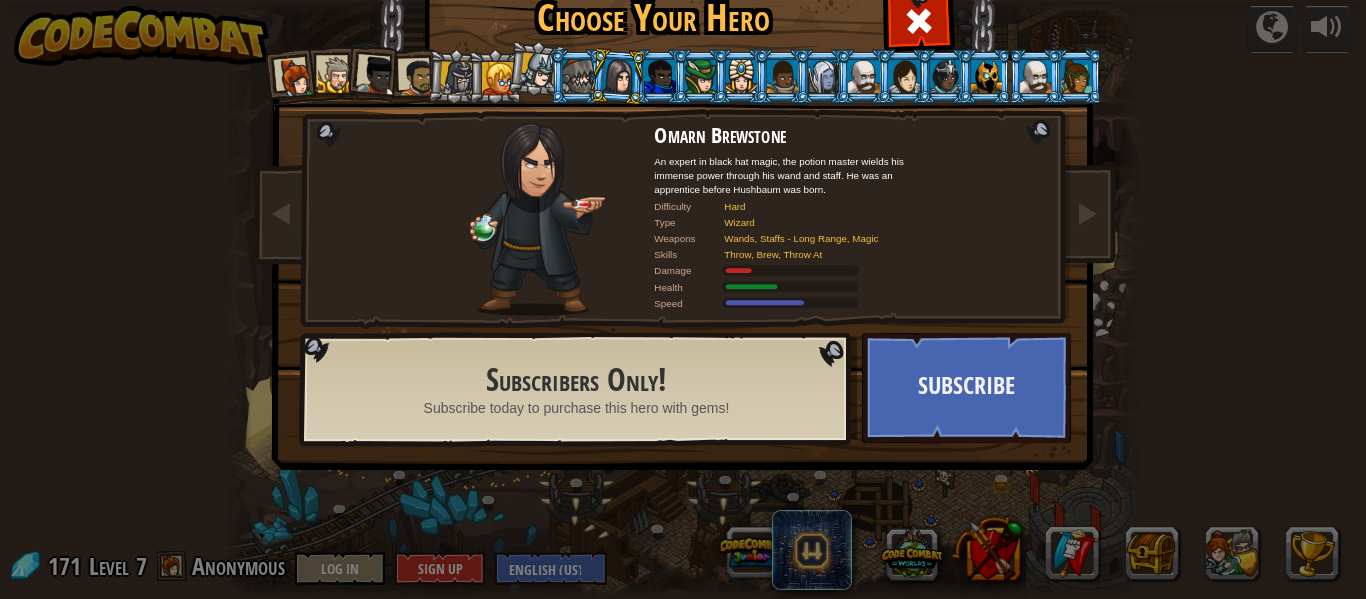 click at bounding box center (498, 78) 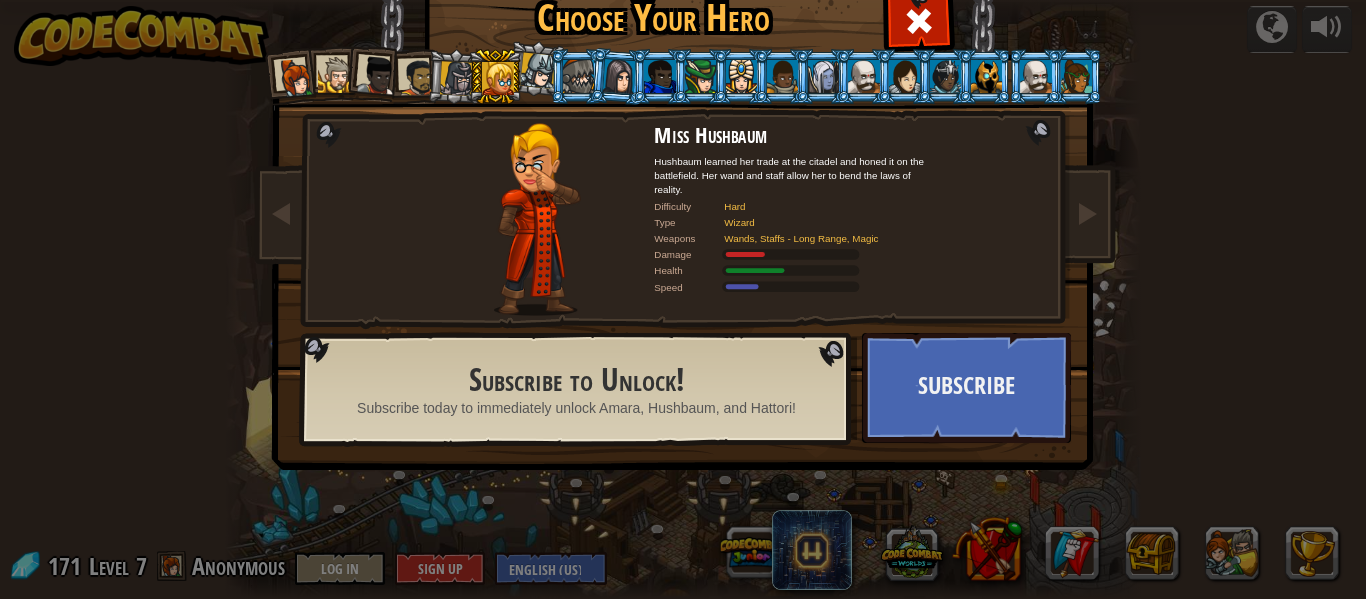 click at bounding box center [417, 77] 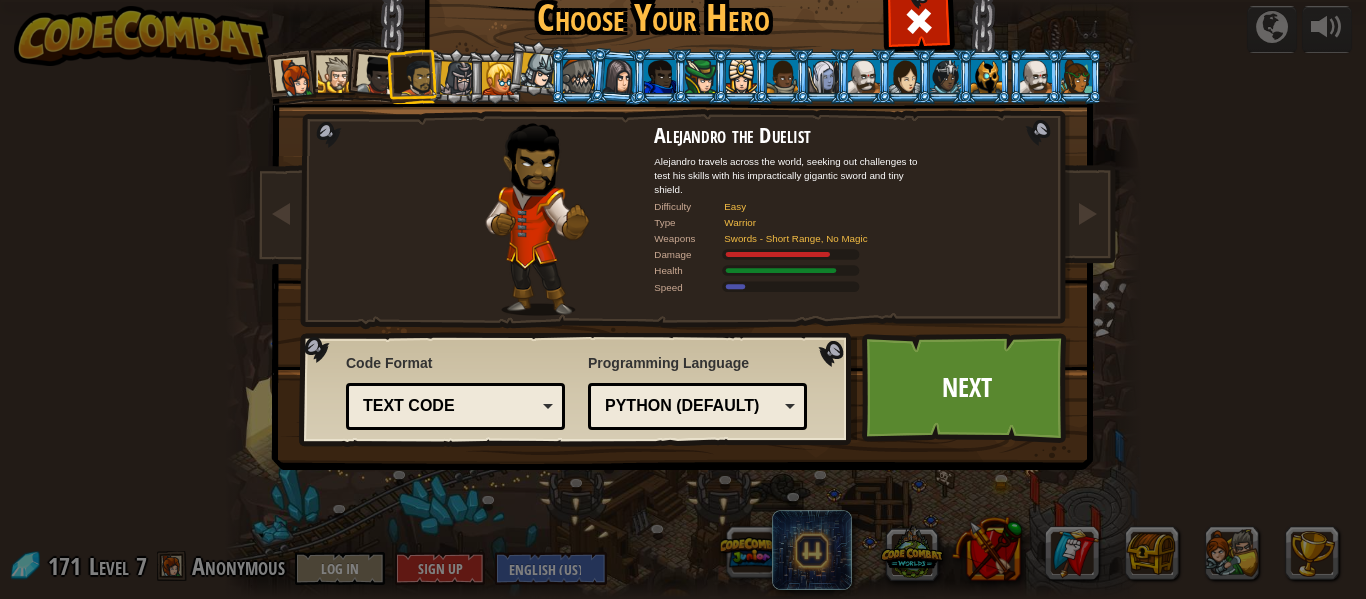 click at bounding box center (336, 75) 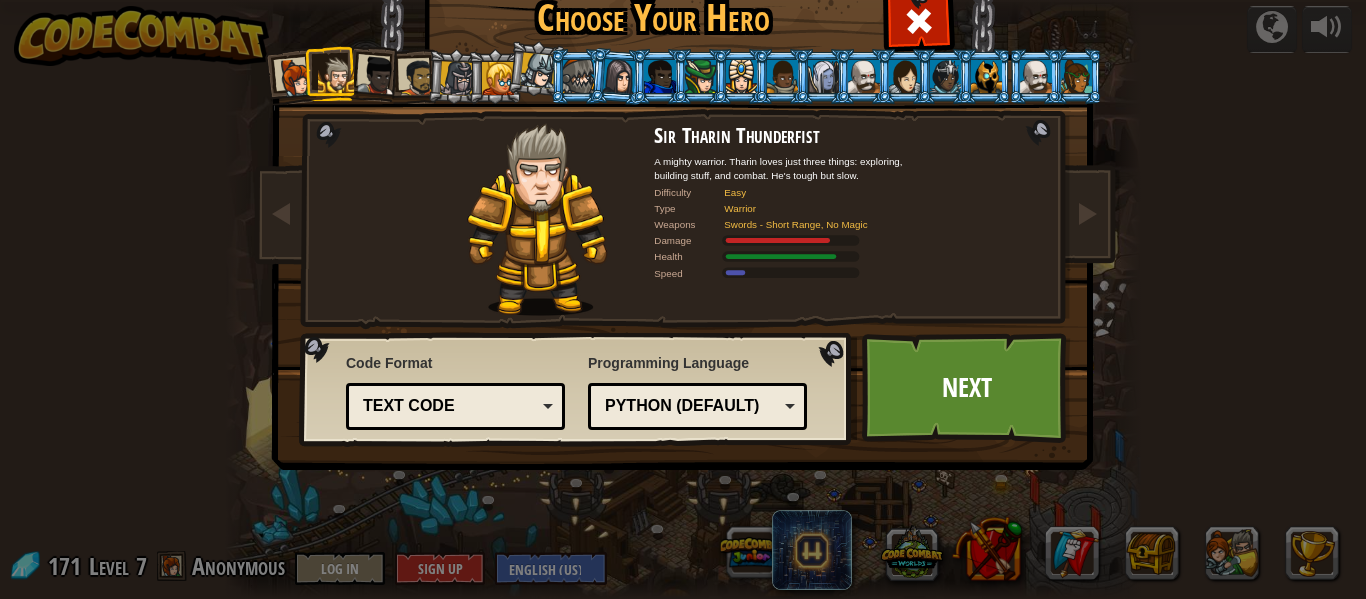 click at bounding box center (377, 76) 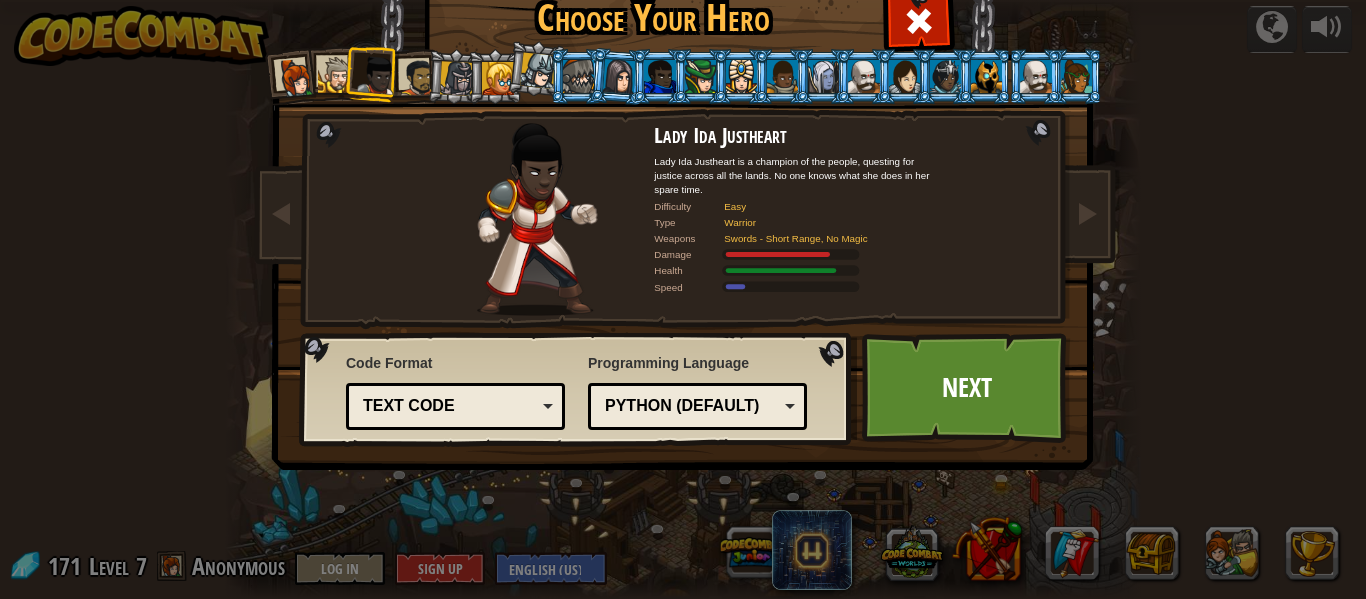 click at bounding box center [336, 75] 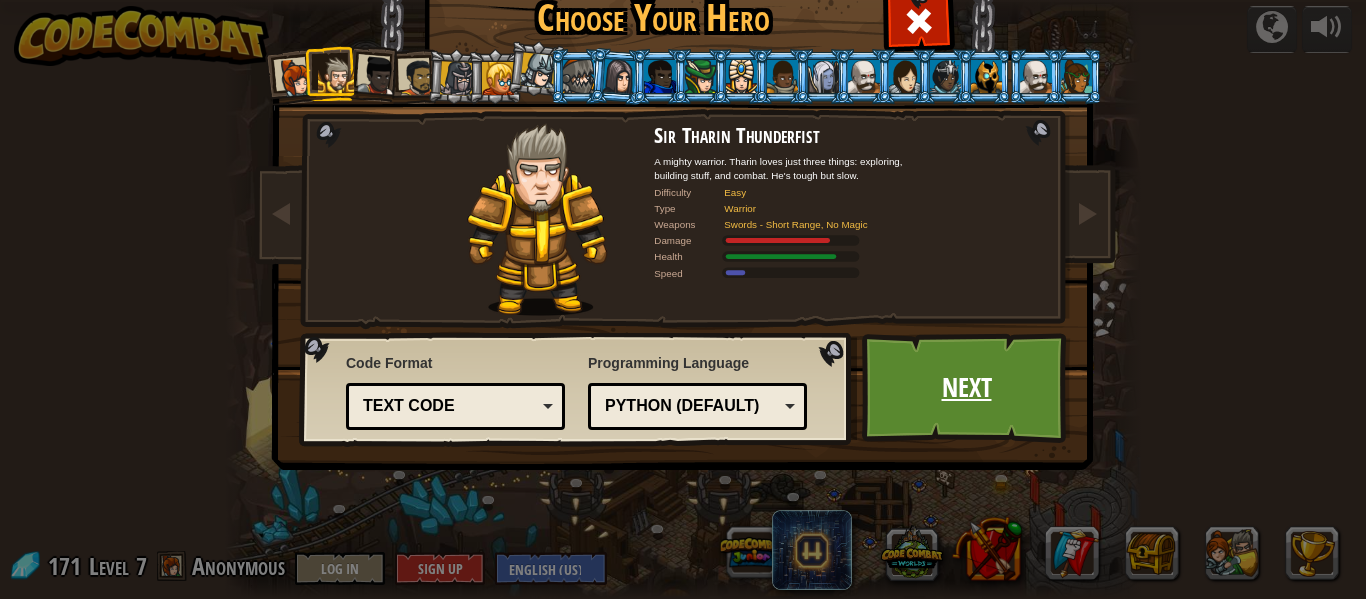 click on "Next" at bounding box center (966, 388) 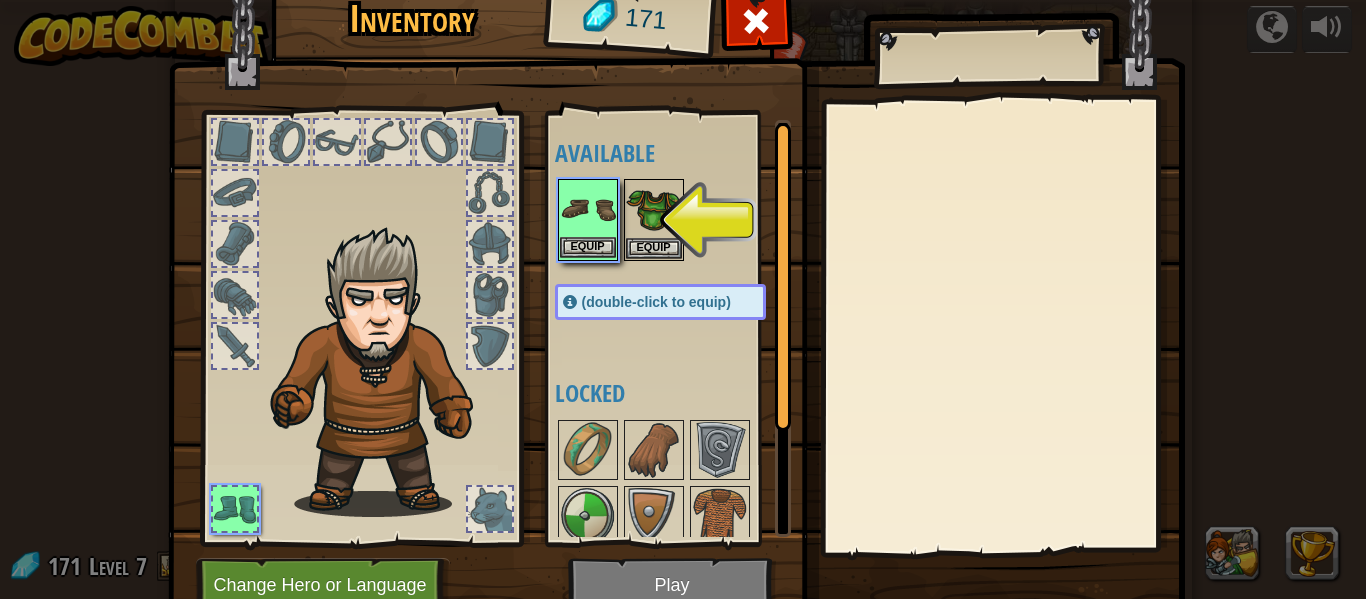 click at bounding box center (588, 209) 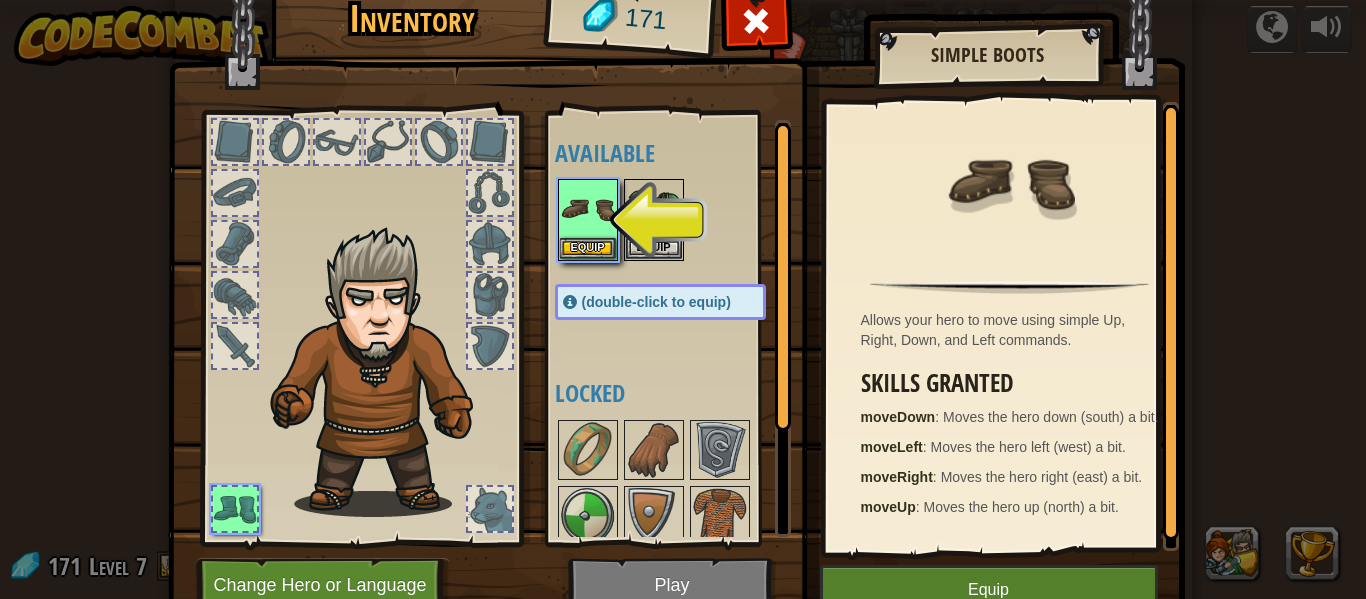 scroll, scrollTop: 6, scrollLeft: 0, axis: vertical 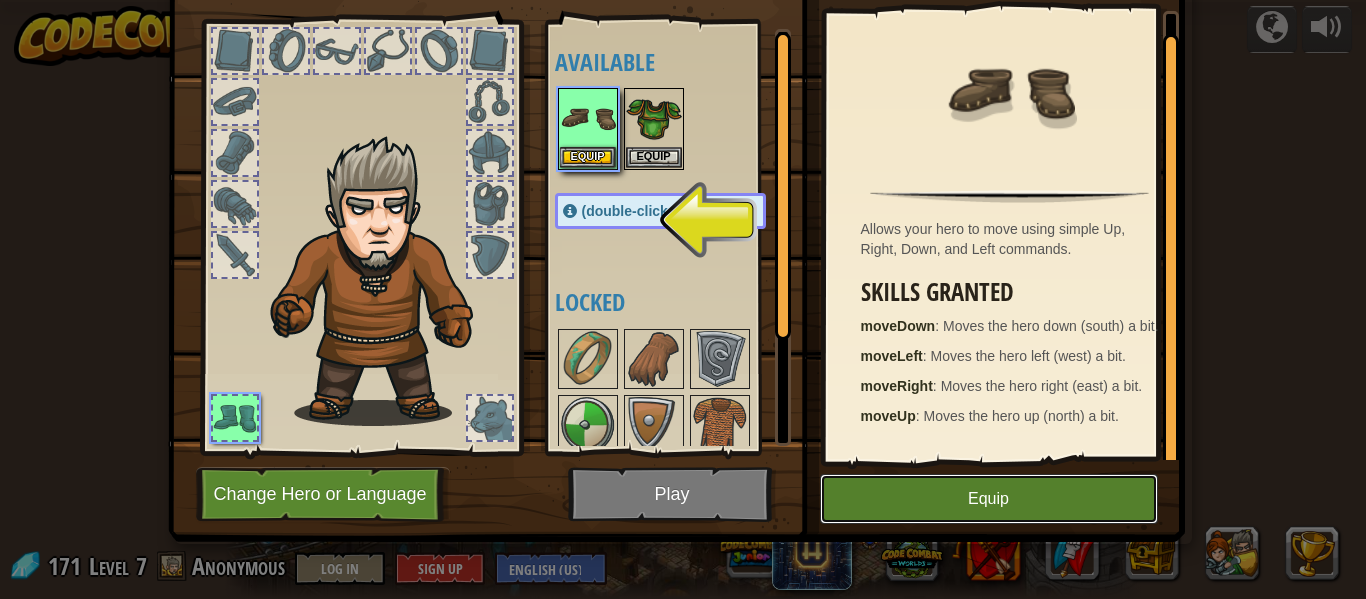 click on "Equip" at bounding box center [989, 499] 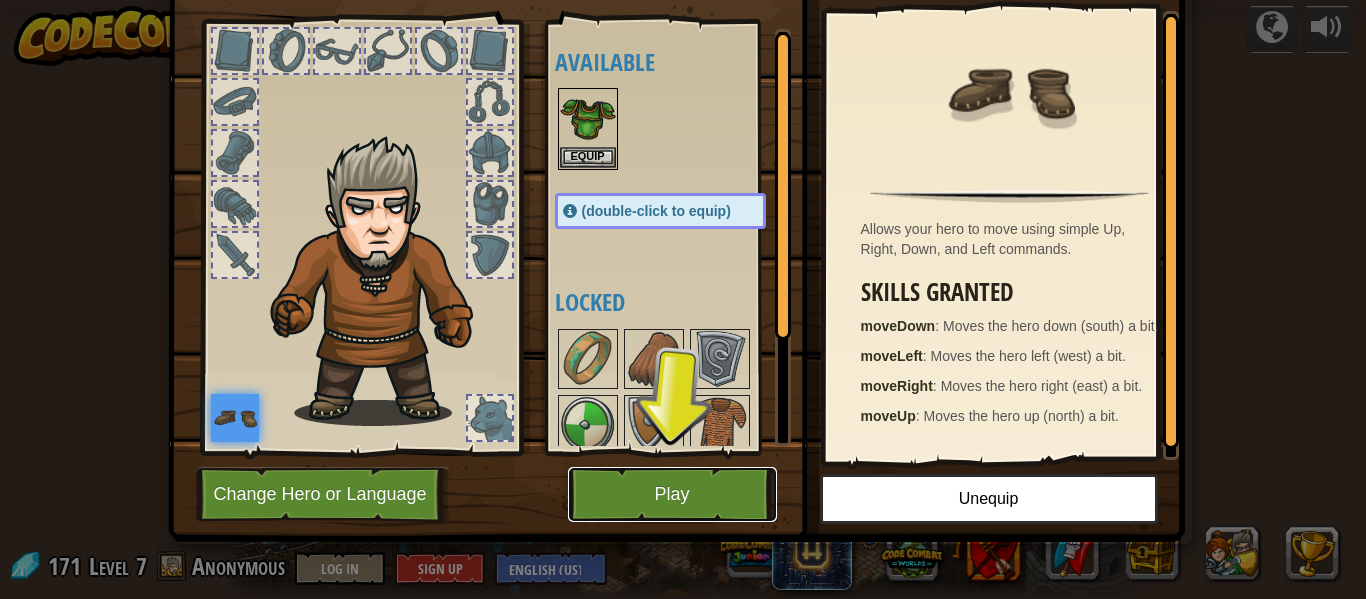 click on "Play" at bounding box center (672, 494) 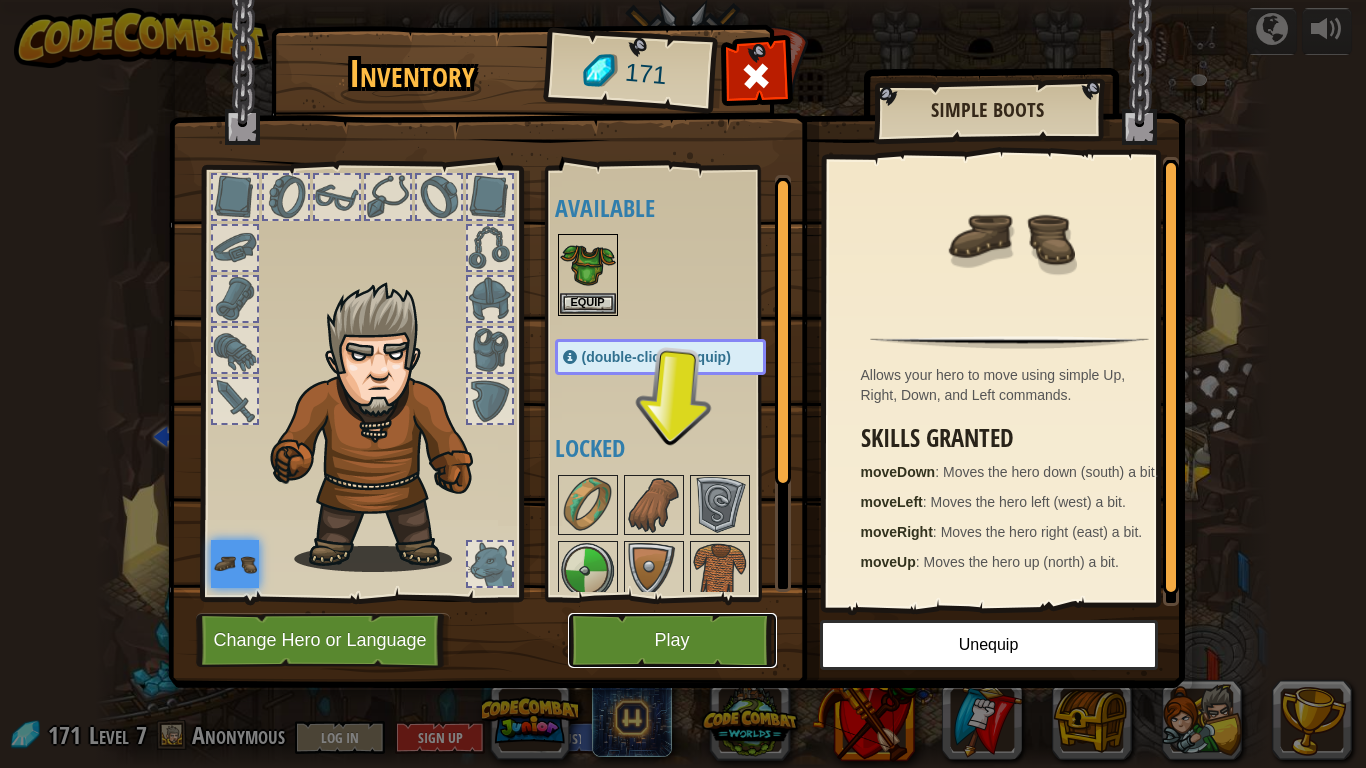 scroll, scrollTop: 0, scrollLeft: 0, axis: both 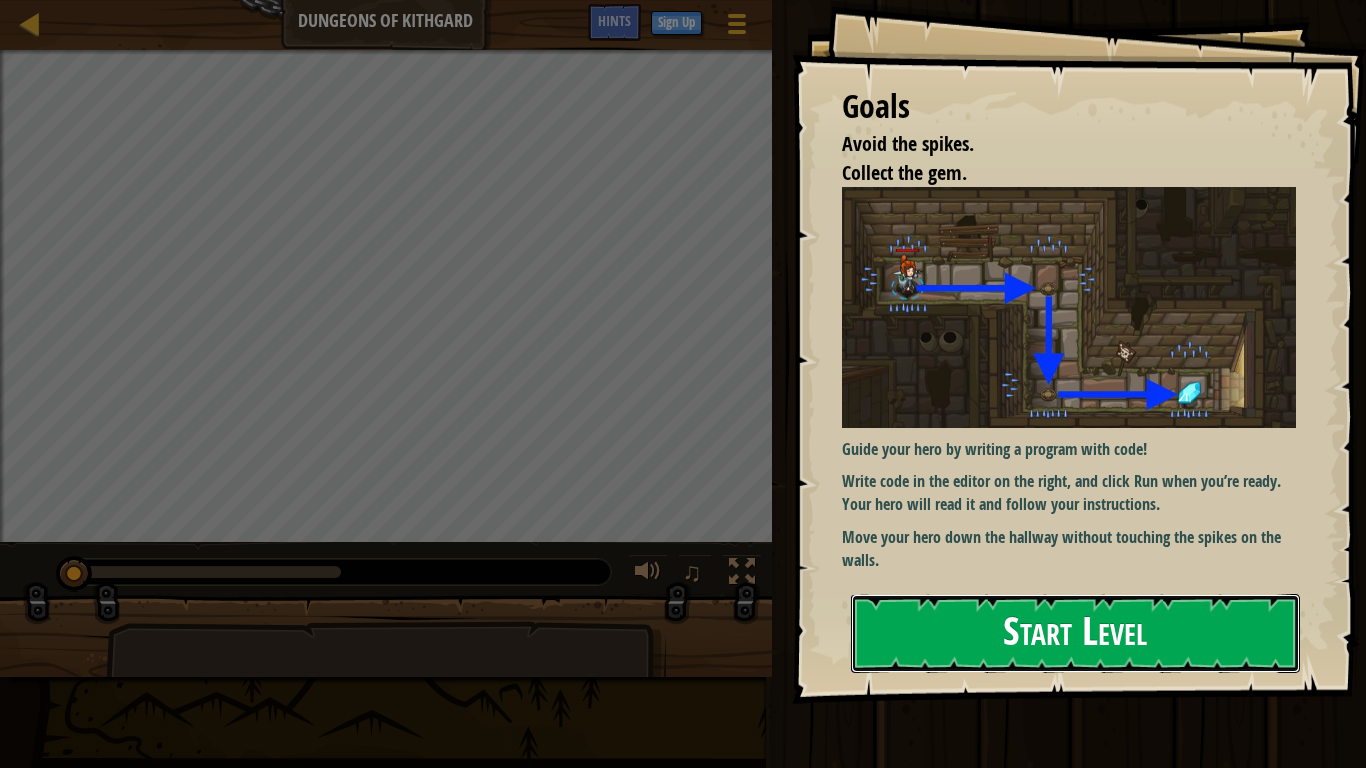 click on "Start Level" at bounding box center [1075, 633] 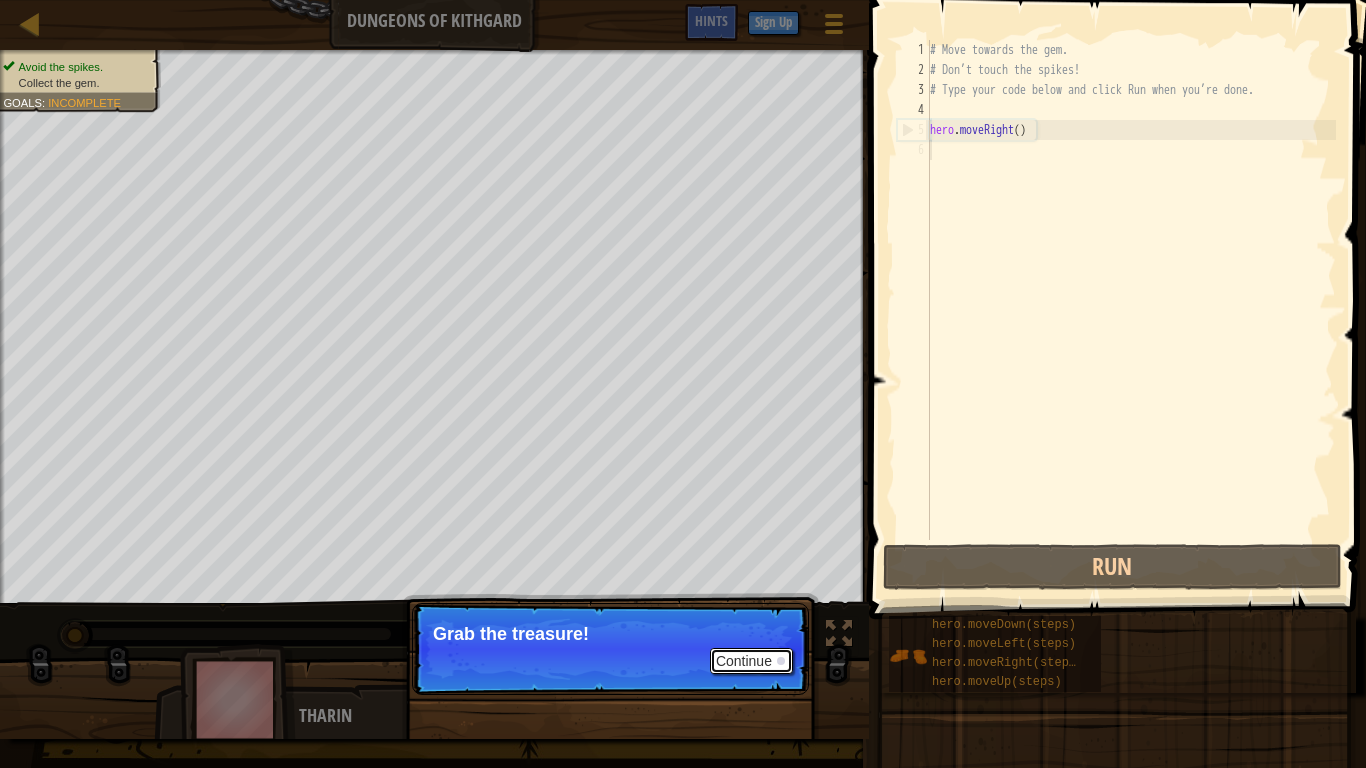click on "Continue" at bounding box center (751, 661) 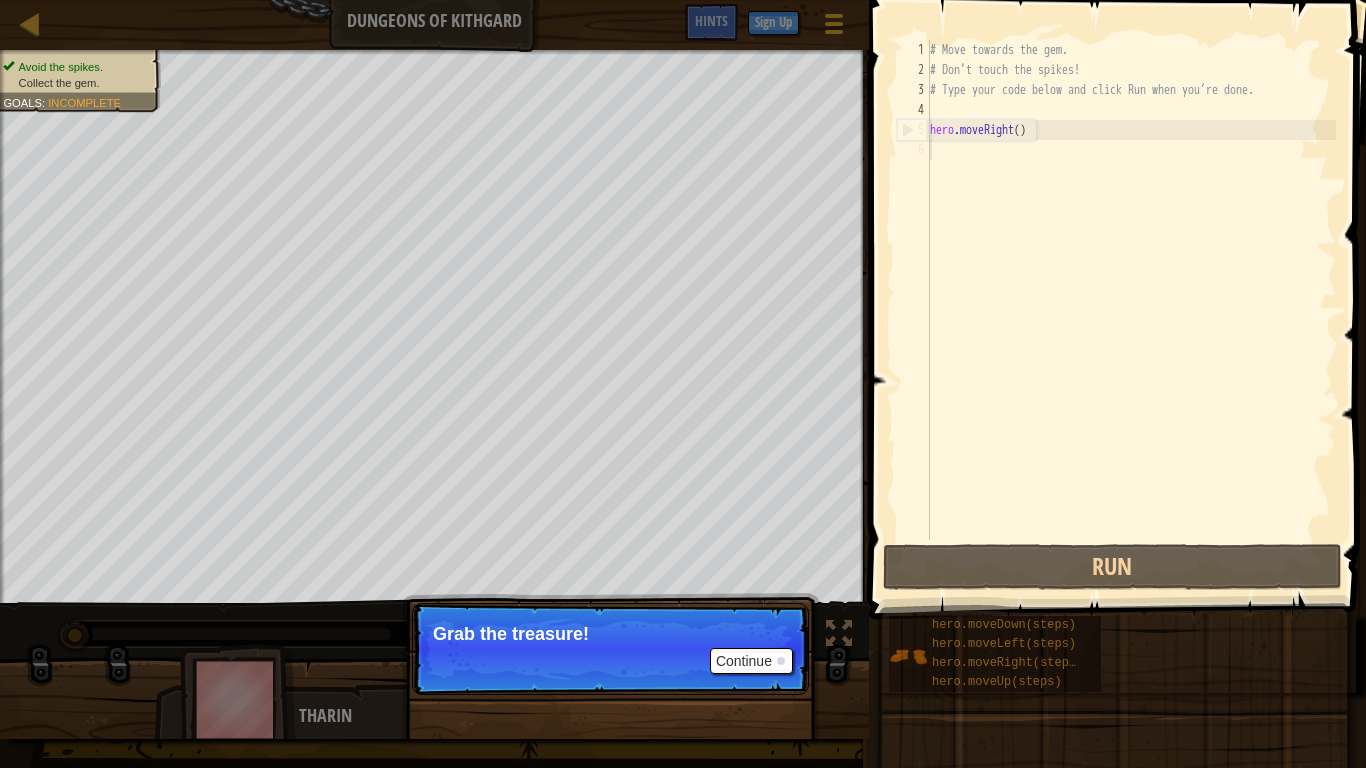 scroll, scrollTop: 9, scrollLeft: 0, axis: vertical 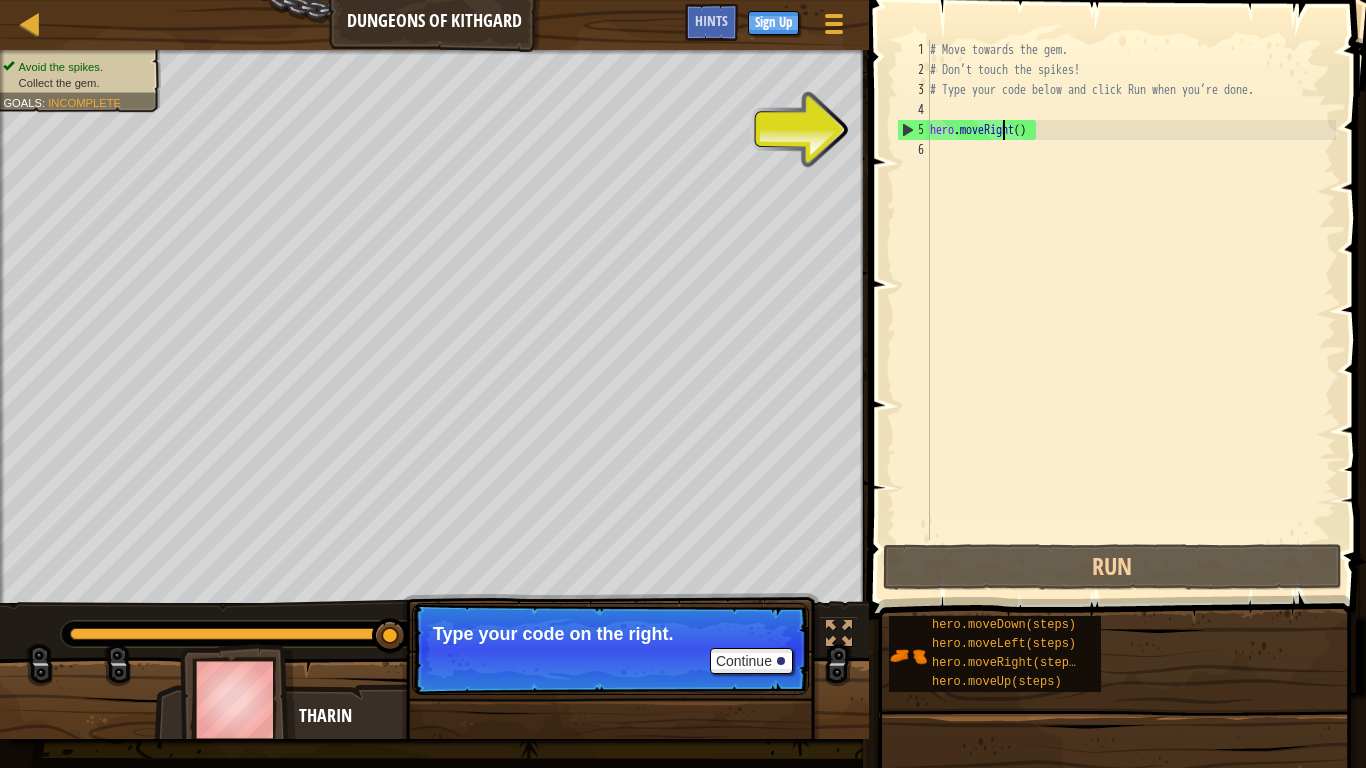 click on "# Move towards the gem. # Don’t touch the spikes! # Type your code below and click Run when you’re done. hero . moveRight ( )" at bounding box center [1131, 310] 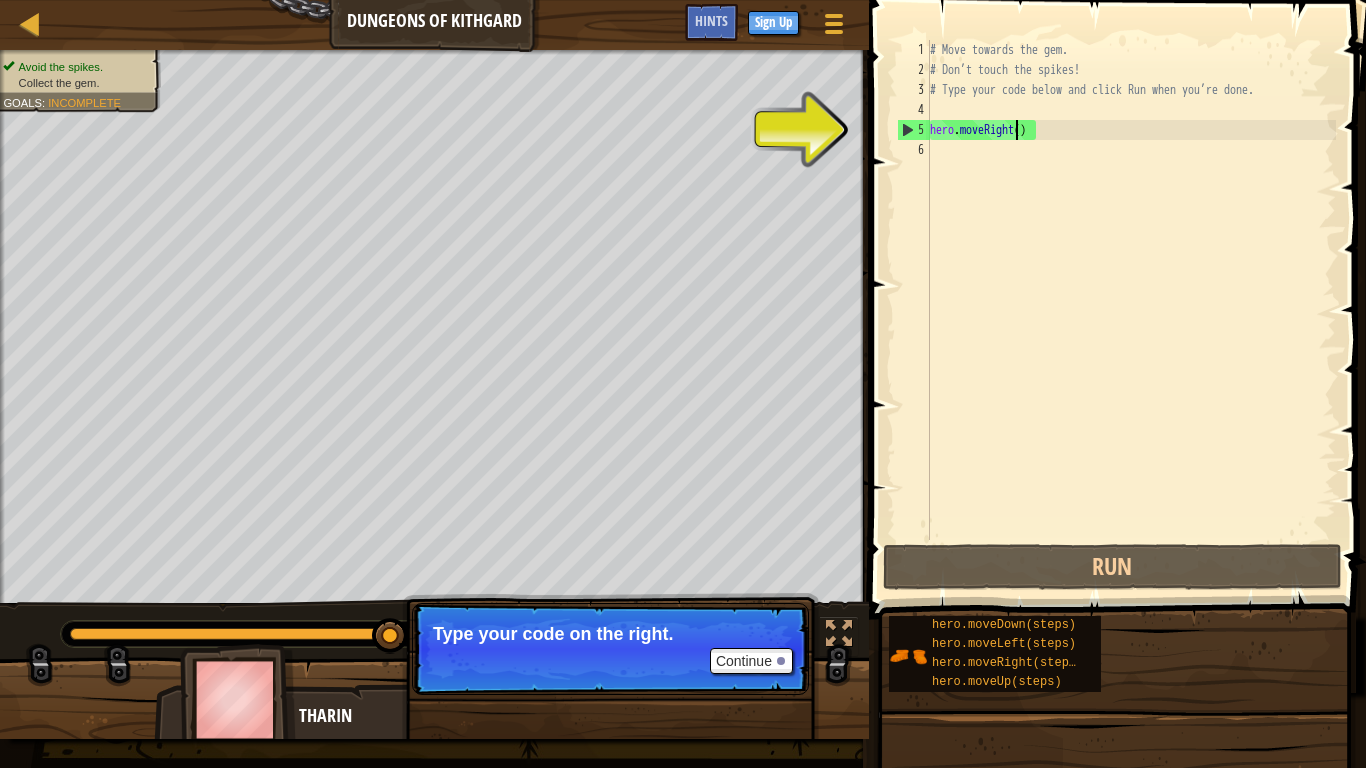 click on "# Move towards the gem. # Don’t touch the spikes! # Type your code below and click Run when you’re done. hero . moveRight ( )" at bounding box center [1131, 310] 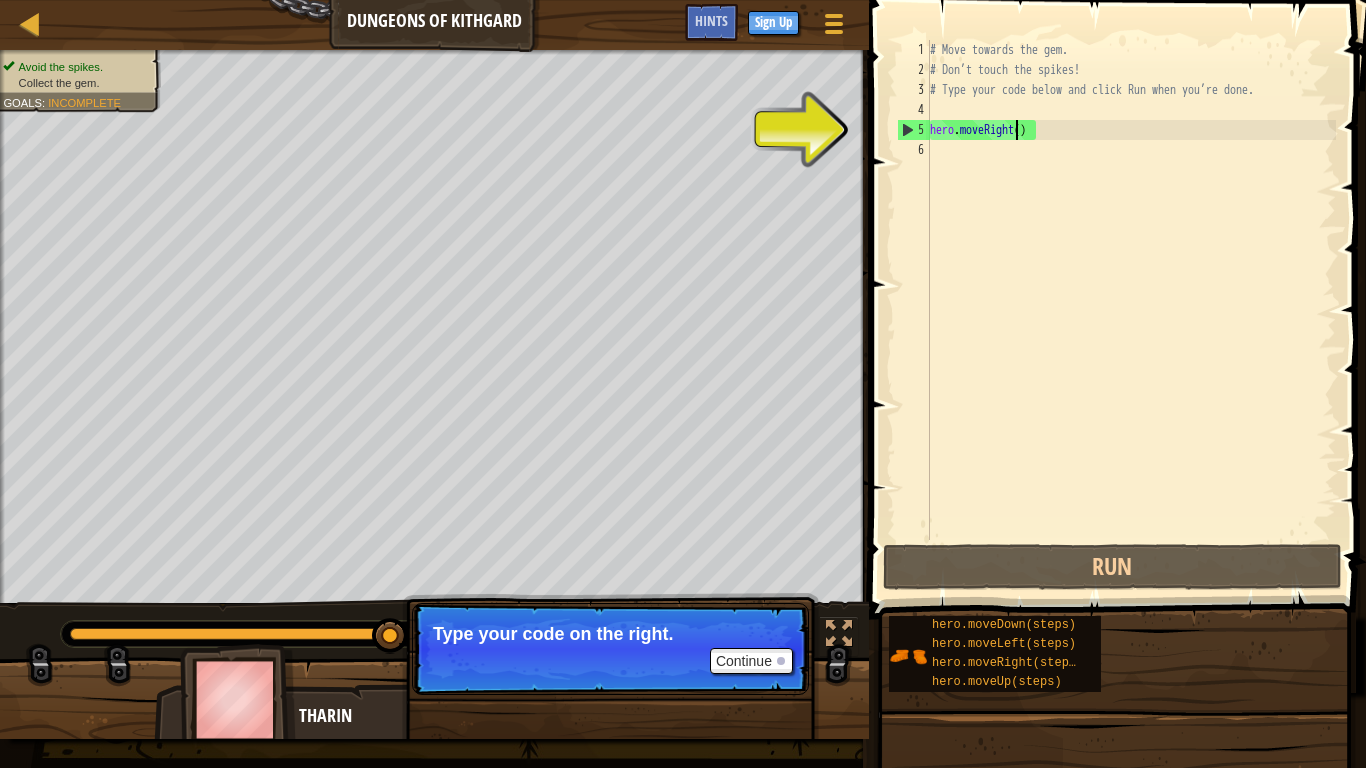 click on "5" at bounding box center [914, 130] 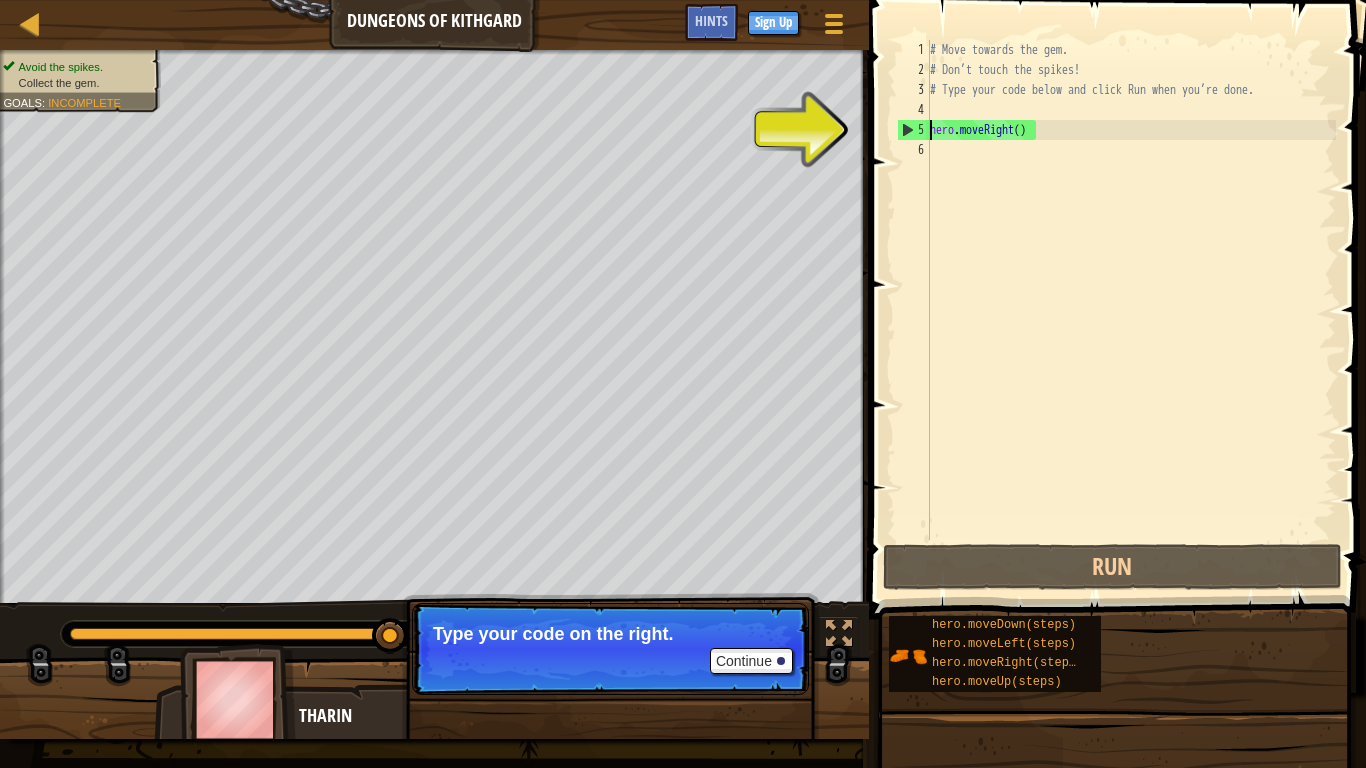 click on "5" at bounding box center (914, 130) 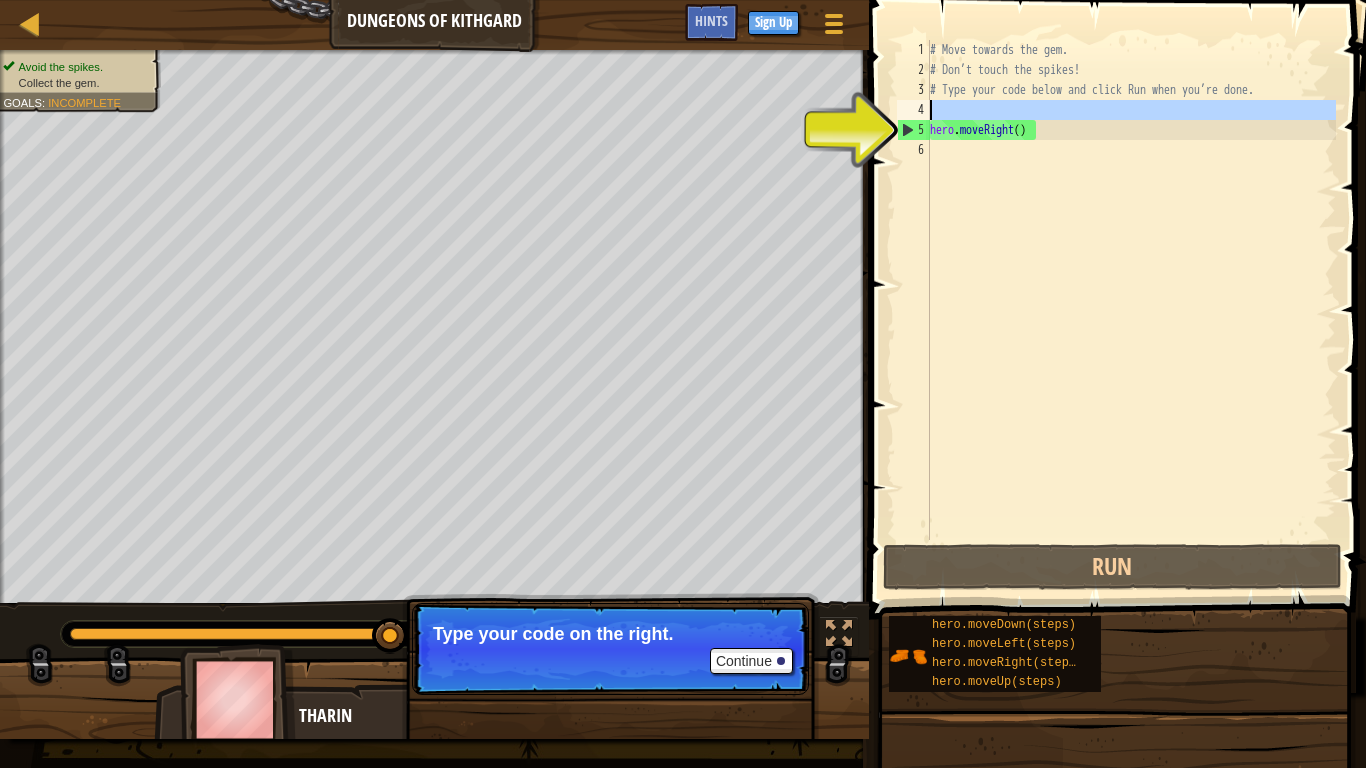 click on "4" at bounding box center (913, 110) 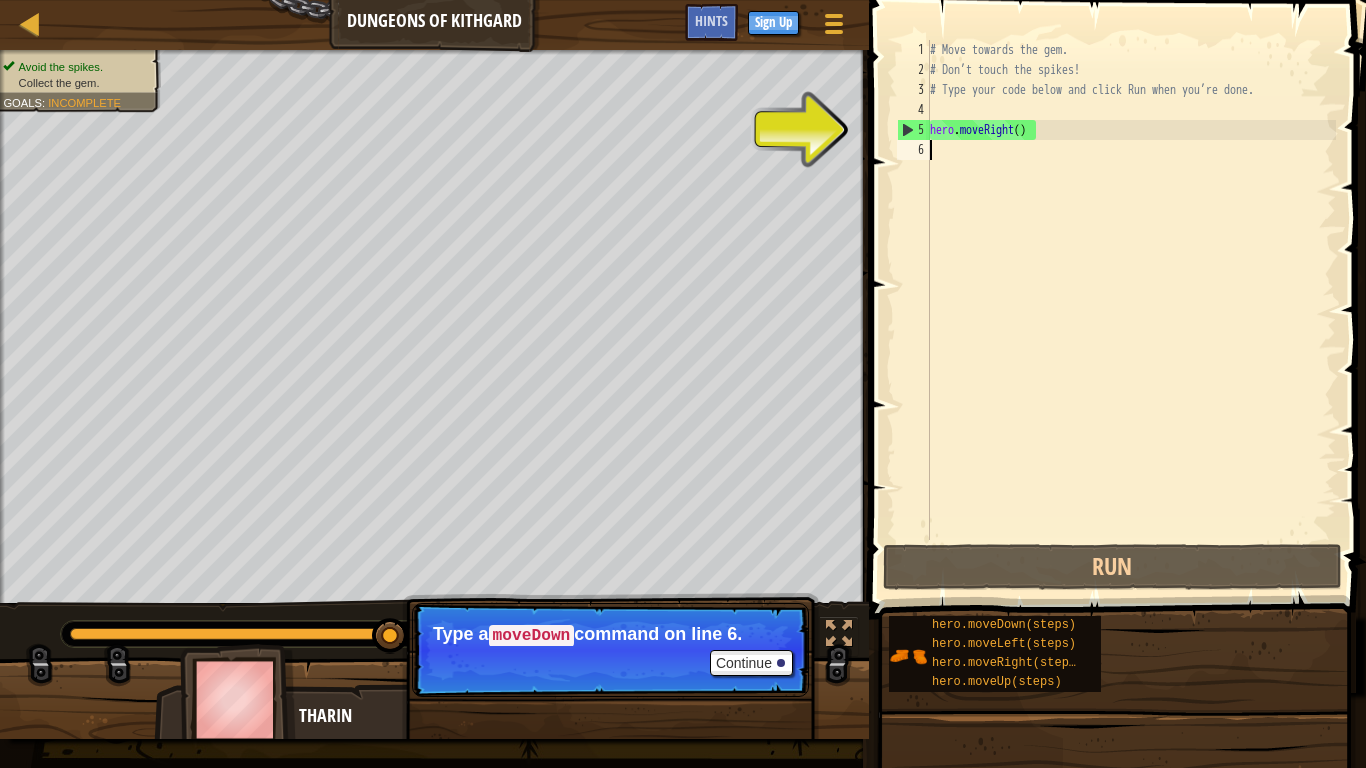 click on "# Move towards the gem. # Don’t touch the spikes! # Type your code below and click Run when you’re done. hero . moveRight ( )" at bounding box center [1131, 310] 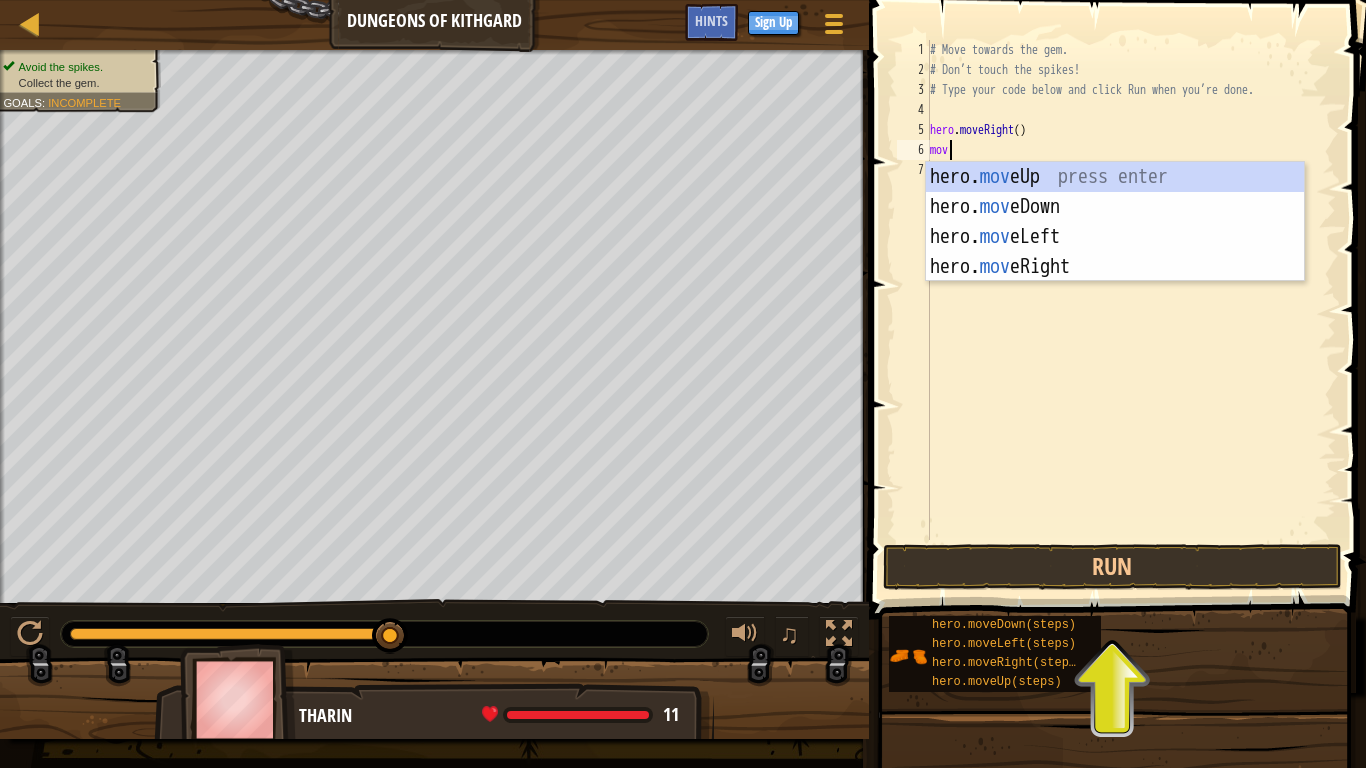 scroll, scrollTop: 9, scrollLeft: 1, axis: both 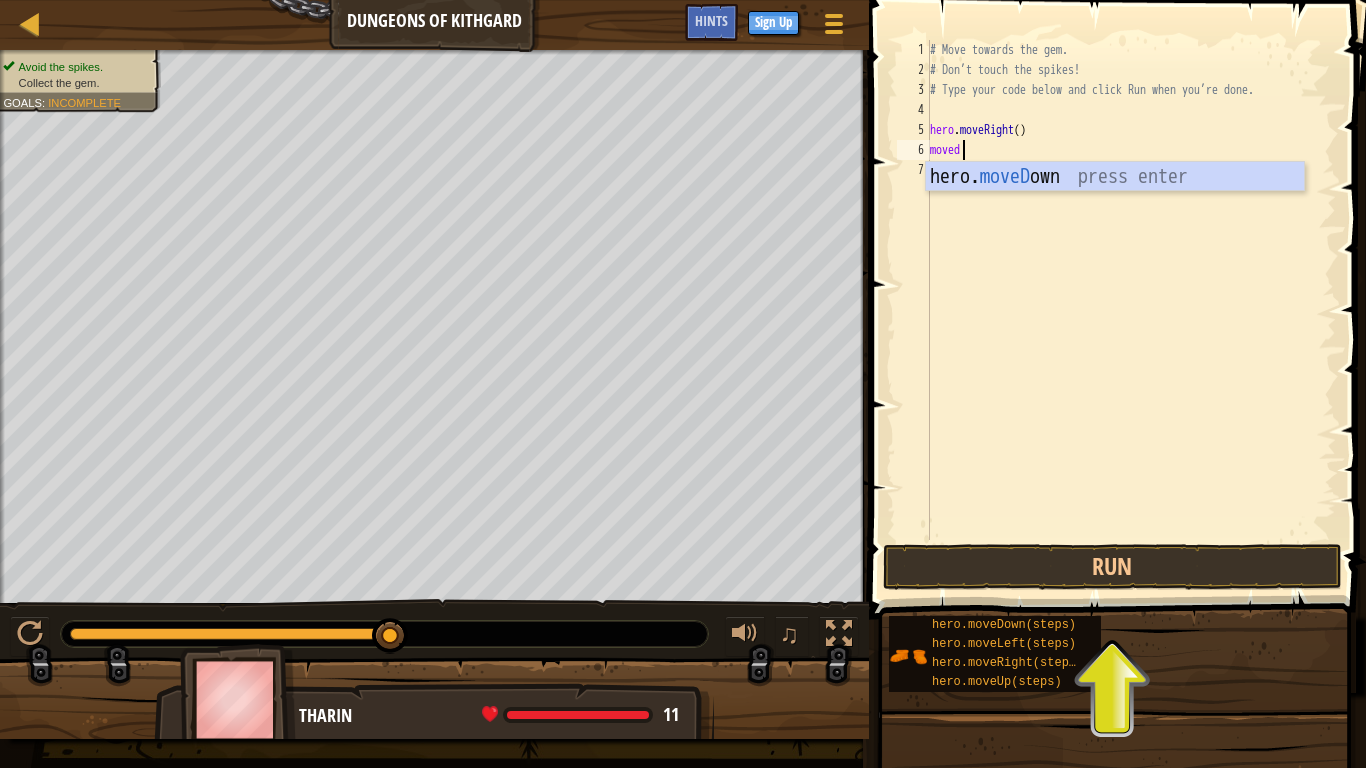 type on "move" 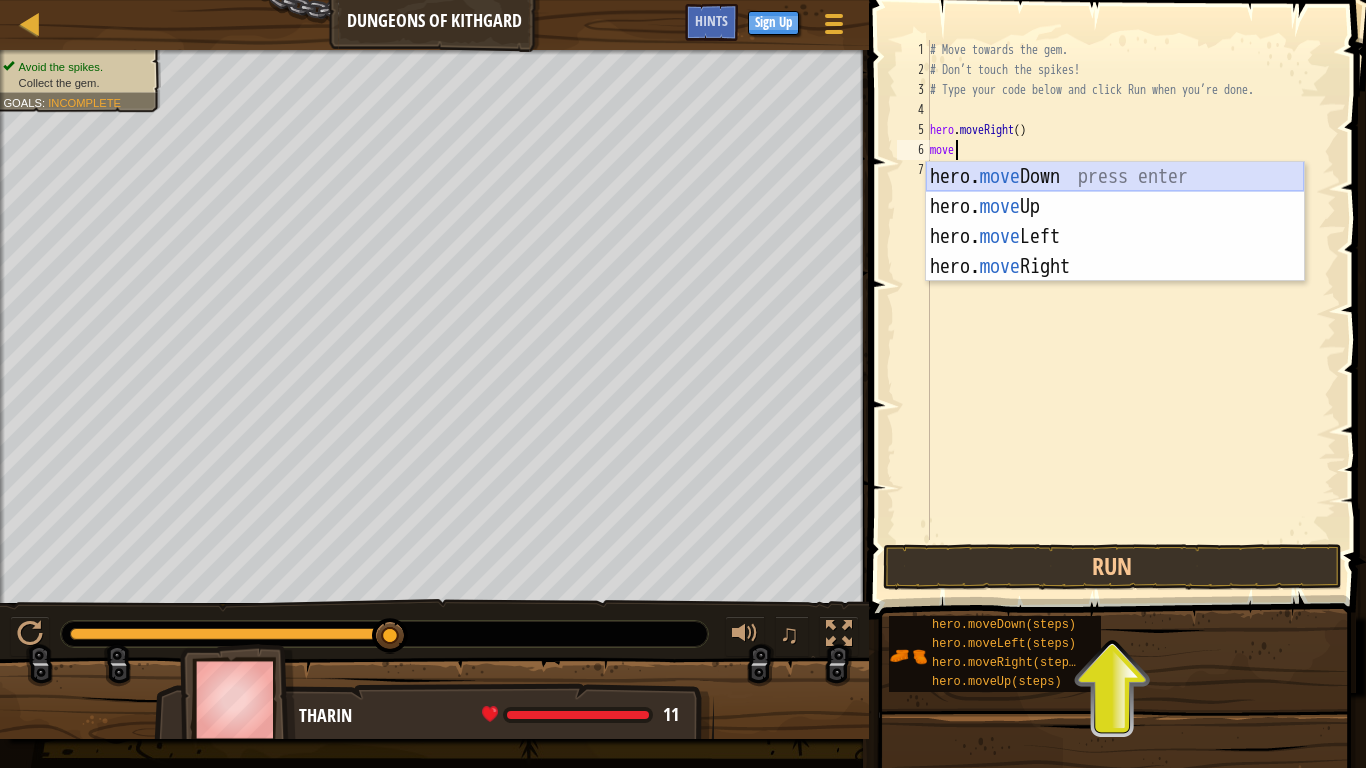 click on "hero. move Down press enter hero. move Up press enter hero. move Left press enter hero. move Right press enter" at bounding box center (1115, 252) 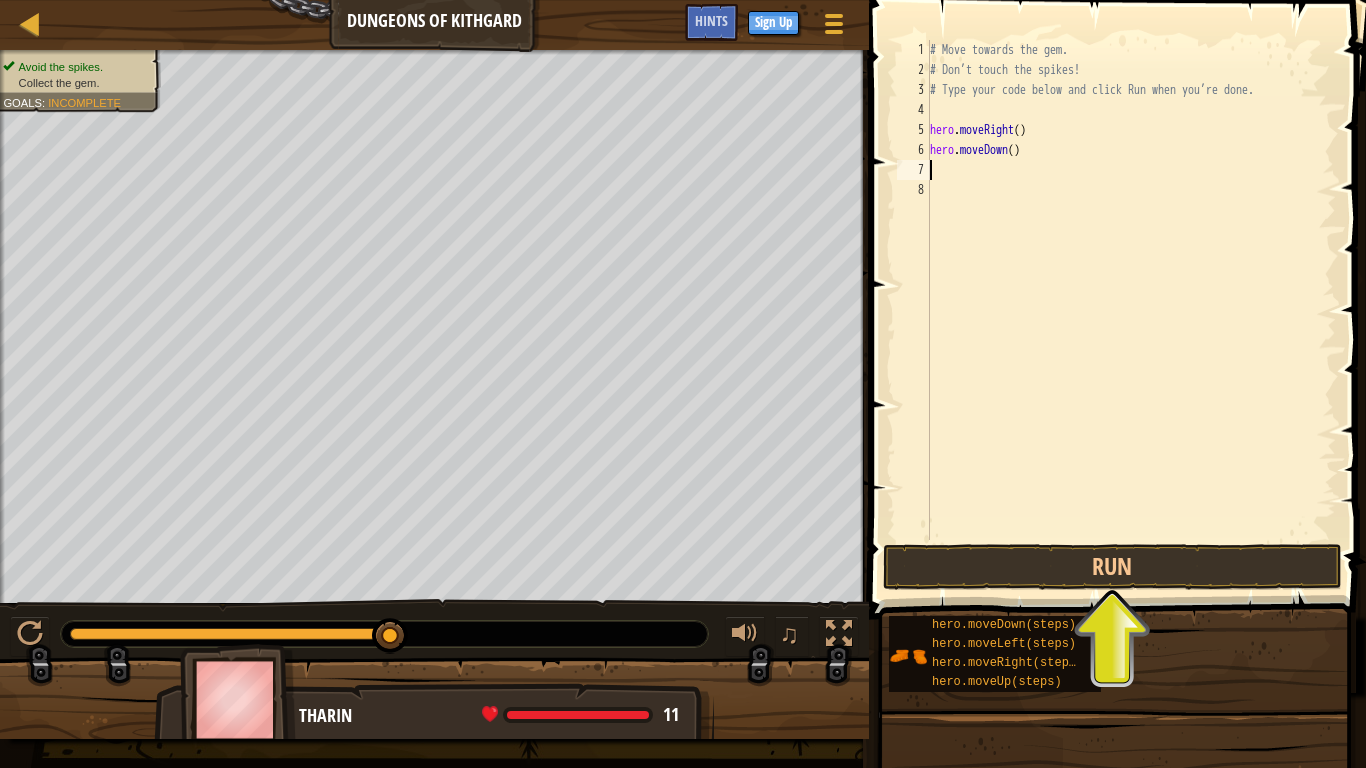 scroll, scrollTop: 9, scrollLeft: 0, axis: vertical 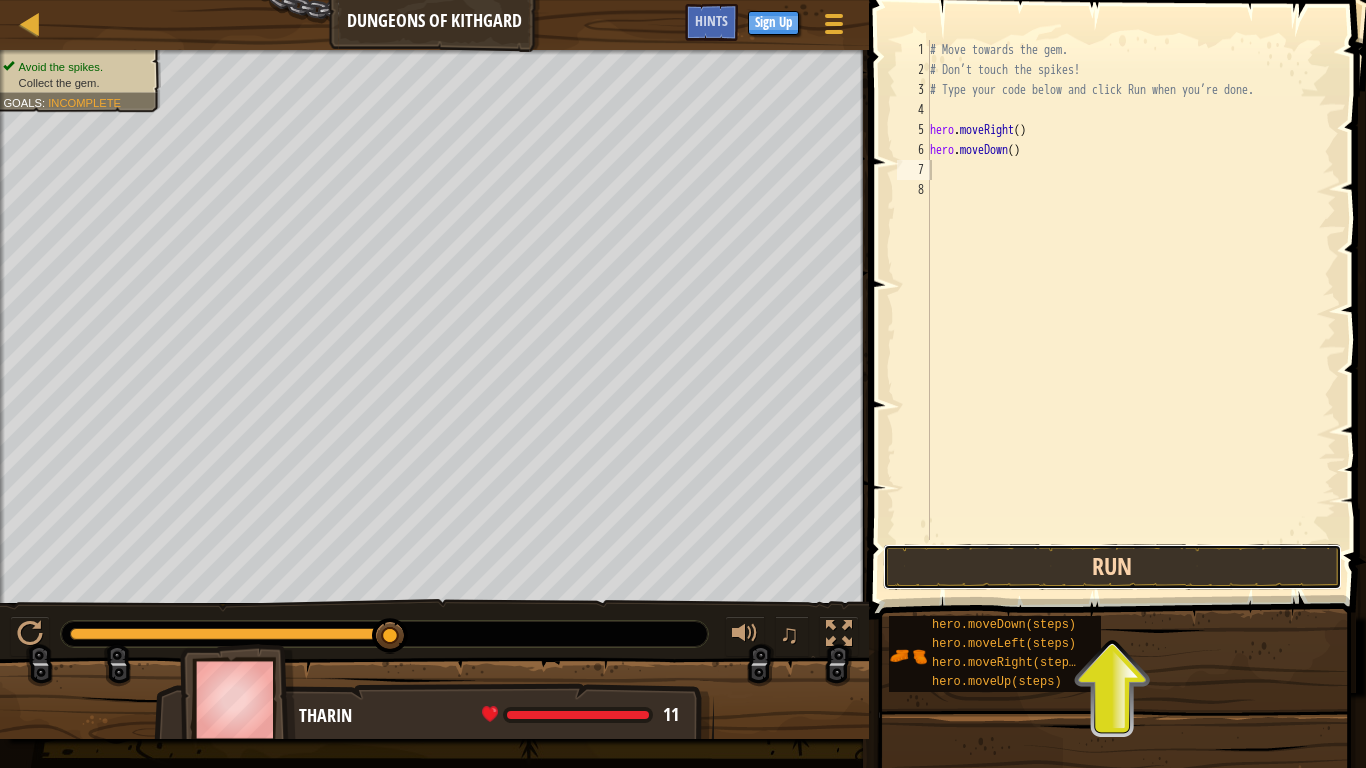click on "Run" at bounding box center (1112, 567) 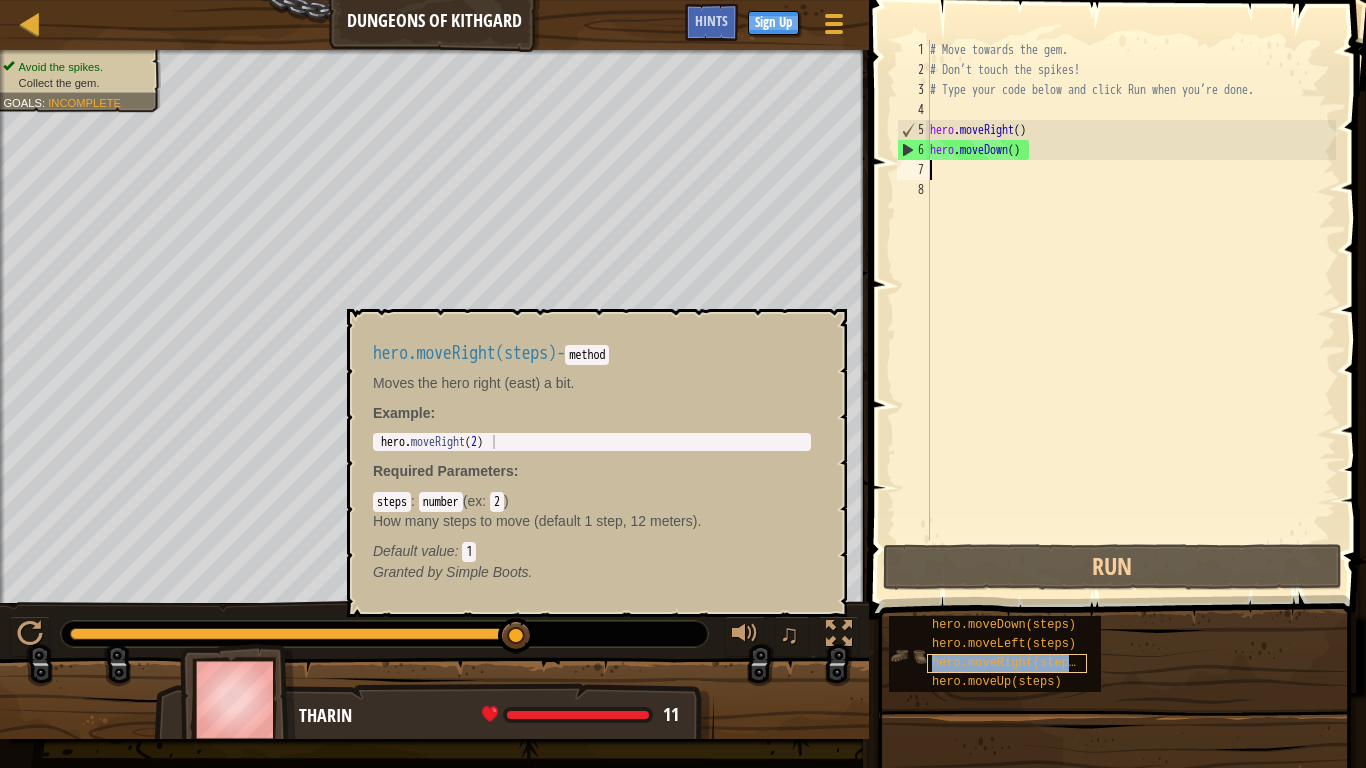 click on "hero.moveRight(steps)" at bounding box center [1007, 663] 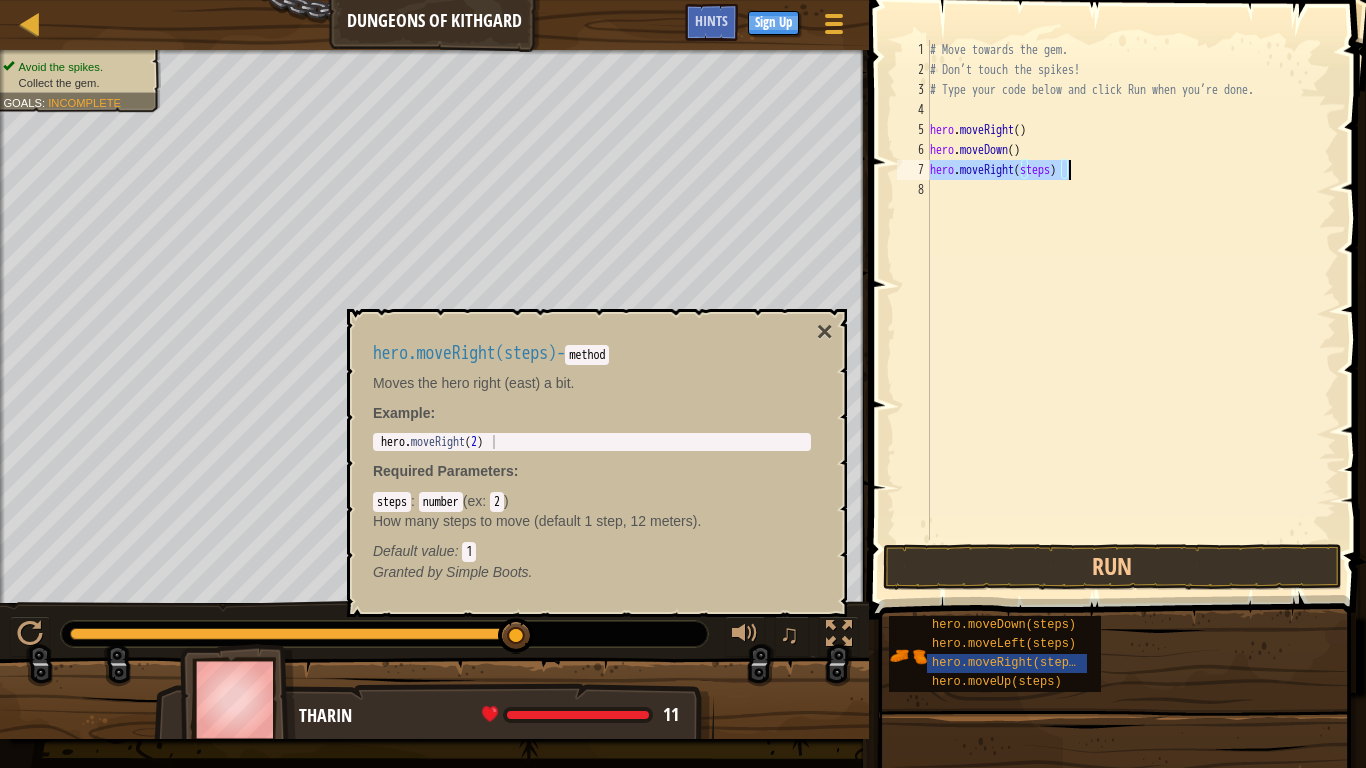 click on "# Move towards the gem. # Don’t touch the spikes! # Type your code below and click Run when you’re done. hero . moveRight ( ) hero . moveDown ( ) hero . moveRight ( steps )" at bounding box center (1131, 290) 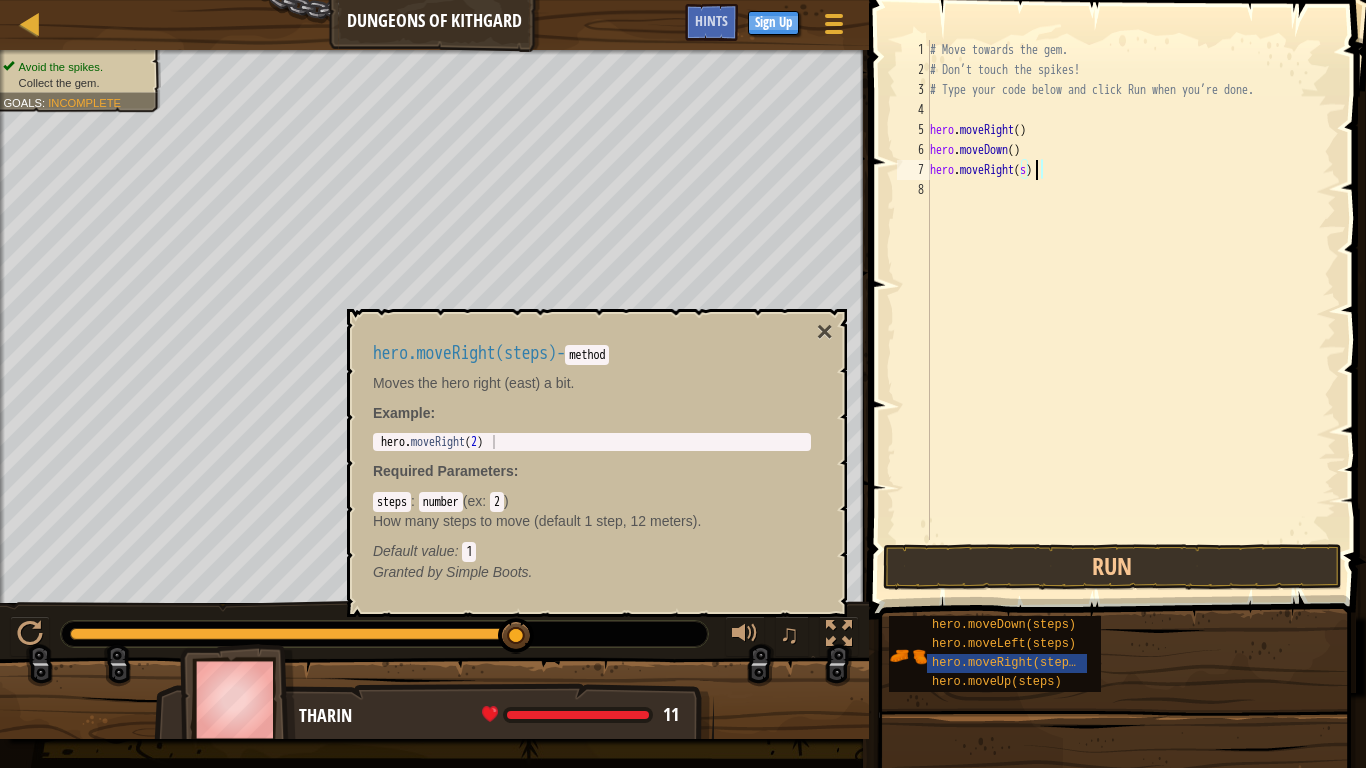 type on "hero.moveRight()" 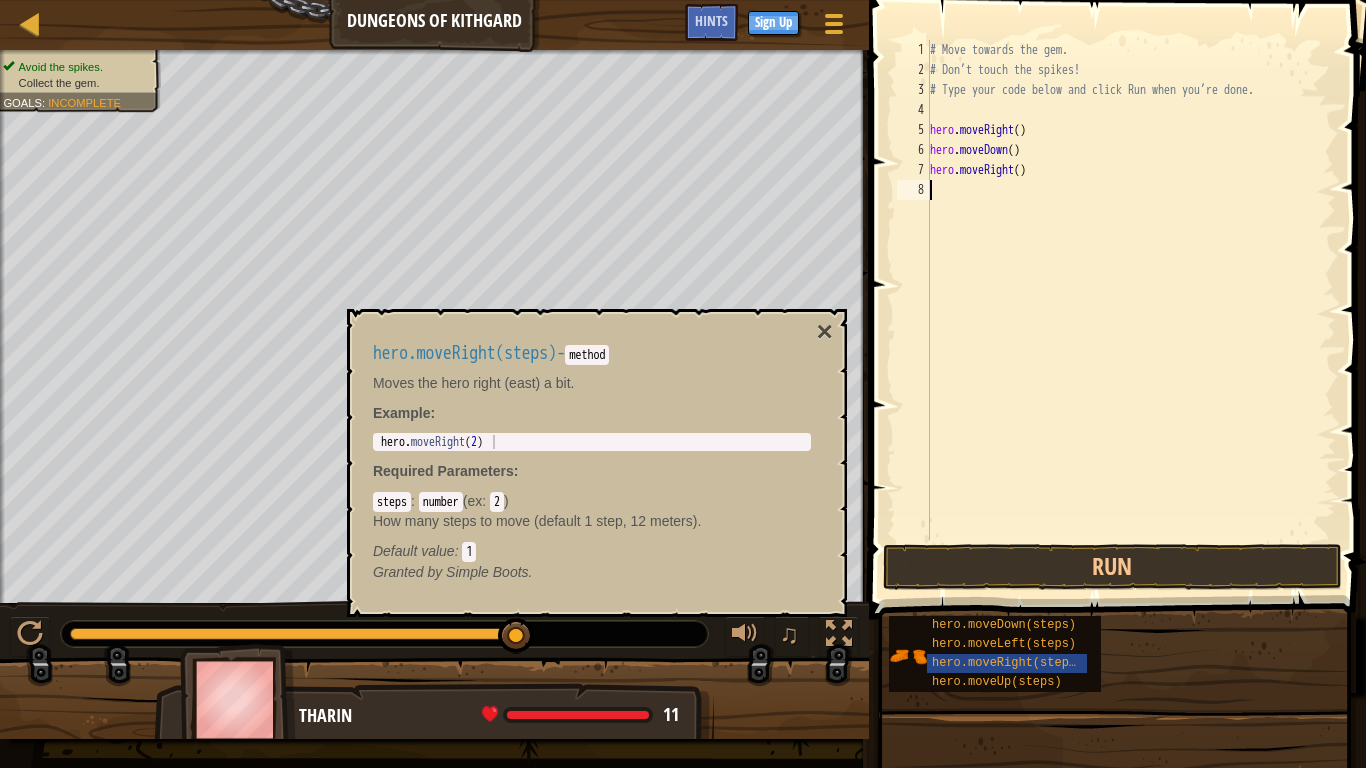 click on "# Move towards the gem. # Don’t touch the spikes! # Type your code below and click Run when you’re done. hero . moveRight ( ) hero . moveDown ( ) hero . moveRight ( )" at bounding box center [1131, 310] 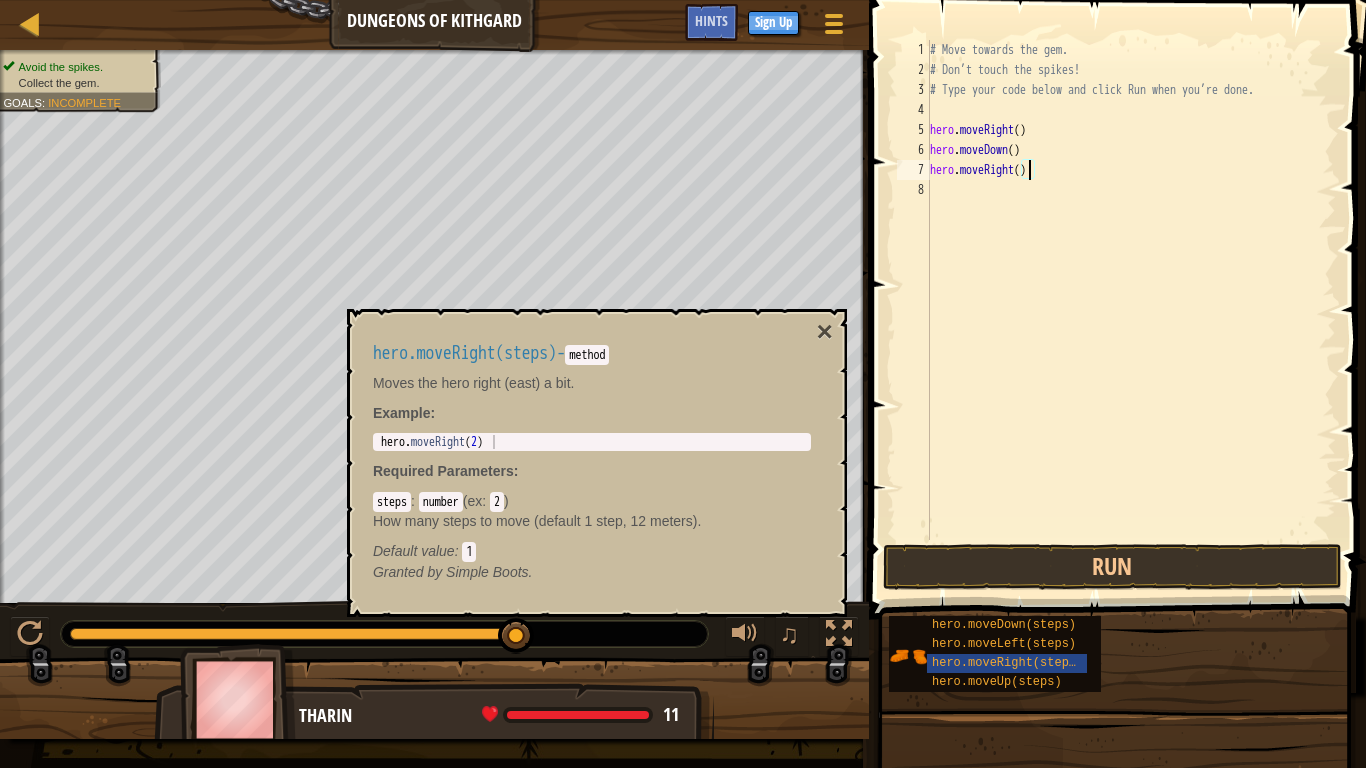 click on "# Move towards the gem. # Don’t touch the spikes! # Type your code below and click Run when you’re done. hero . moveRight ( ) hero . moveDown ( ) hero . moveRight ( )" at bounding box center (1131, 310) 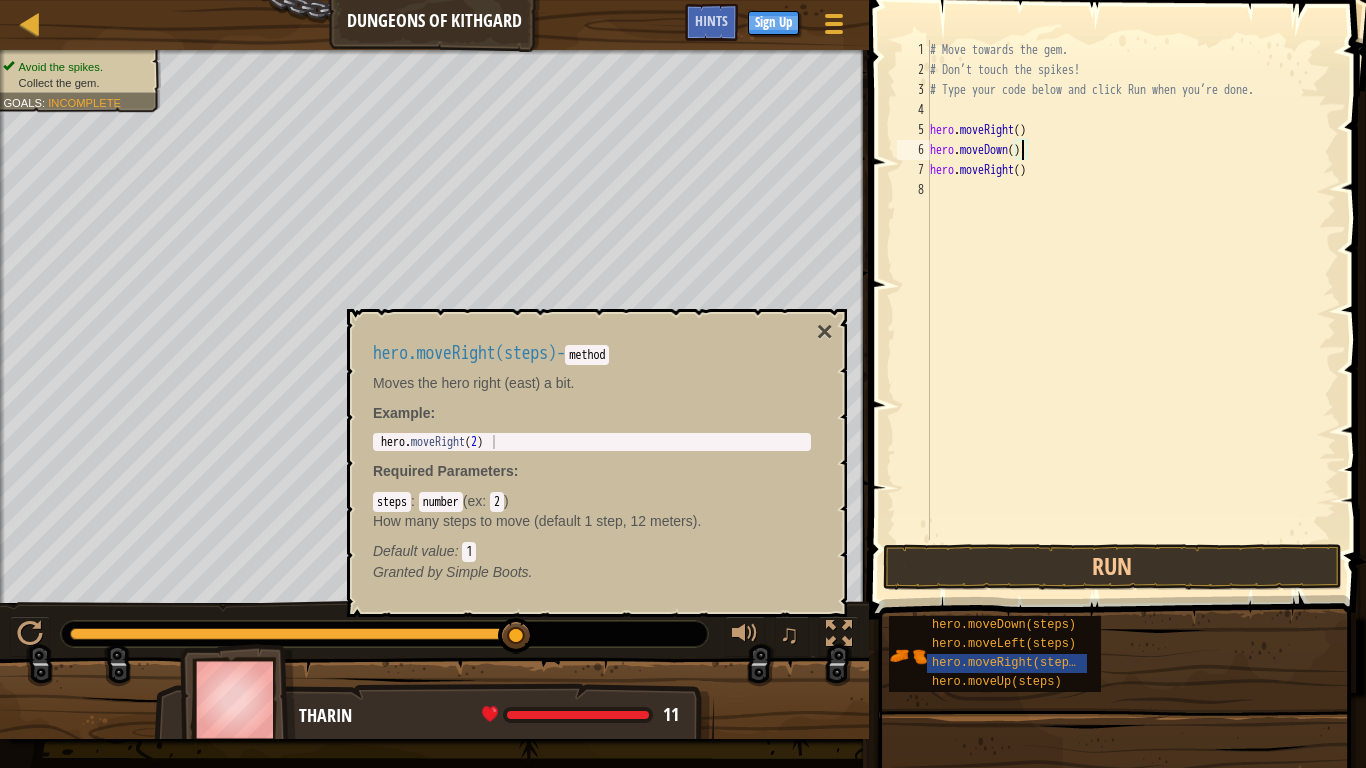 type on "hero.moveRight()" 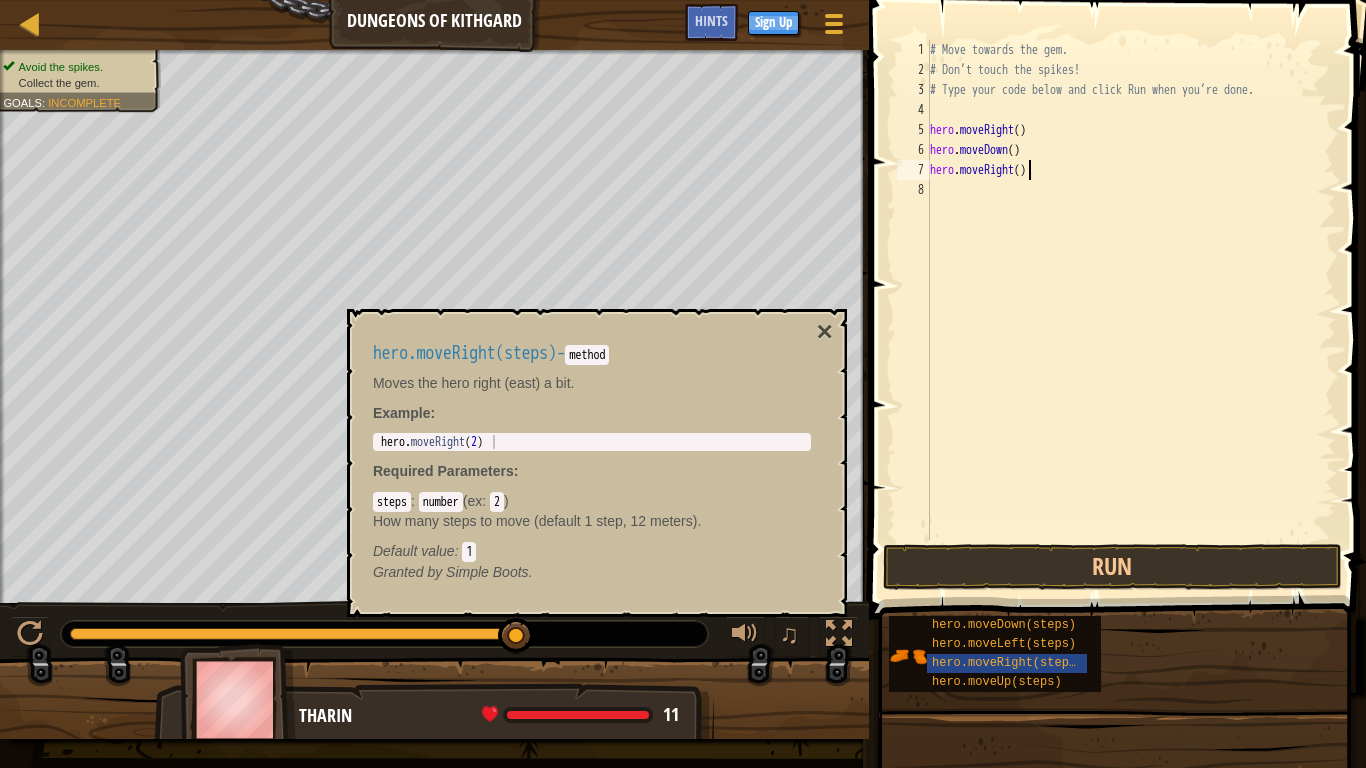 click on "# Move towards the gem. # Don’t touch the spikes! # Type your code below and click Run when you’re done. hero . moveRight ( ) hero . moveDown ( ) hero . moveRight ( )" at bounding box center (1131, 310) 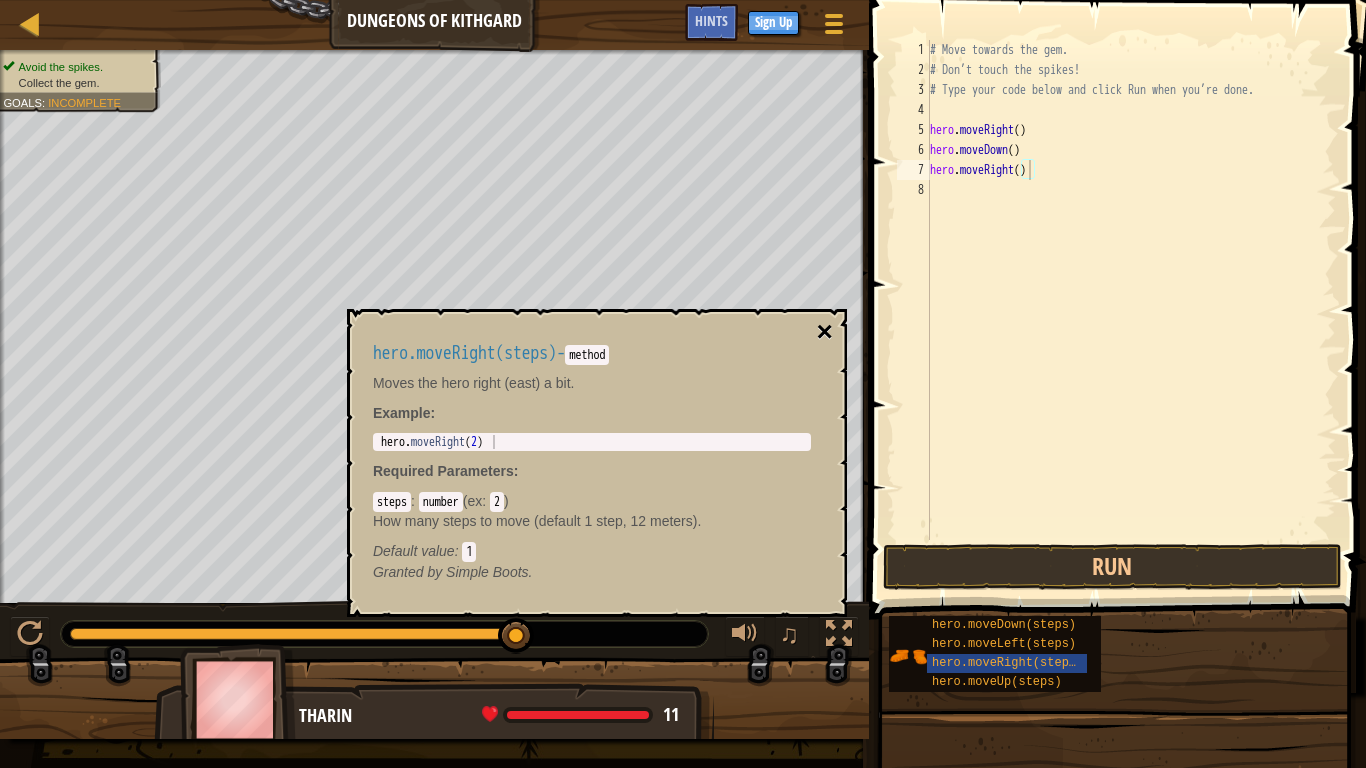 click on "×" at bounding box center [825, 332] 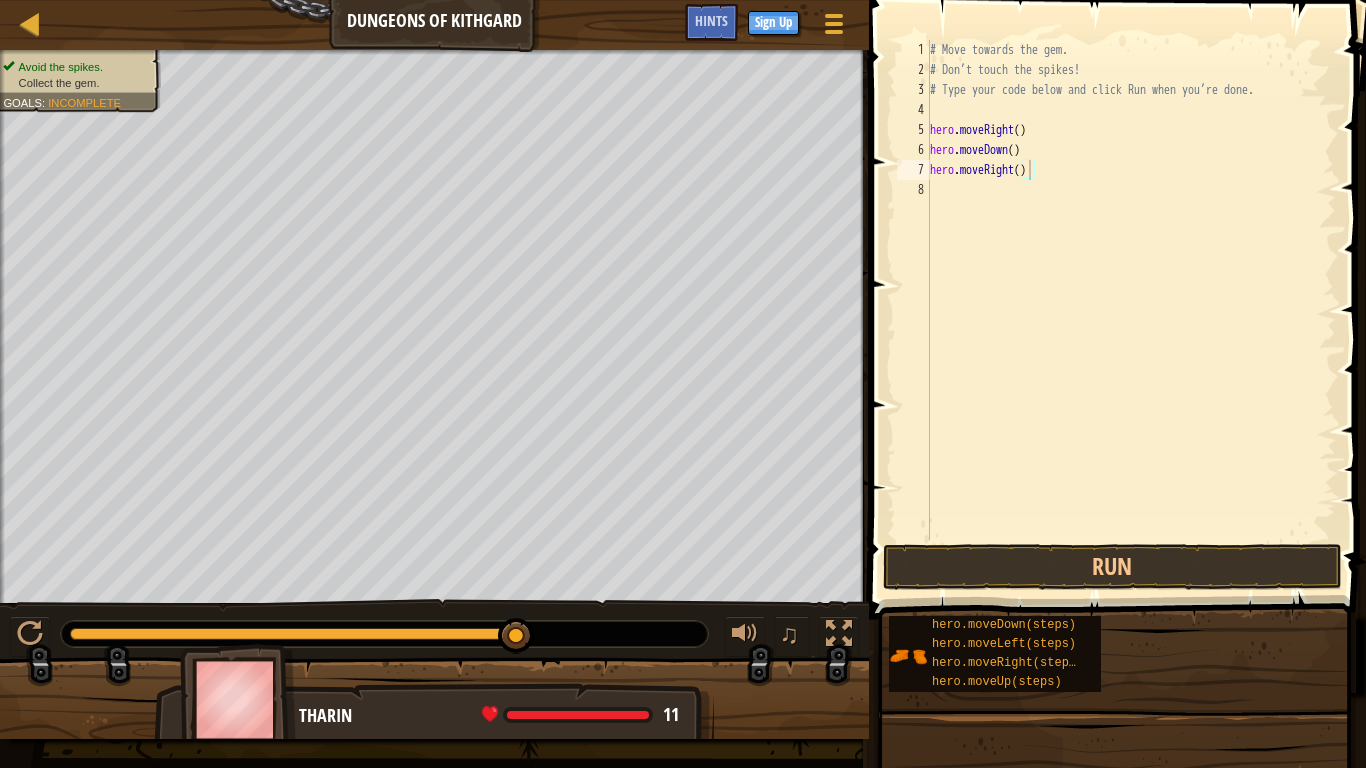 click on "# Move towards the gem. # Don’t touch the spikes! # Type your code below and click Run when you’re done. hero . moveRight ( ) hero . moveDown ( ) hero . moveRight ( )" at bounding box center (1131, 310) 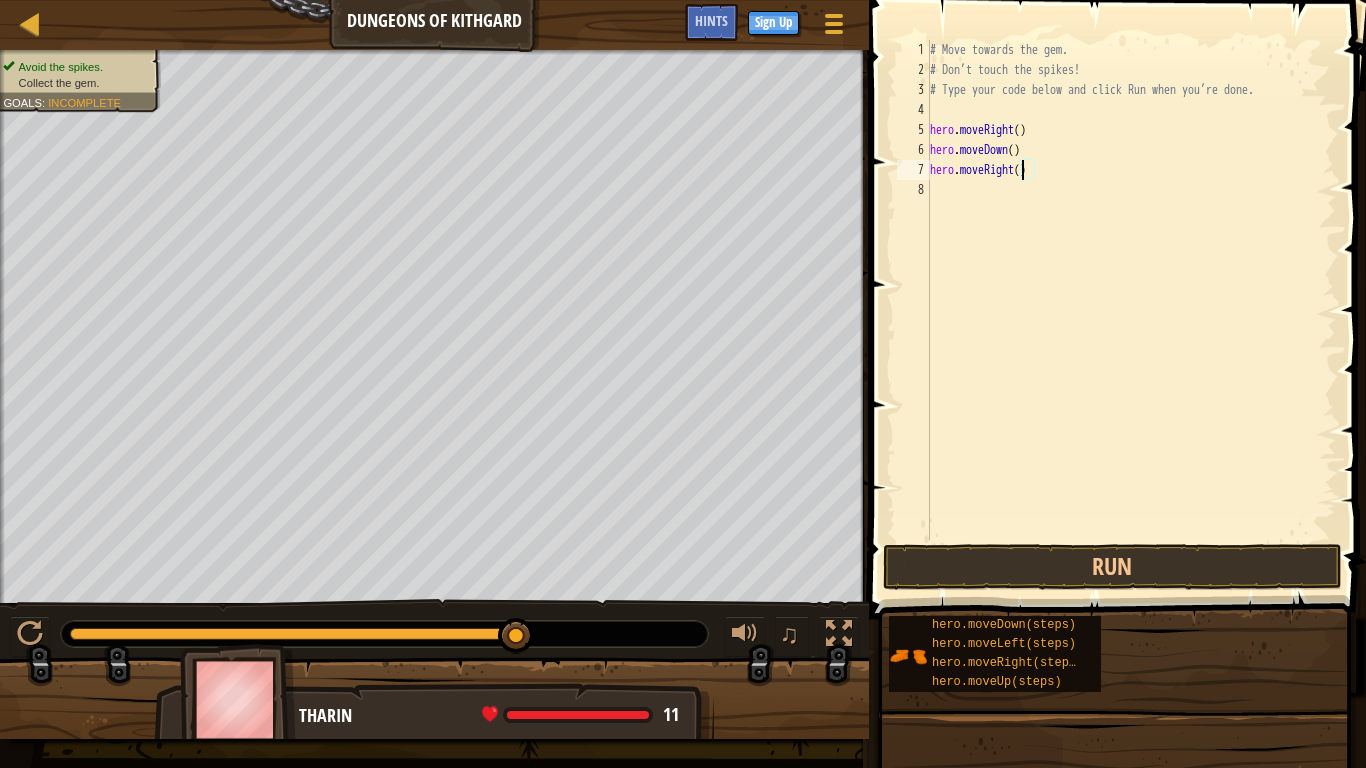click on "# Move towards the gem. # Don’t touch the spikes! # Type your code below and click Run when you’re done. hero . moveRight ( ) hero . moveDown ( ) hero . moveRight ( )" at bounding box center [1131, 310] 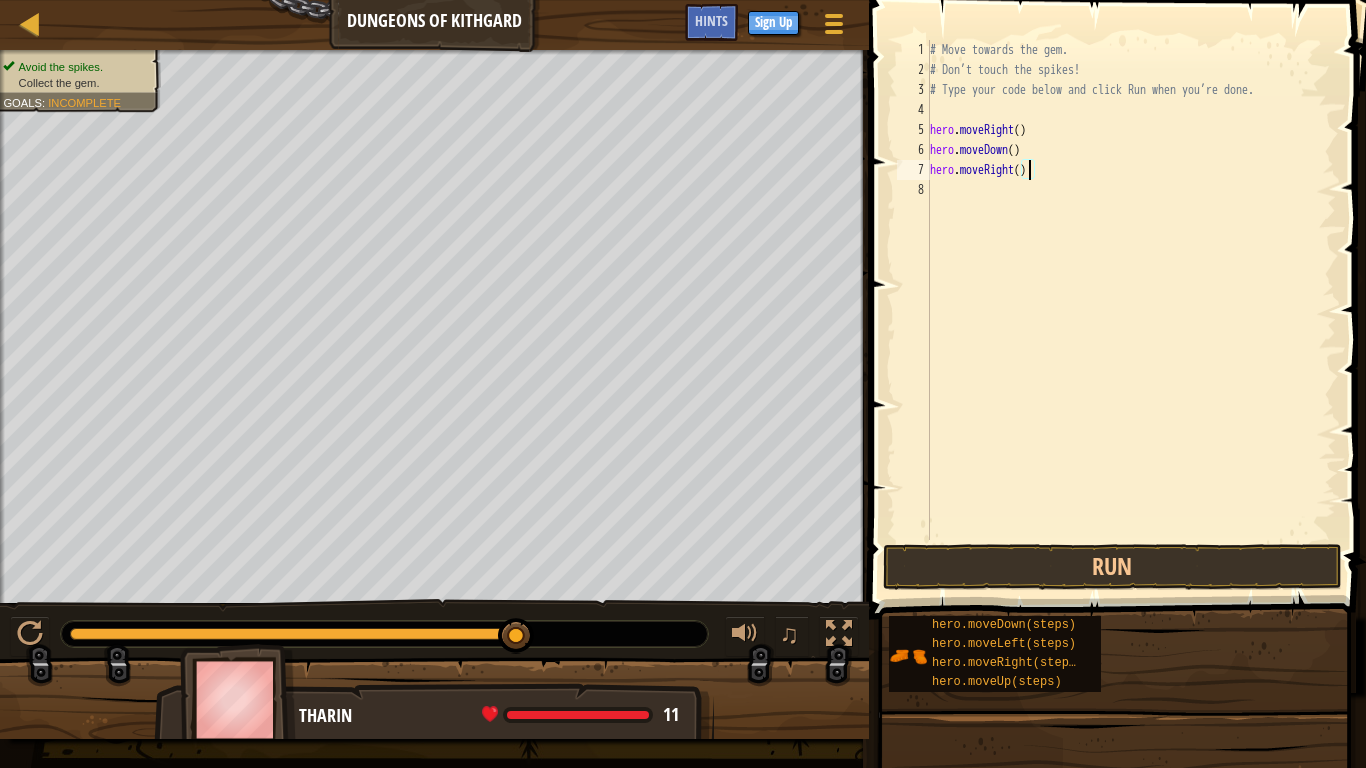 click on "# Move towards the gem. # Don’t touch the spikes! # Type your code below and click Run when you’re done. hero . moveRight ( ) hero . moveDown ( ) hero . moveRight ( )" at bounding box center [1131, 310] 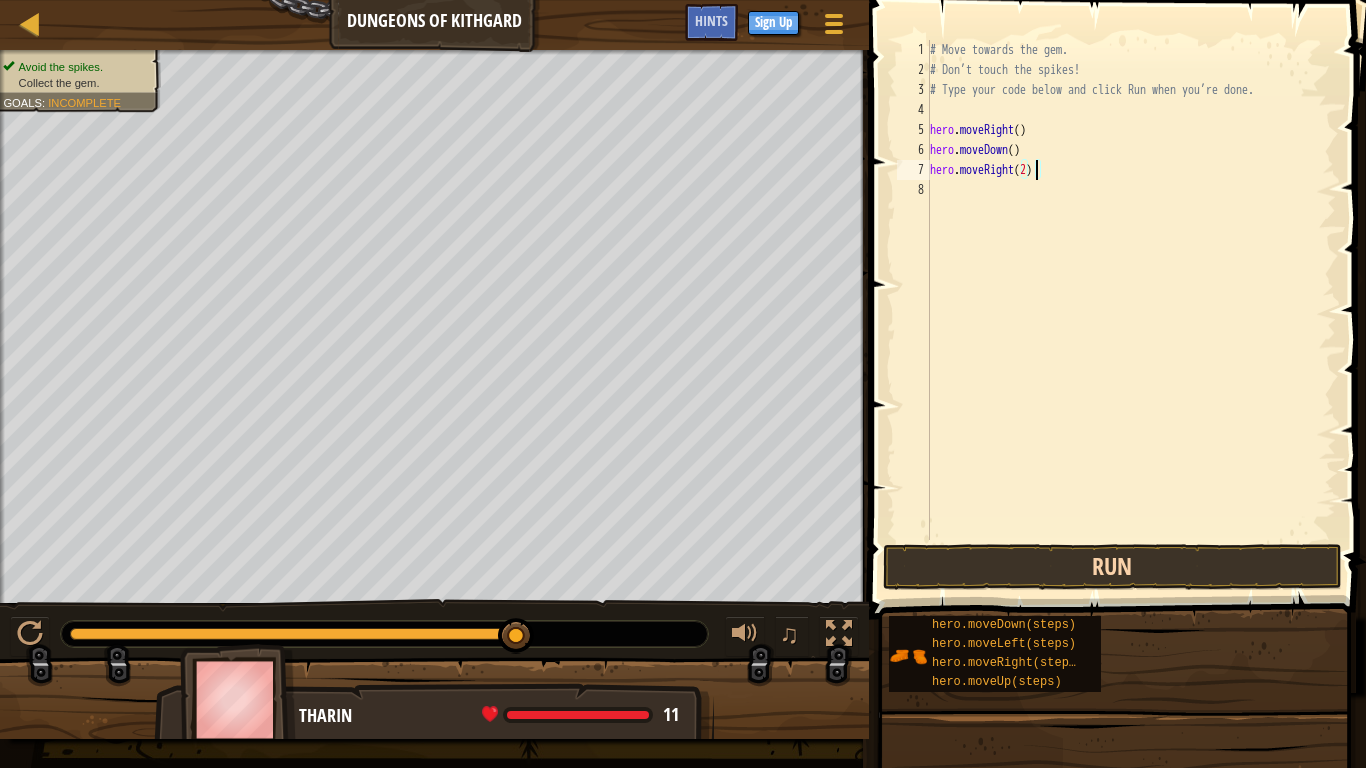 type on "hero.moveRight(2)" 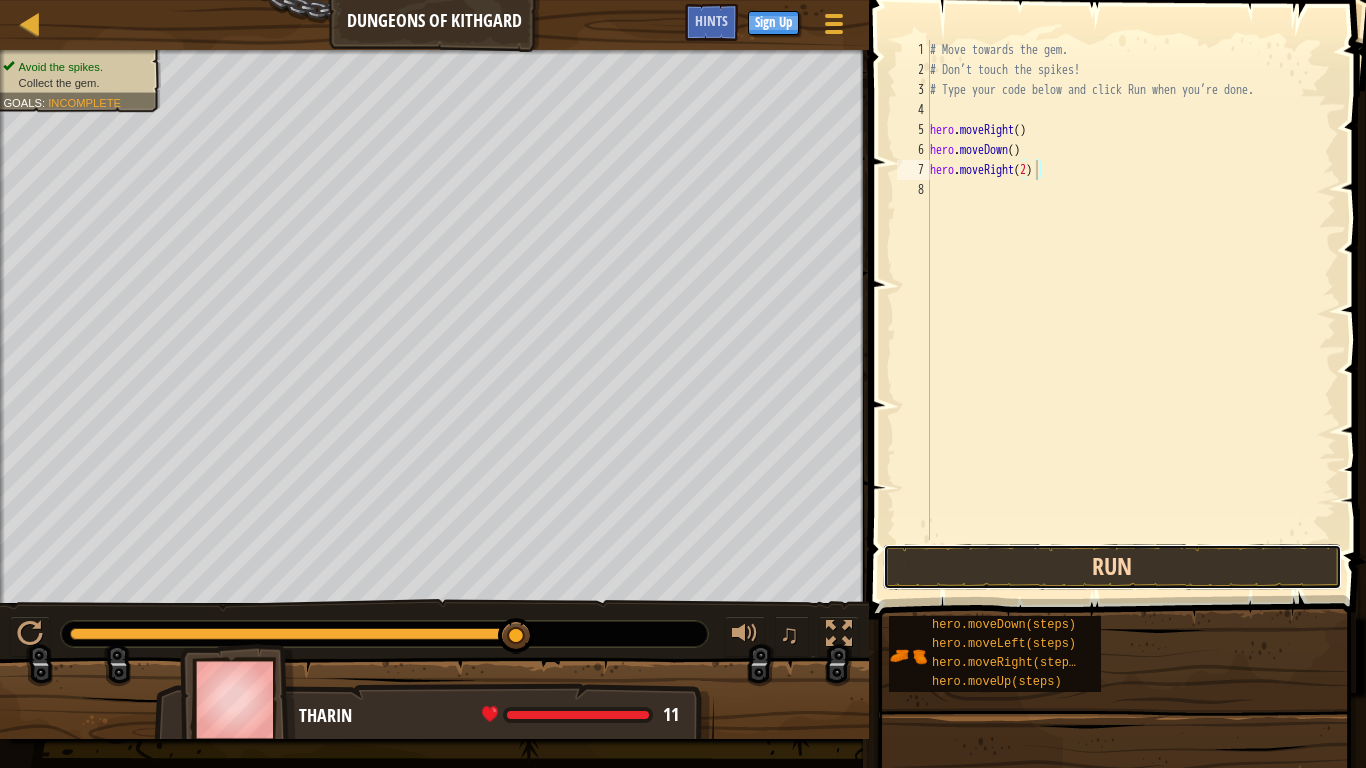 click on "Run" at bounding box center (1112, 567) 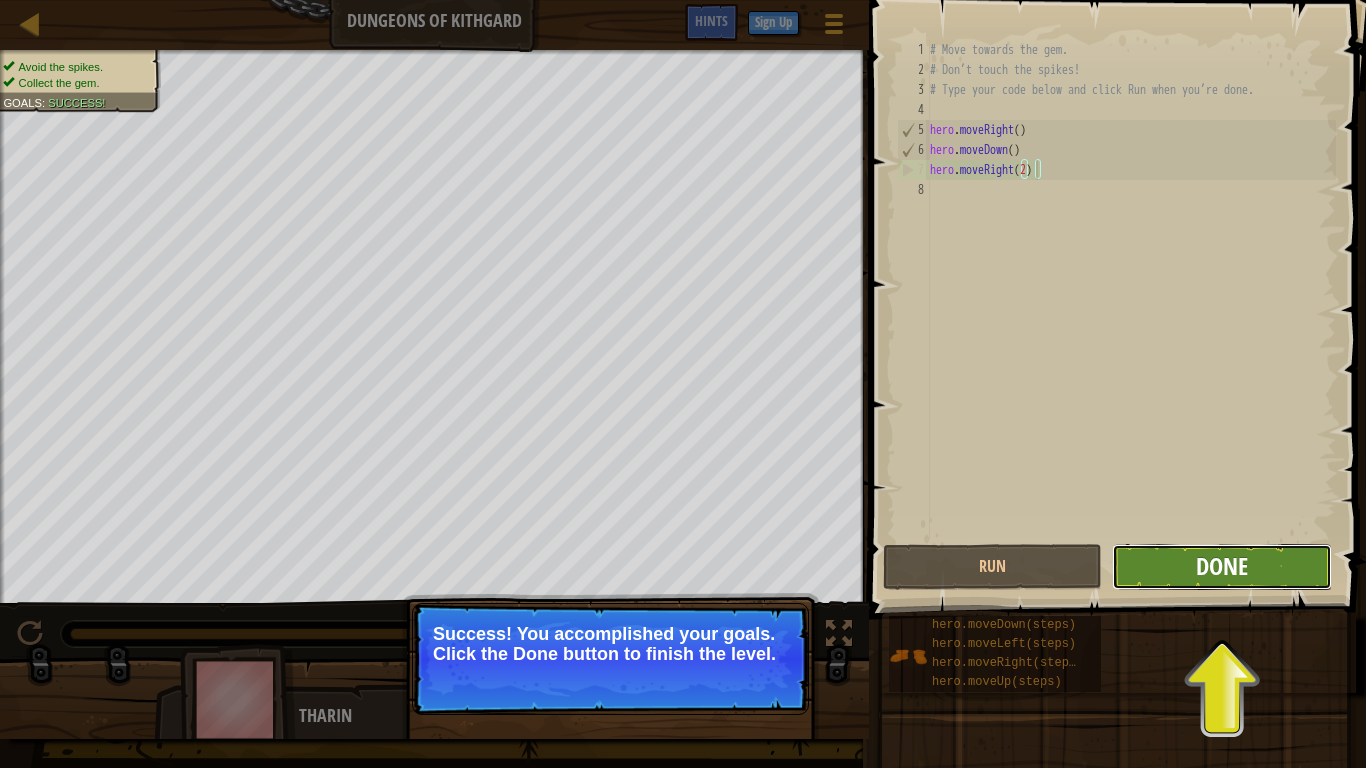 click on "Done" at bounding box center (1222, 566) 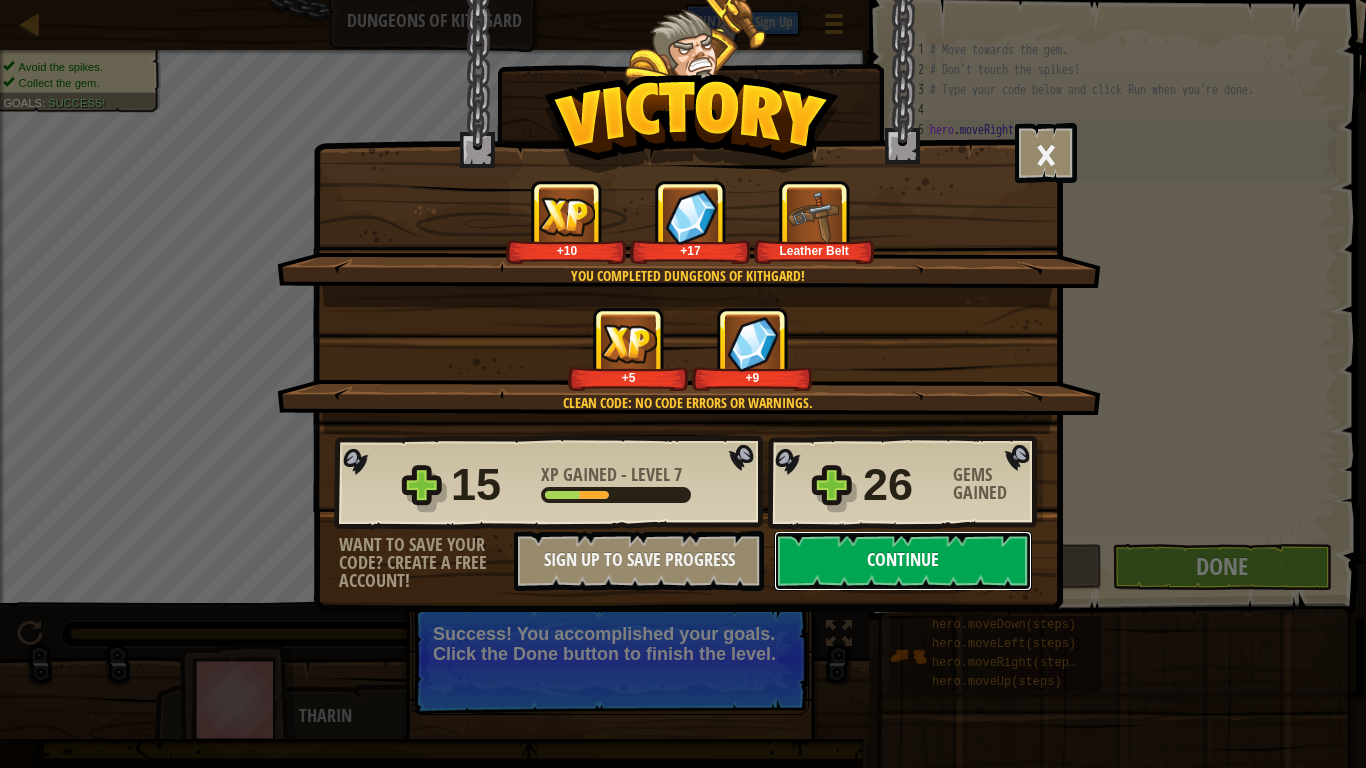 click on "Continue" at bounding box center [903, 561] 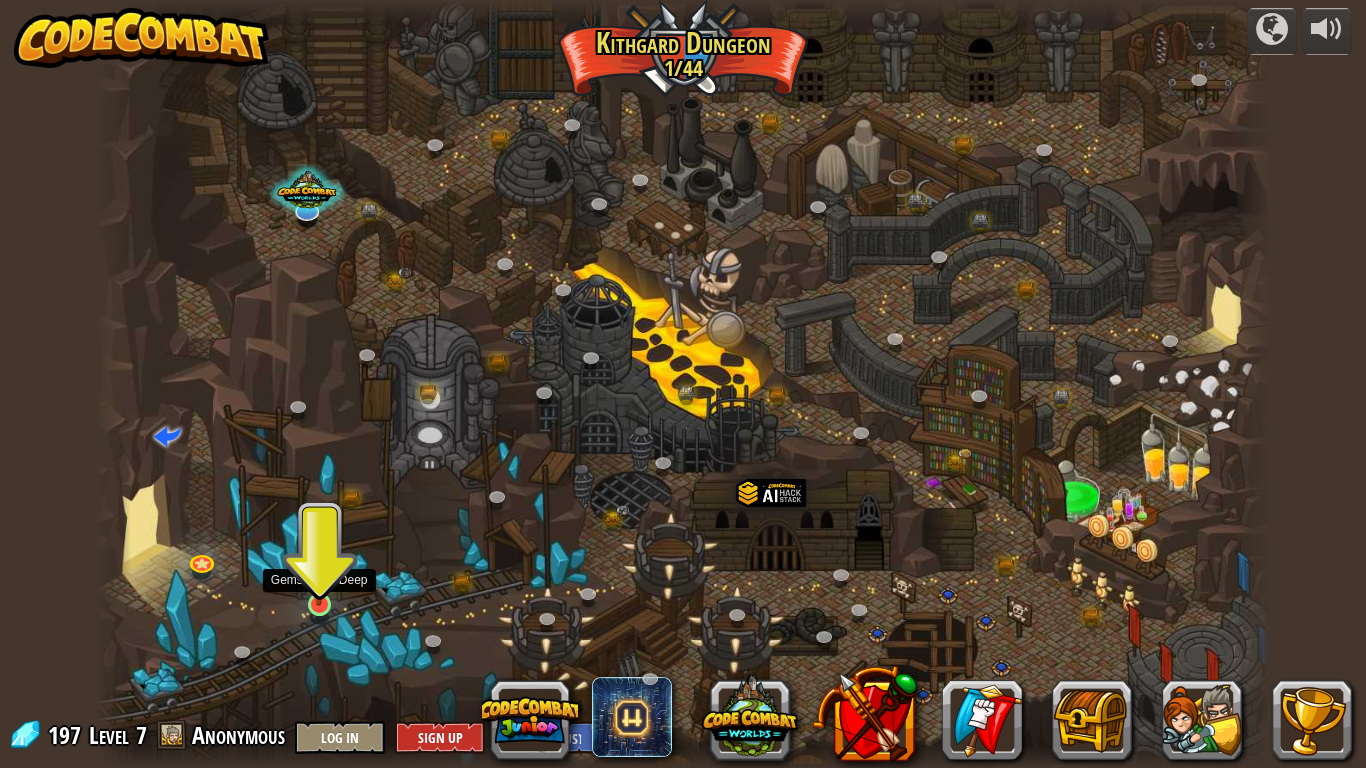 click at bounding box center (319, 572) 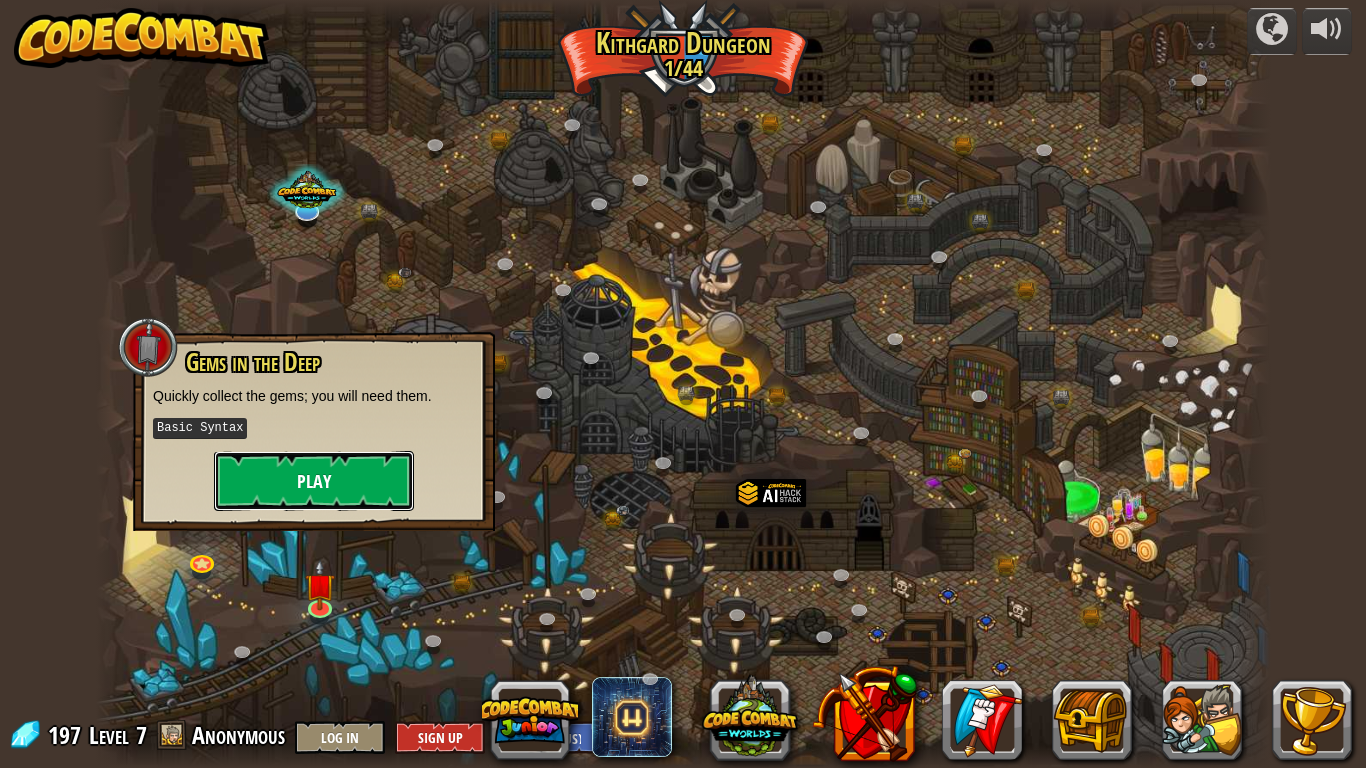 click on "Play" at bounding box center [314, 481] 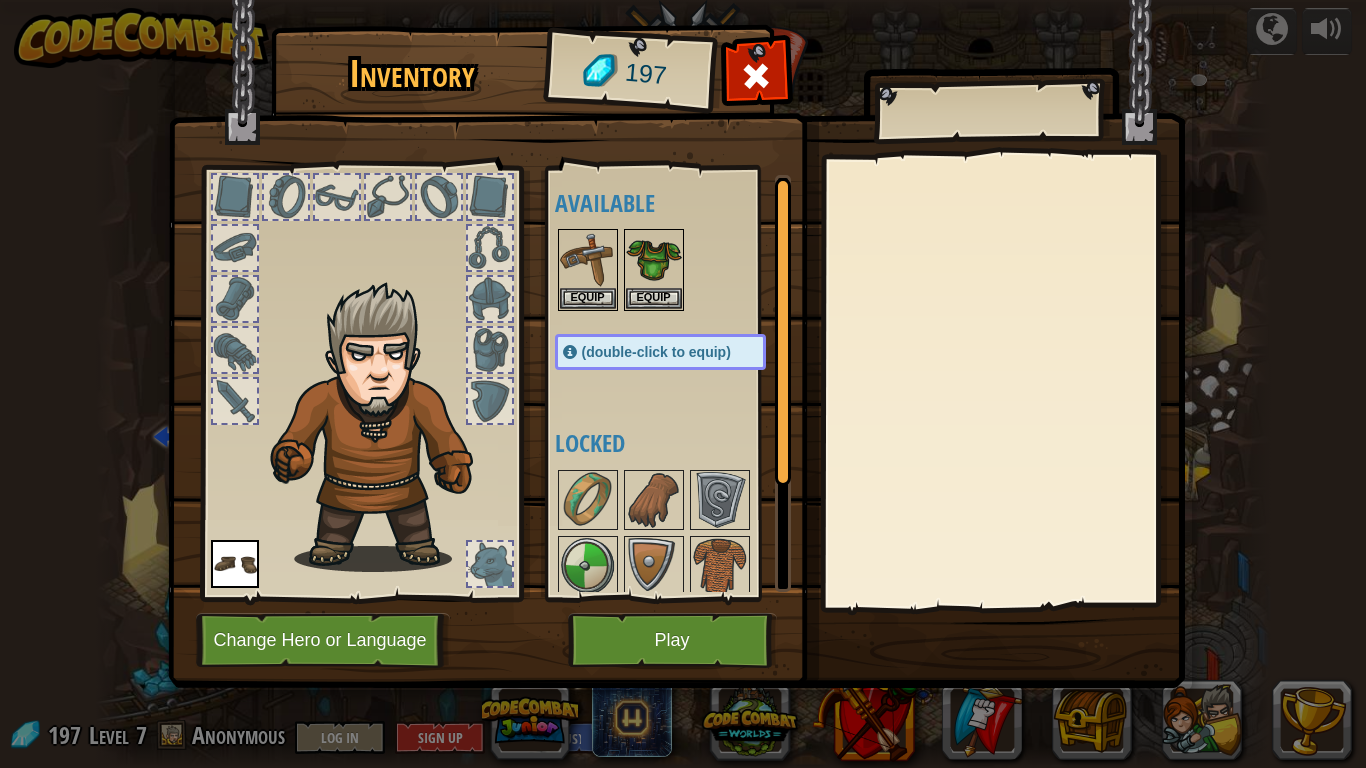 scroll, scrollTop: 0, scrollLeft: 0, axis: both 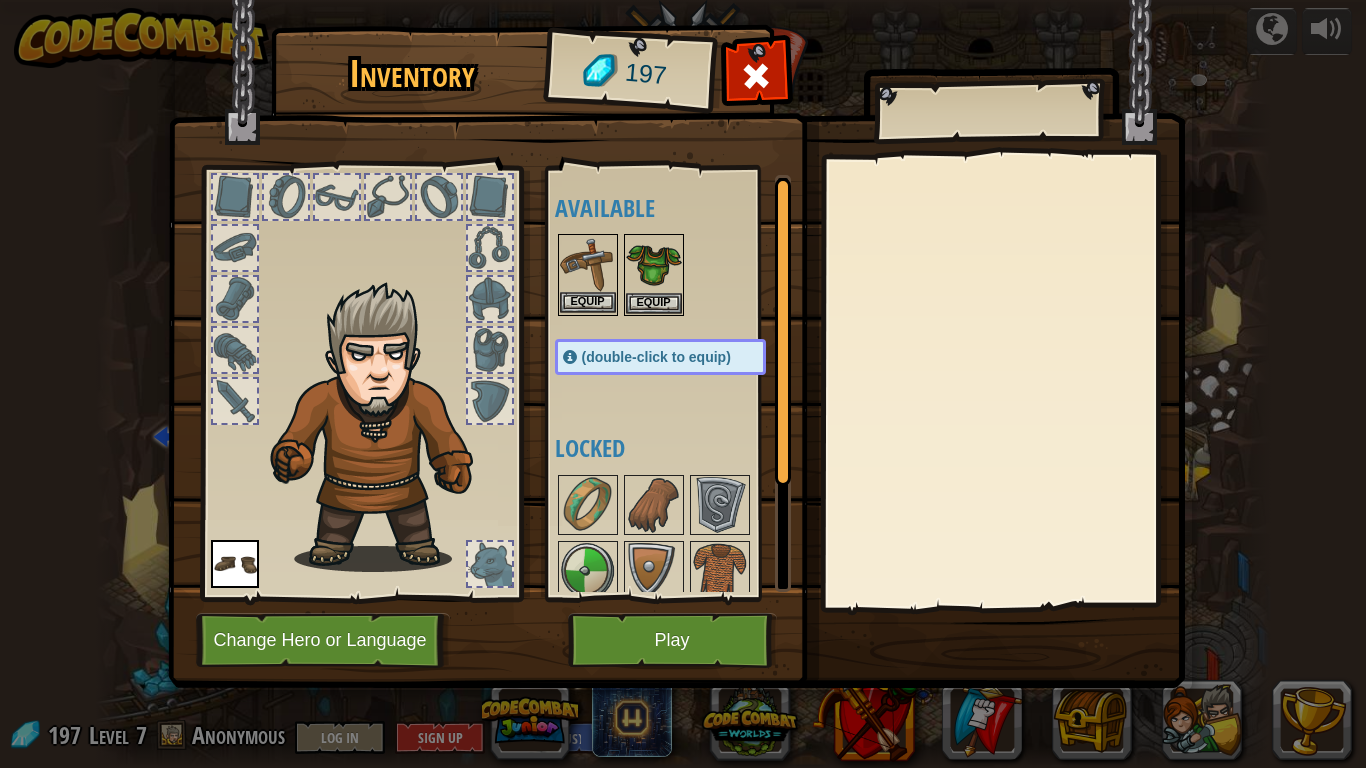 click at bounding box center (588, 264) 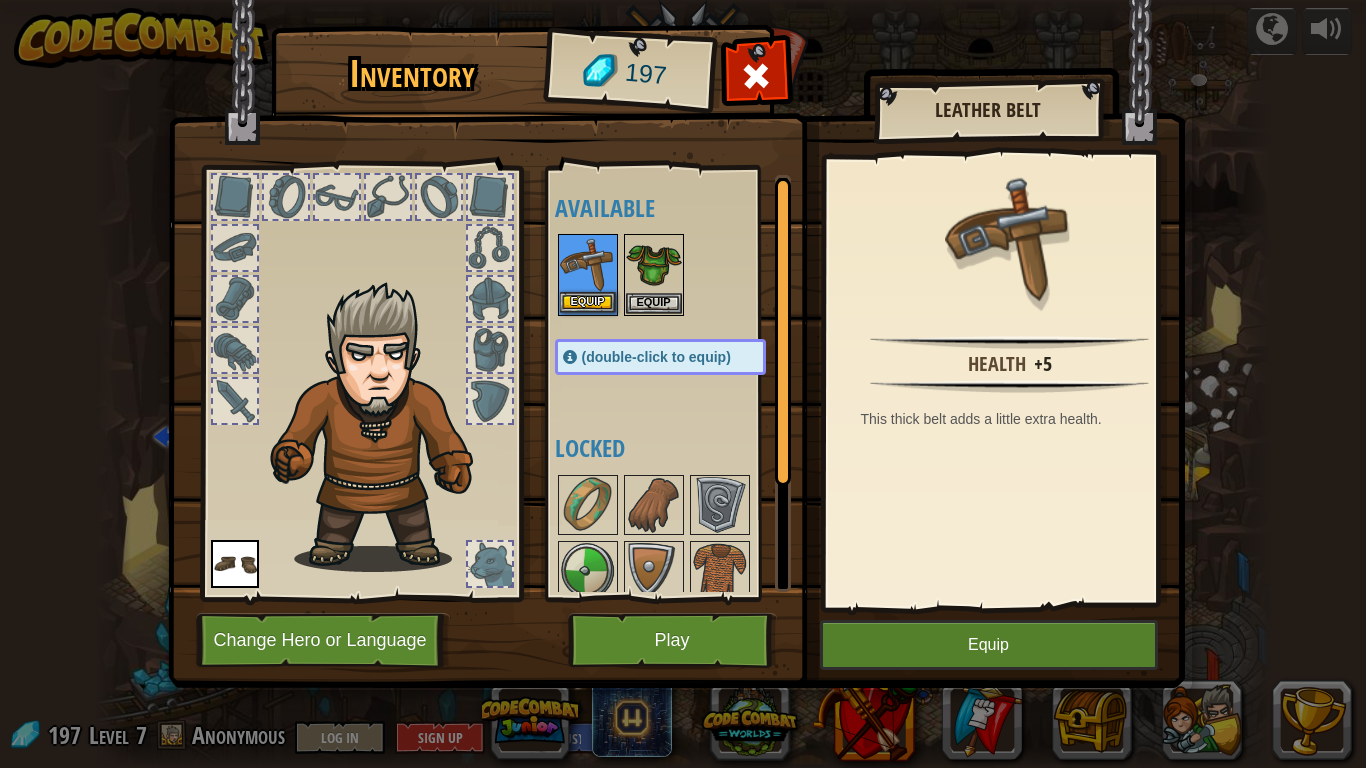 click at bounding box center [588, 264] 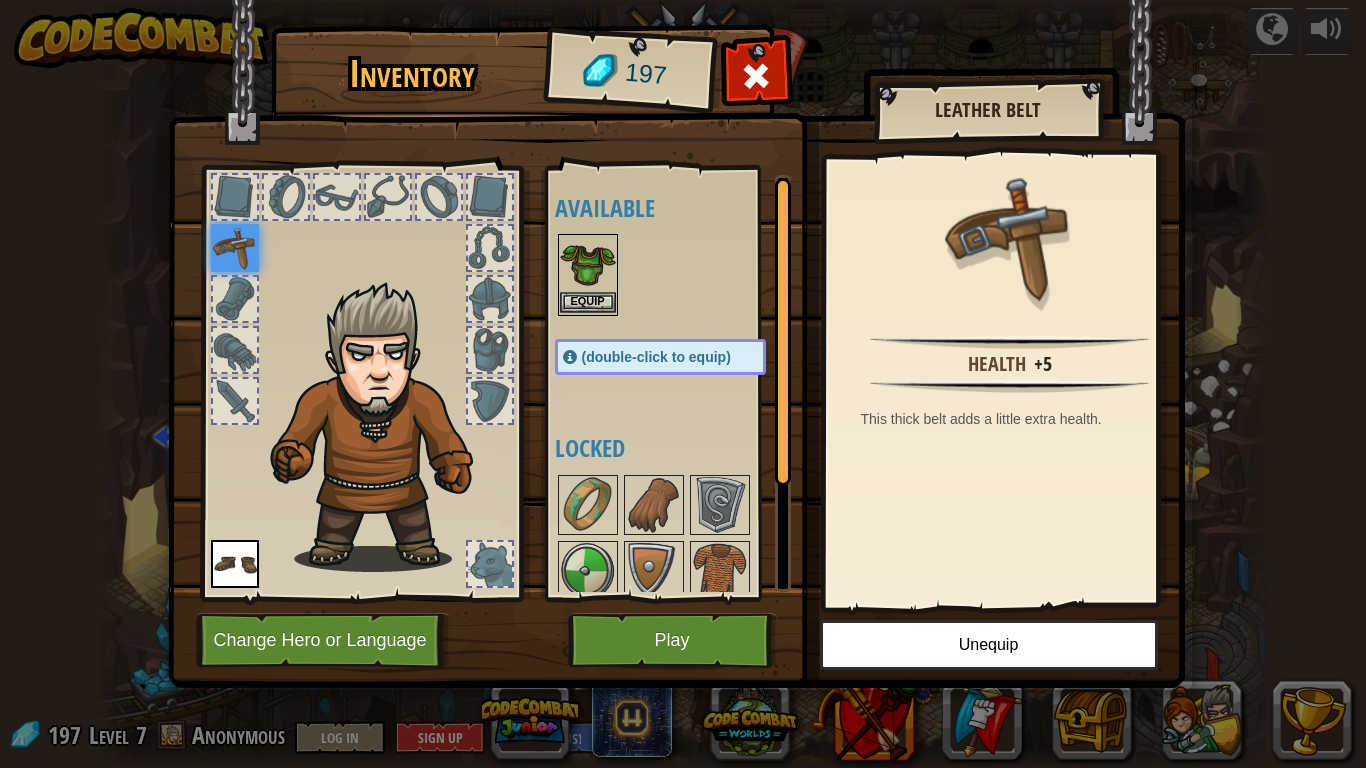 click at bounding box center [588, 264] 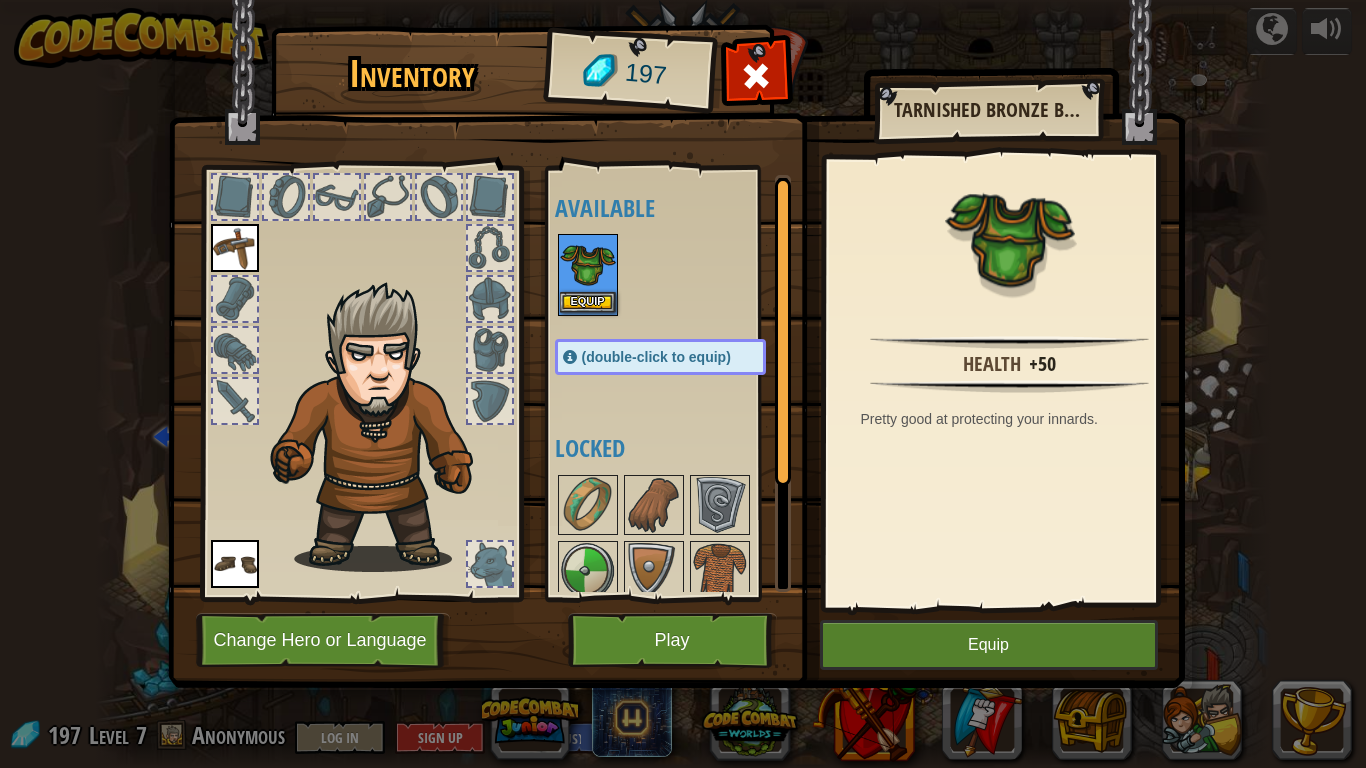 click at bounding box center (588, 264) 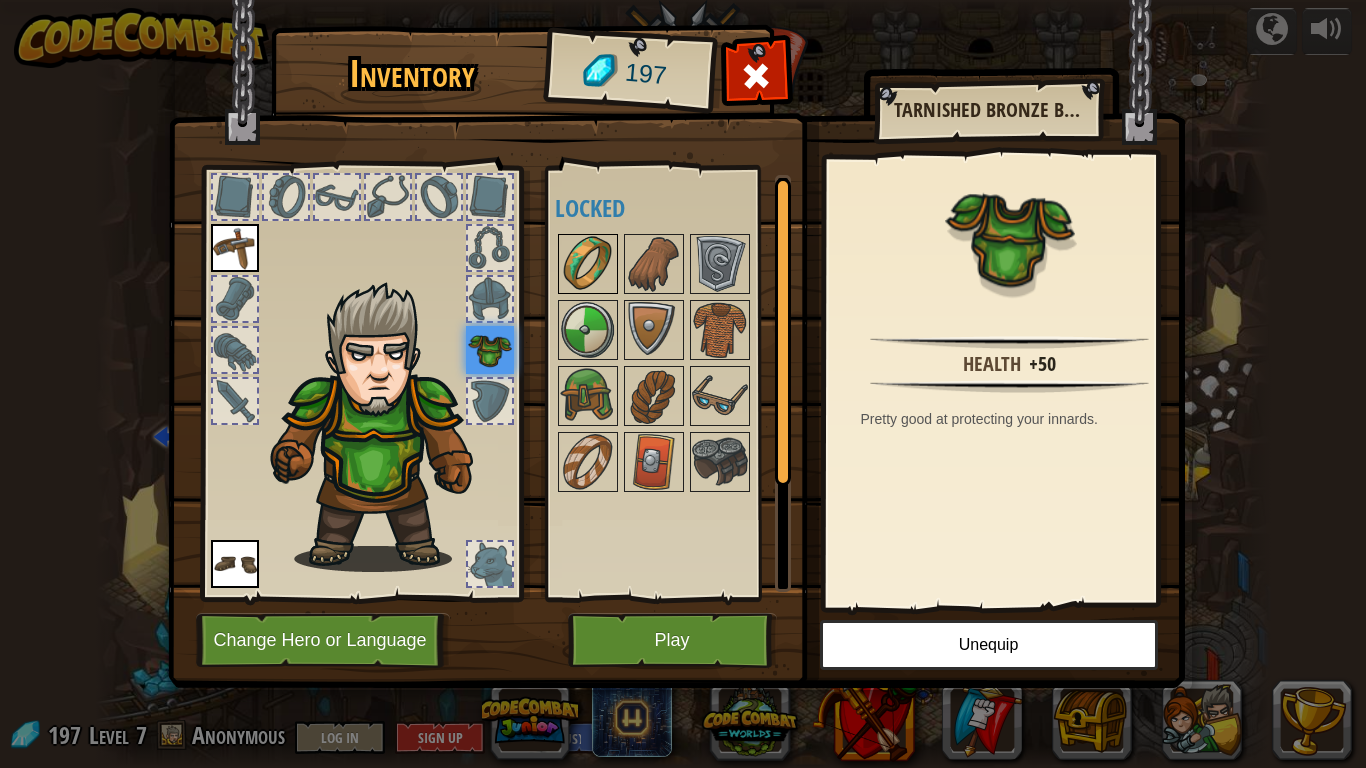 click at bounding box center (588, 264) 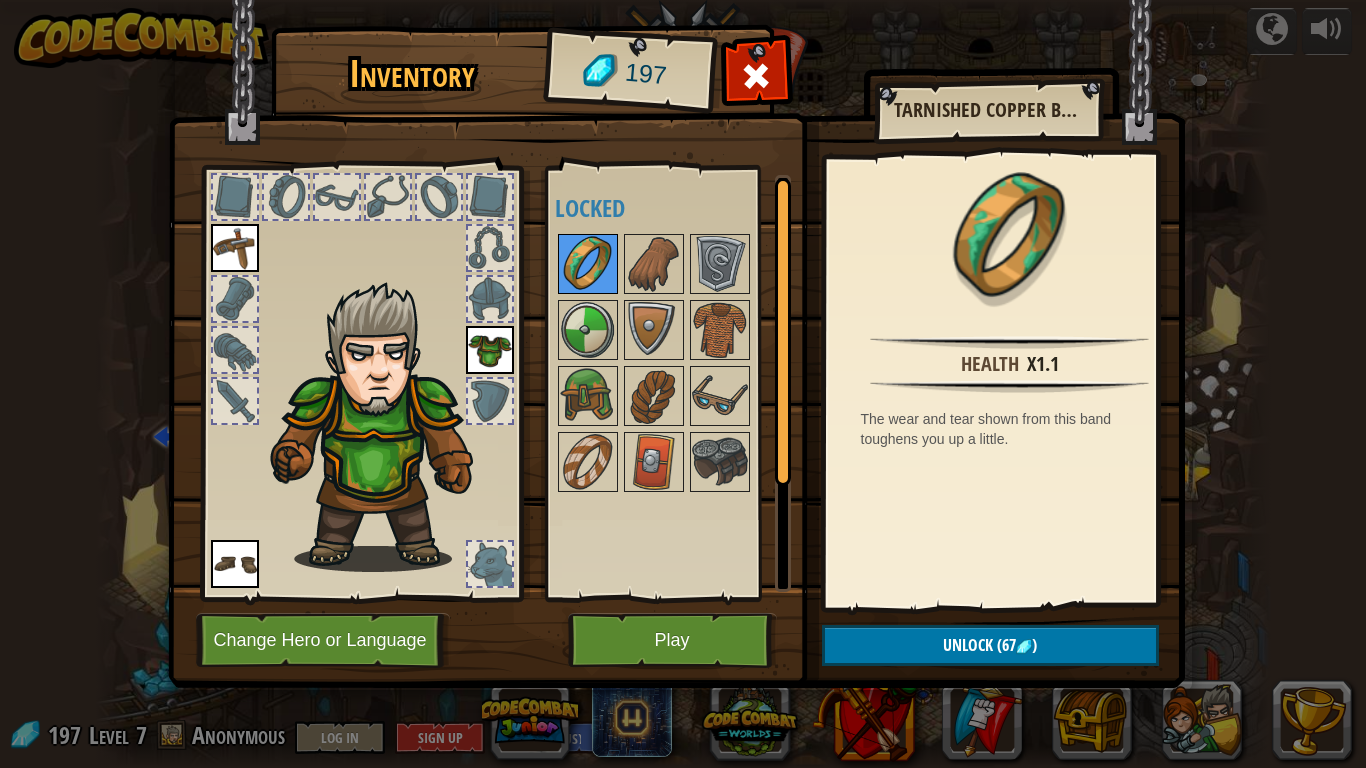 click at bounding box center (588, 264) 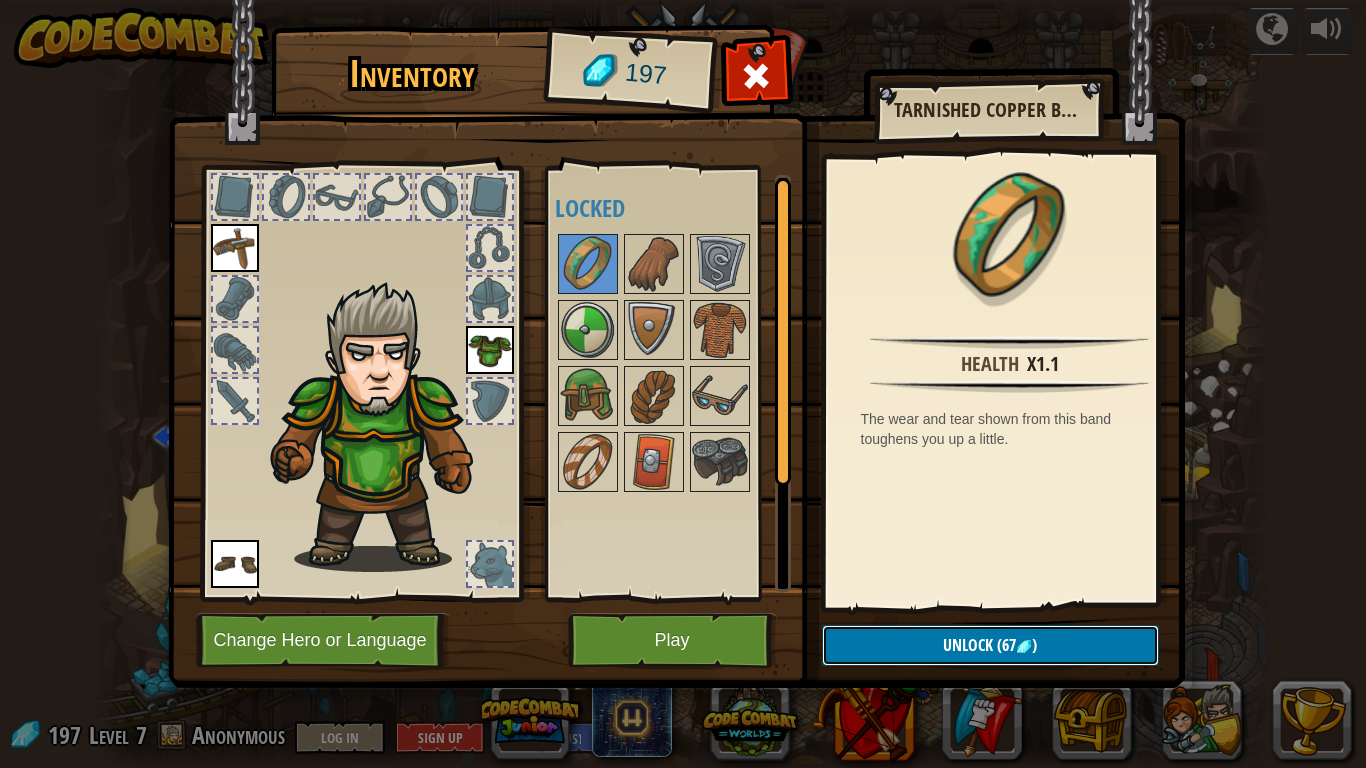 click on "Unlock (67 )" at bounding box center [990, 645] 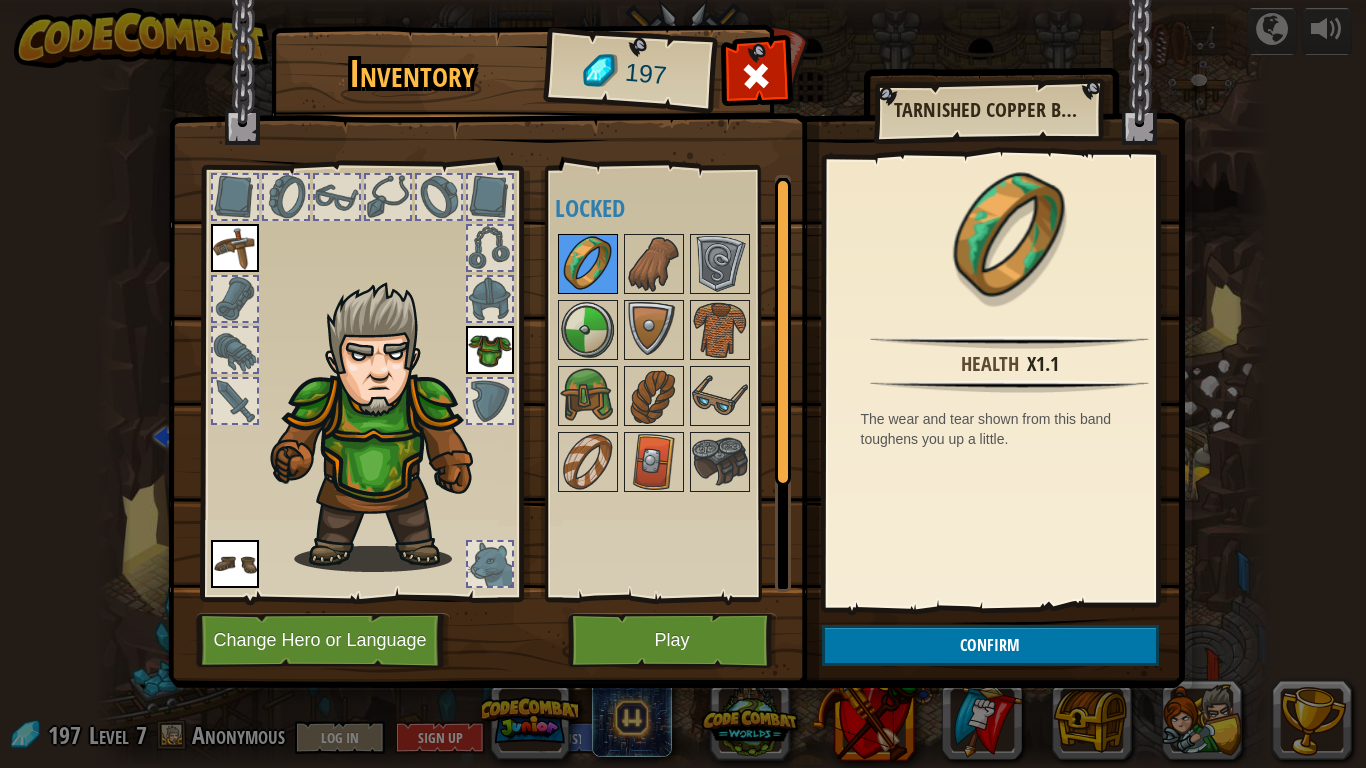 click at bounding box center (588, 264) 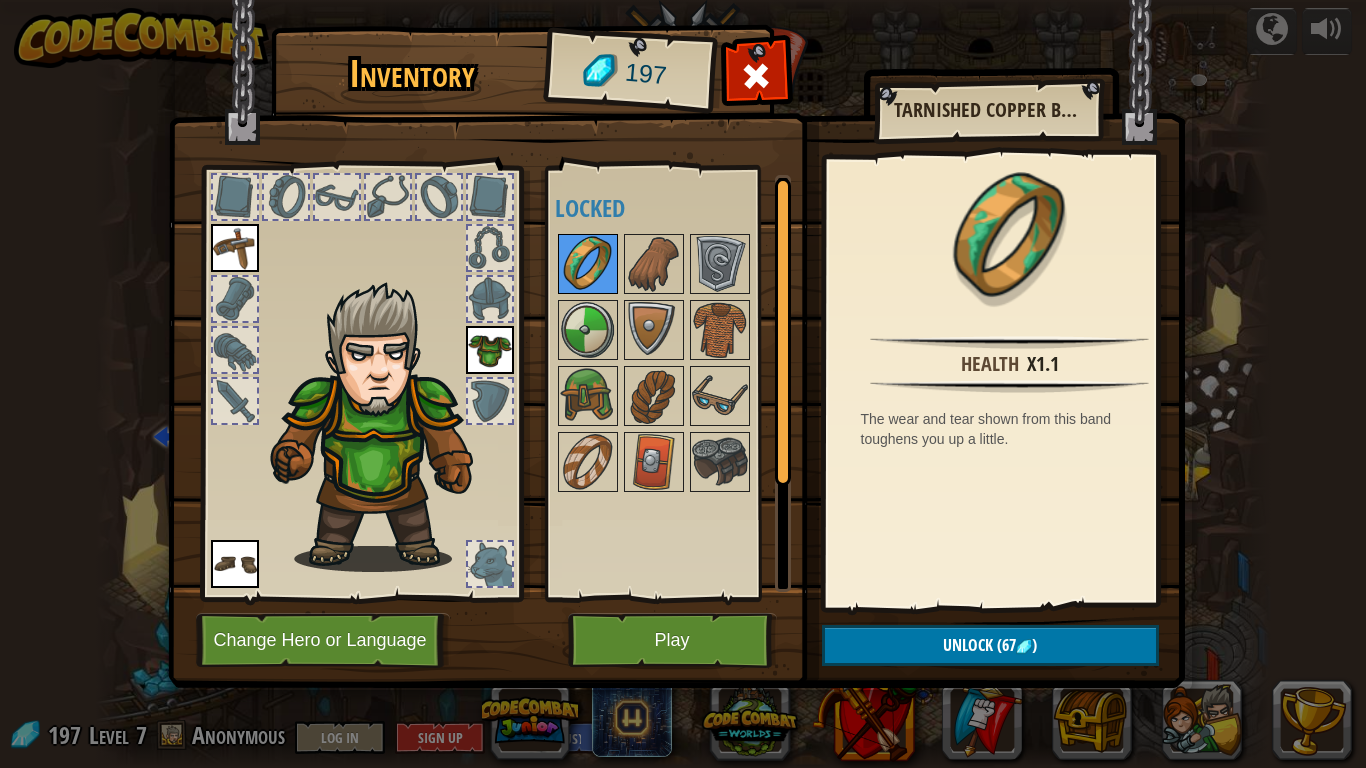 click at bounding box center (588, 264) 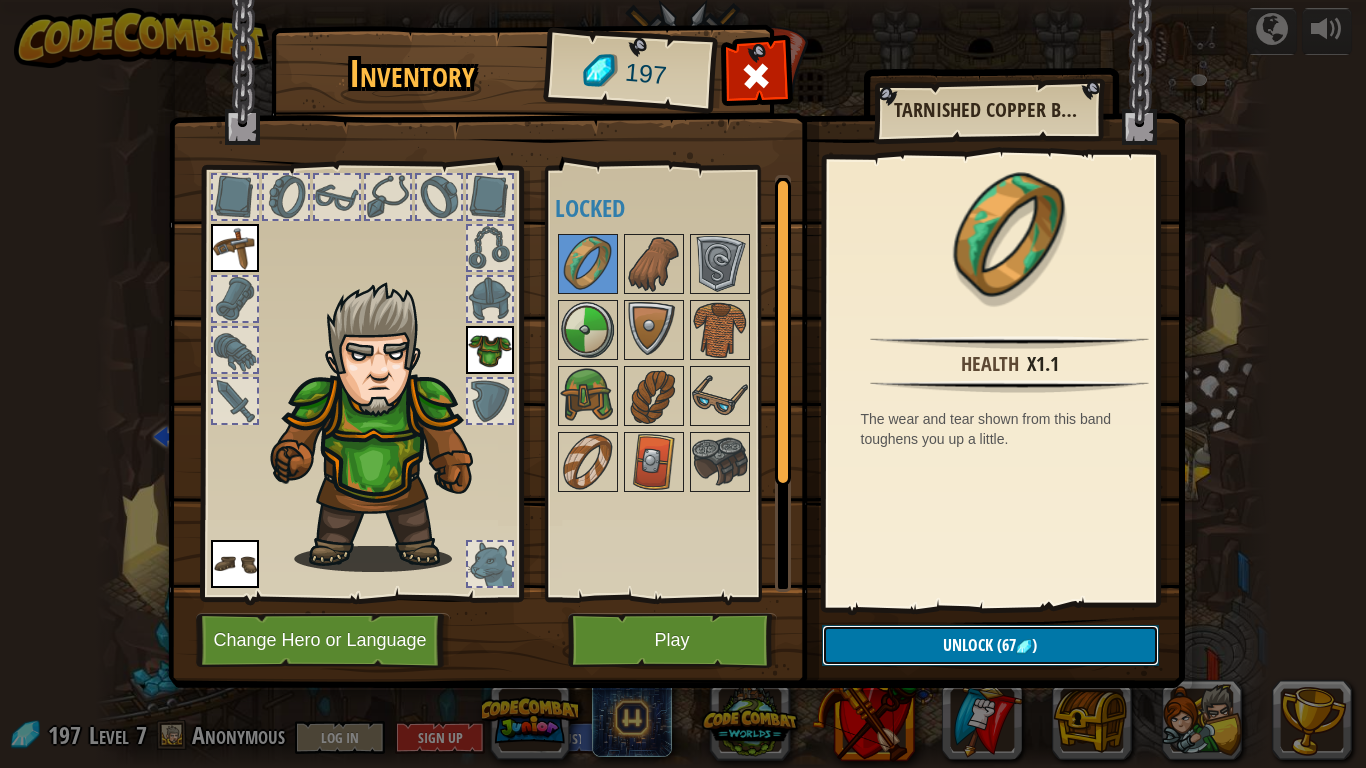 click on "Unlock (67 )" at bounding box center [990, 645] 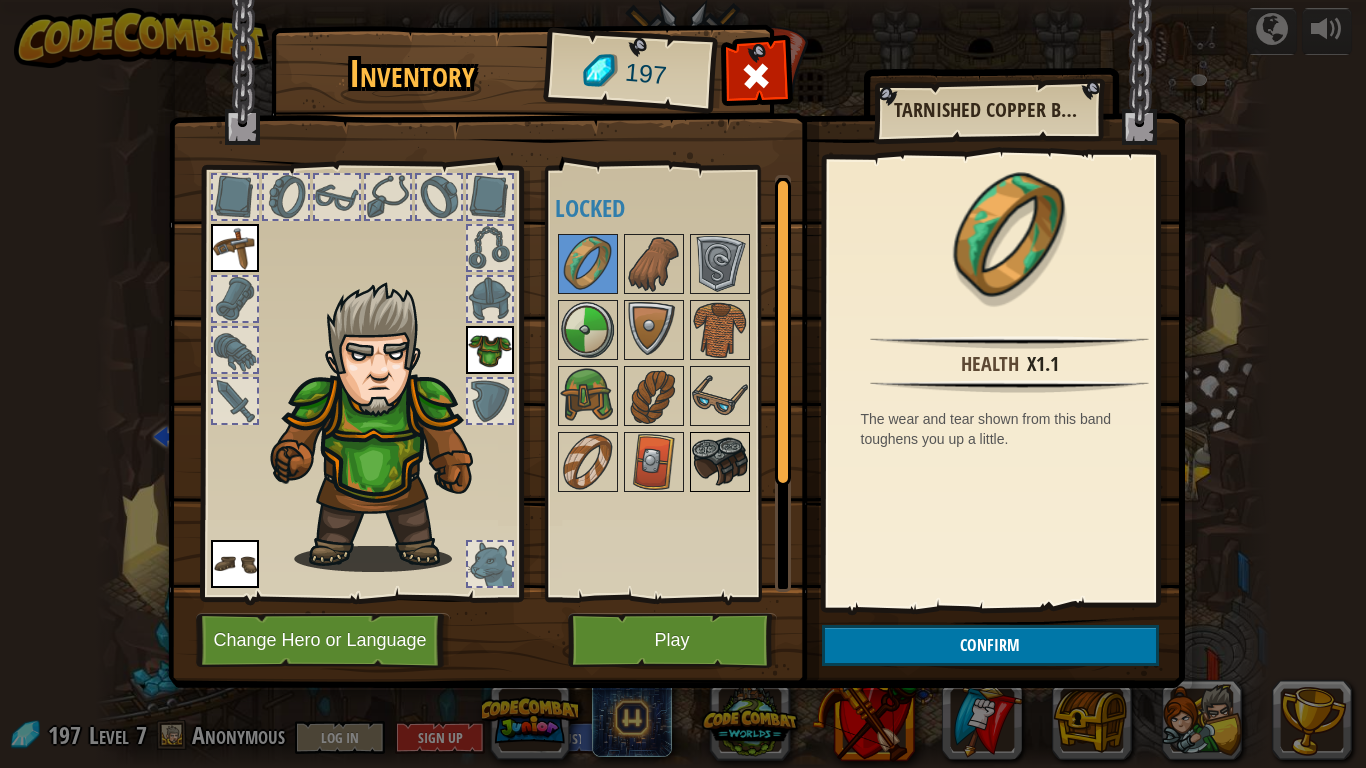 click at bounding box center [720, 462] 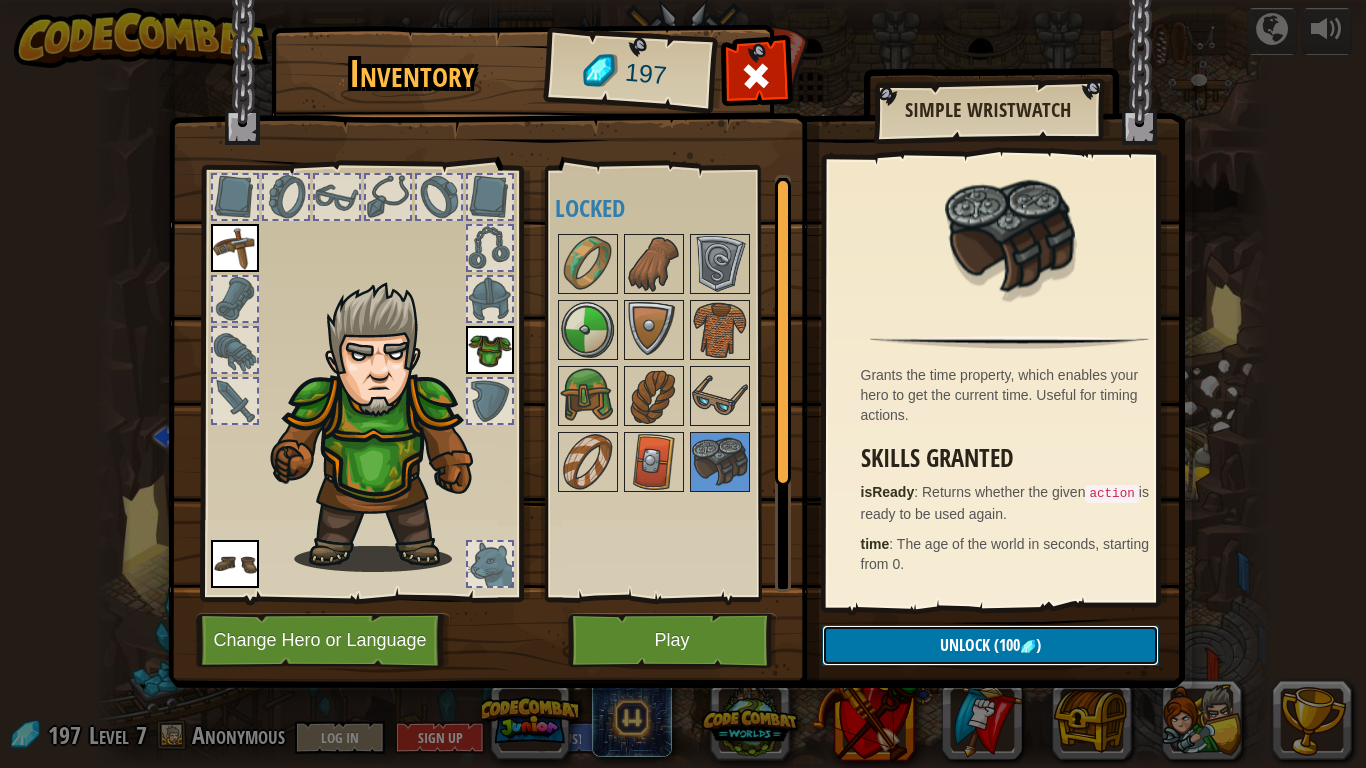 click on "Unlock (100 )" at bounding box center [990, 645] 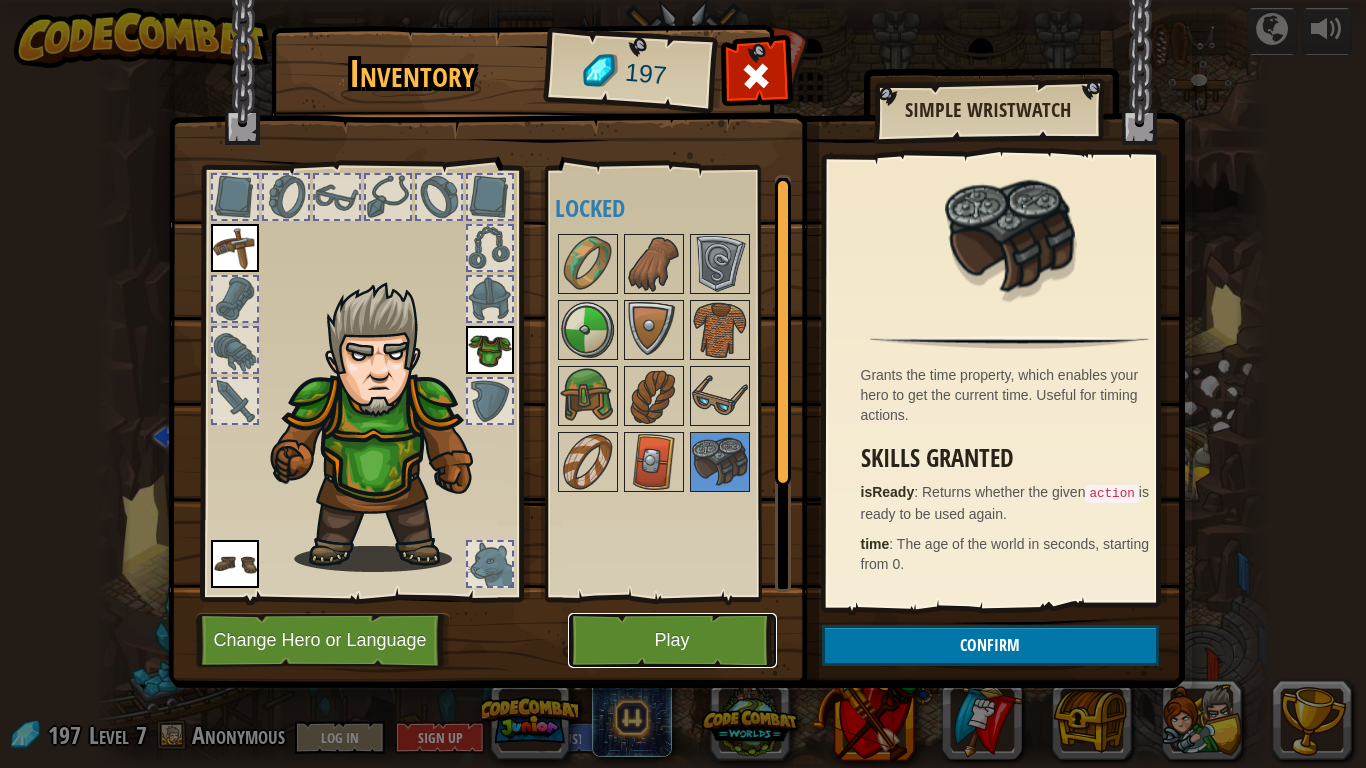 click on "Play" at bounding box center (672, 640) 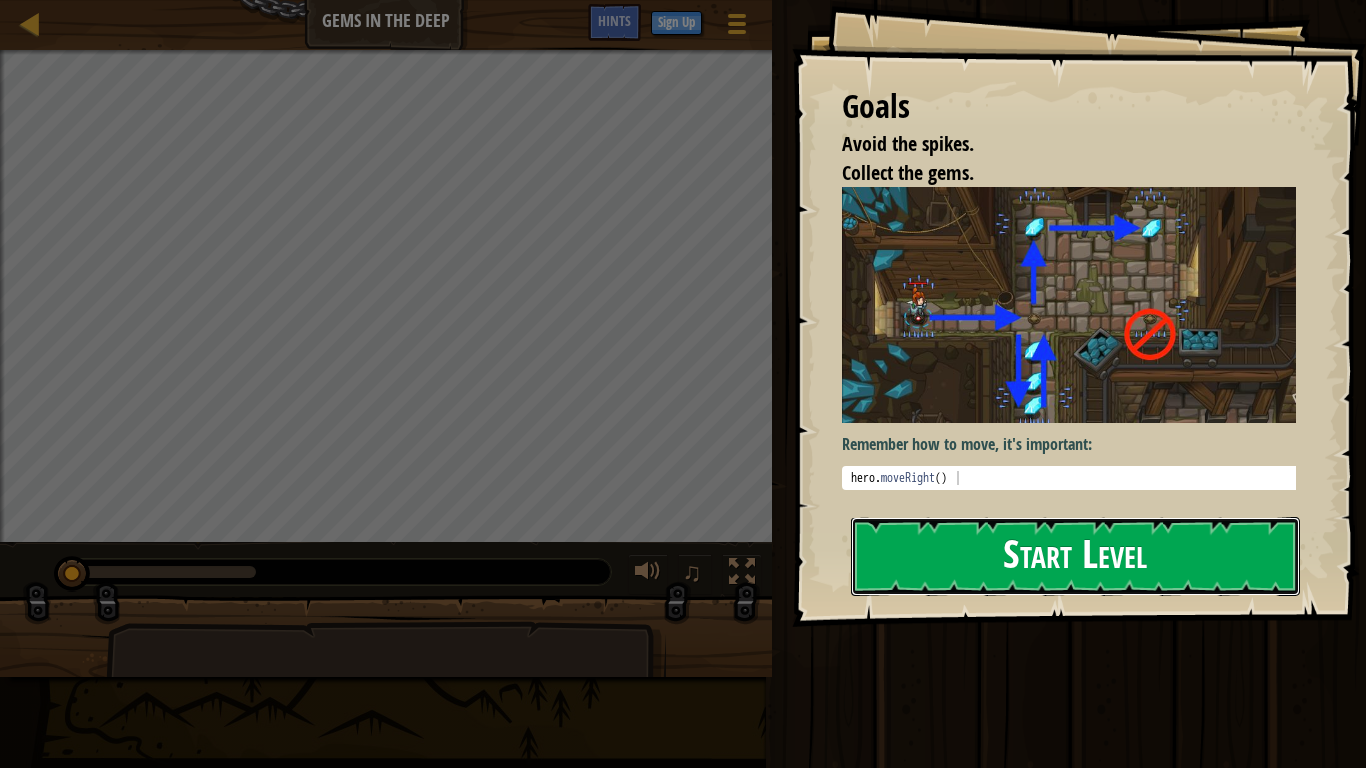 click on "Start Level" at bounding box center (1075, 556) 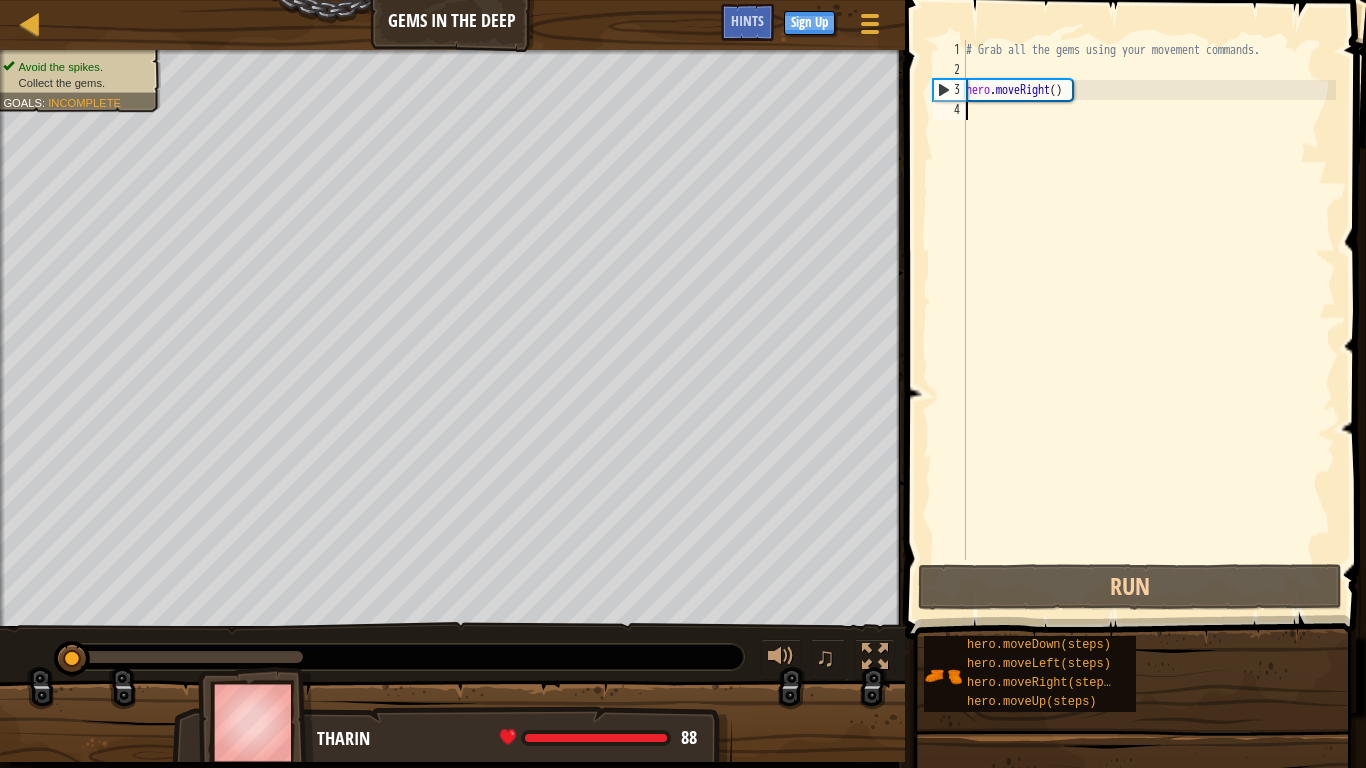 click on "2" at bounding box center (949, 70) 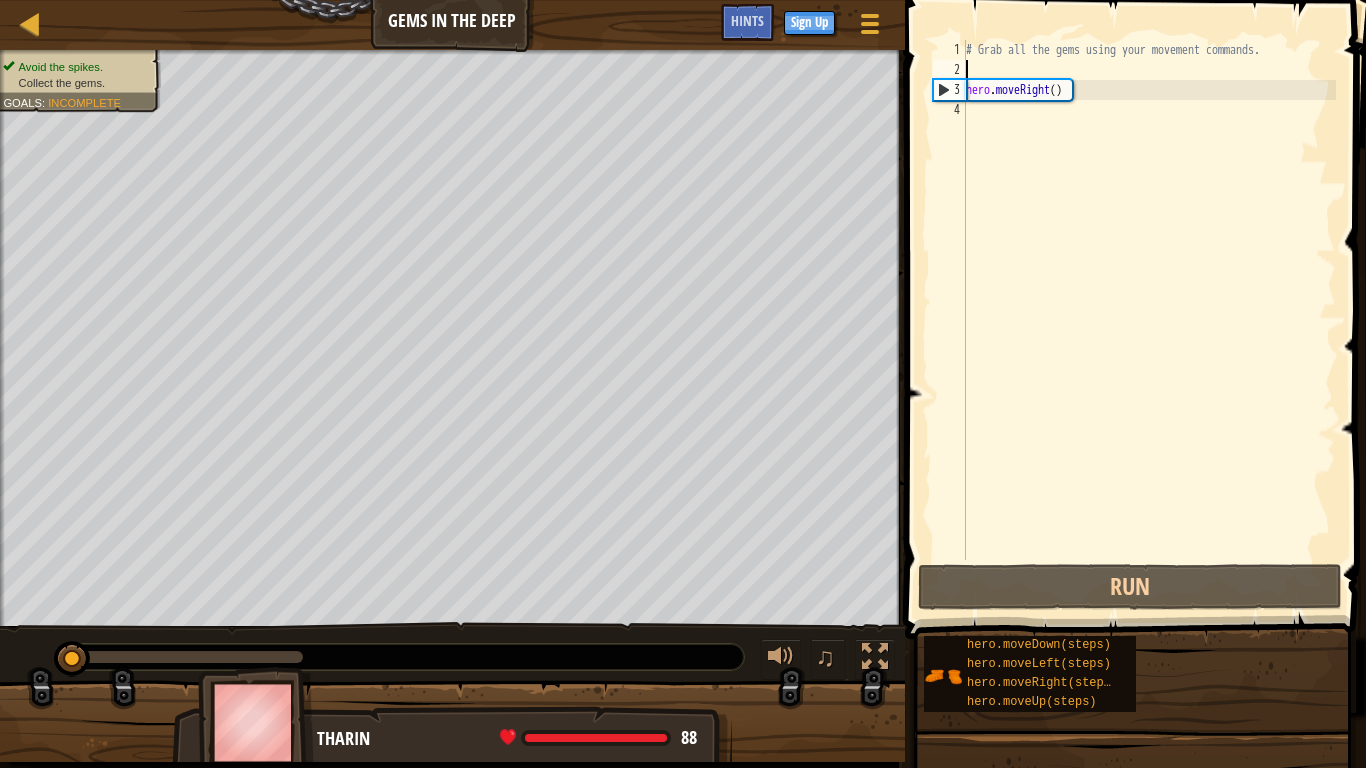 click on "2" at bounding box center [949, 70] 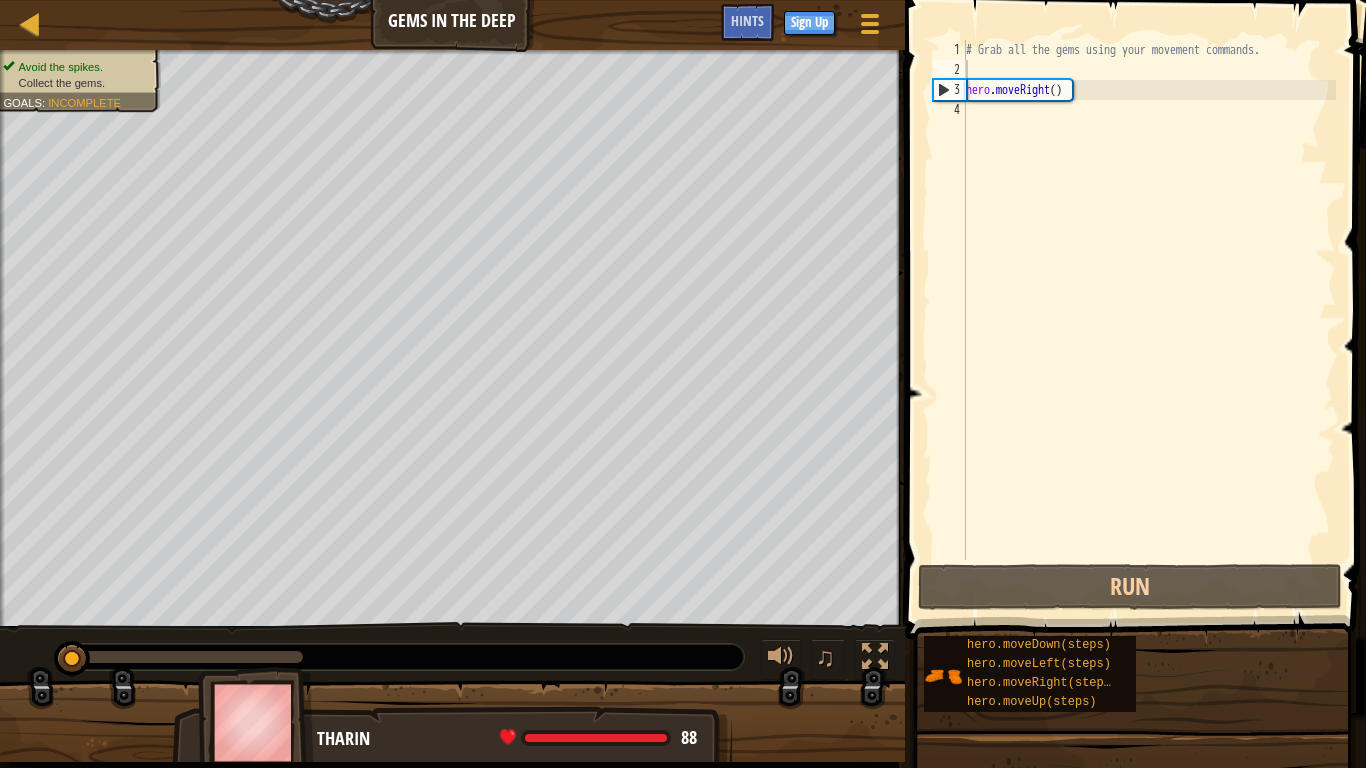 click on "1 2 3 4 # Grab all the gems using your movement commands. hero . moveRight ( )     הההההההההההההההההההההההההההההההההההההההההההההההההההההההההההההההההההההההההההההההההההההההההההההההההההההההההההההההההההההההההההההההההההההההההההההההההההההההההההההההההההההההההההההההההההההההההההההההההההההההההההההההההההההההההההההההההההההההההההההההההההההההההההההההה XXXXXXXXXXXXXXXXXXXXXXXXXXXXXXXXXXXXXXXXXXXXXXXXXXXXXXXXXXXXXXXXXXXXXXXXXXXXXXXXXXXXXXXXXXXXXXXXXXXXXXXXXXXXXXXXXXXXXXXXXXXXXXXXXXXXXXXXXXXXXXXXXXXXXXXXXXXXXXXXXXXXXXXXXXXXXXXXXXXXXXXXXXXXXXXXXXXXXXXXXXXXXXXXXXXXXXXXXXXXXXXXXXXXXXXXXXXXXXXXXXXXXXXXXXXXXXXX" at bounding box center (1132, 300) 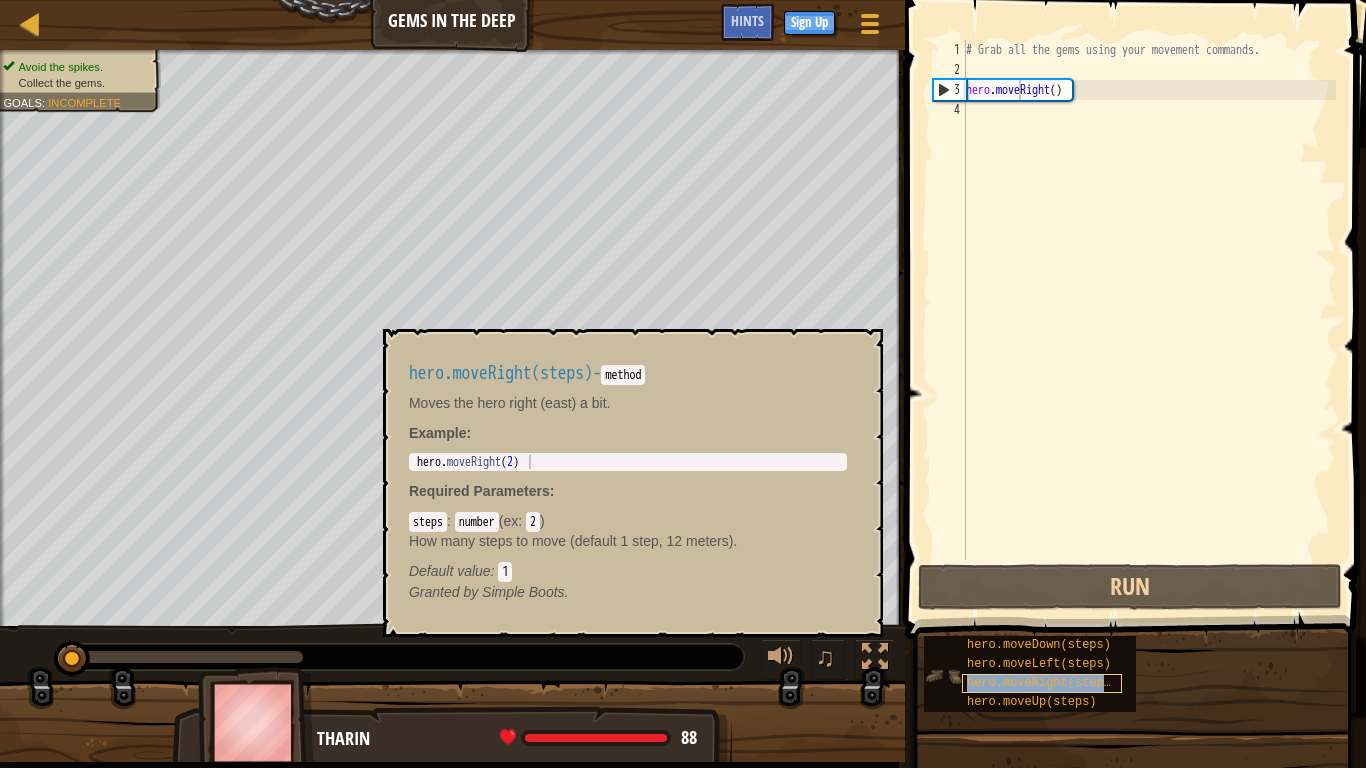 type on "hero.movhero.moveRight(steps)eRight()" 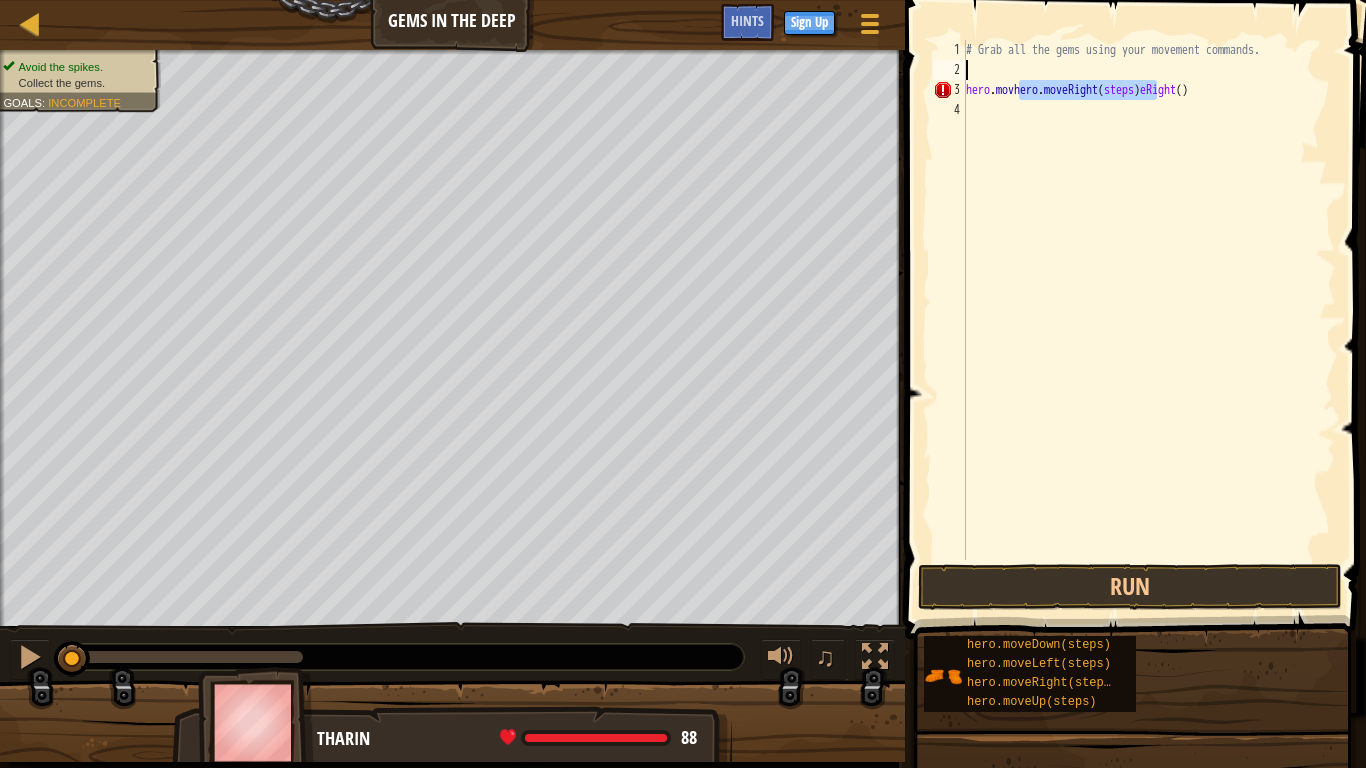 type on "hero.movhero.moveRight(steps)eRight()" 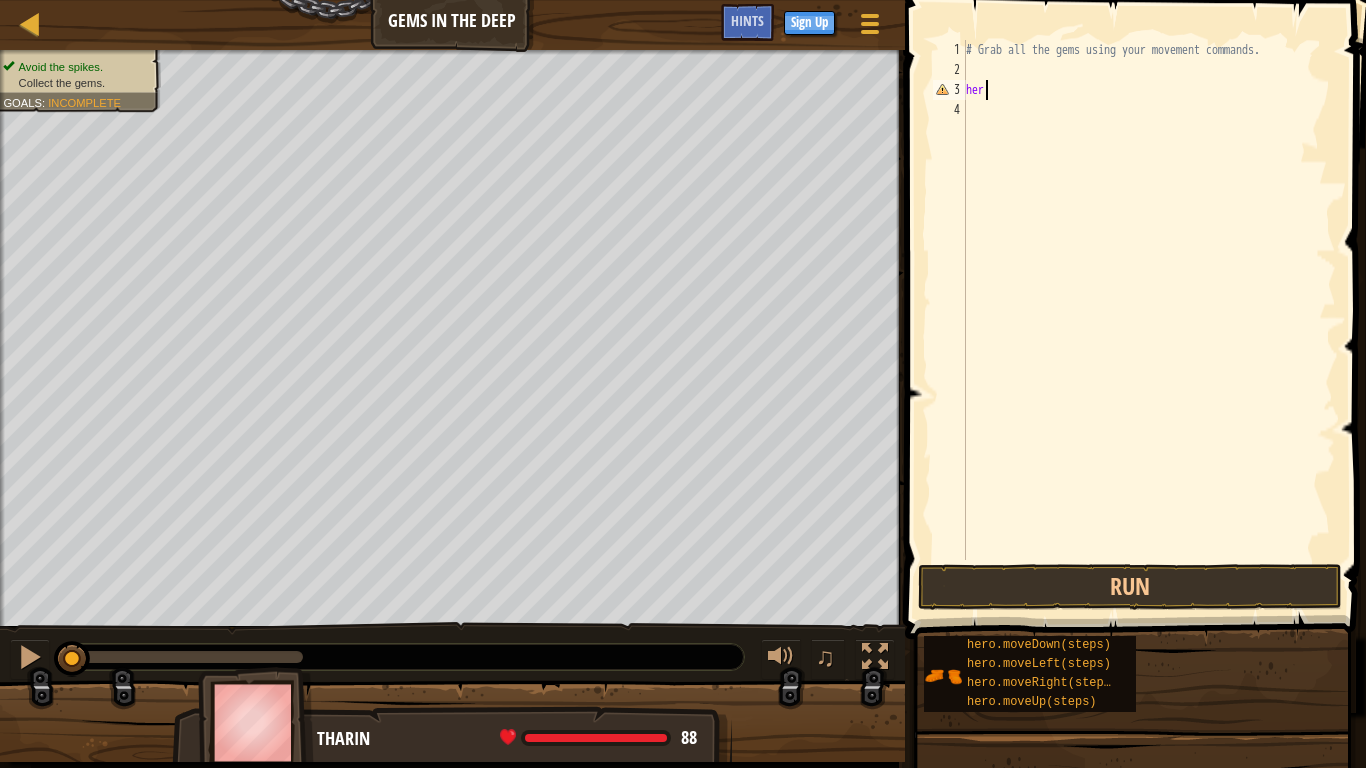 type on "h" 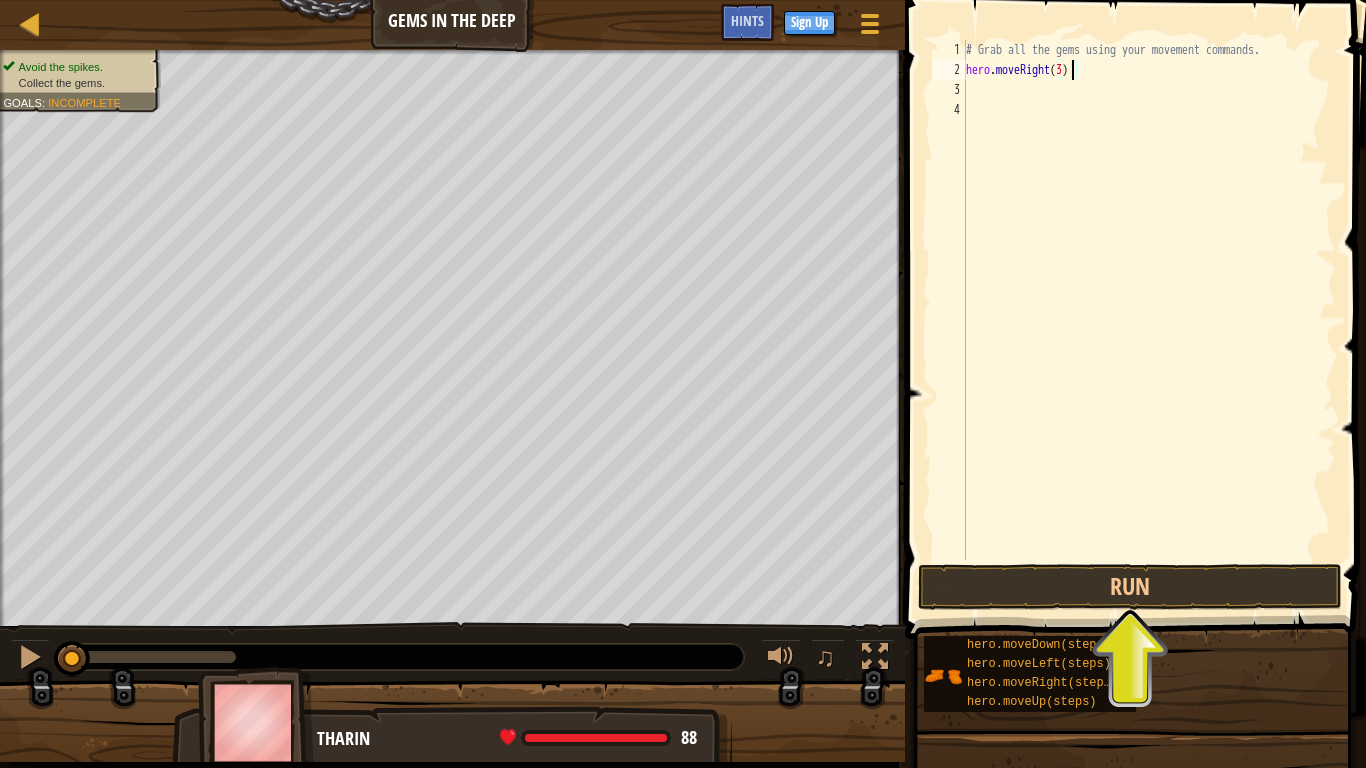 scroll, scrollTop: 9, scrollLeft: 8, axis: both 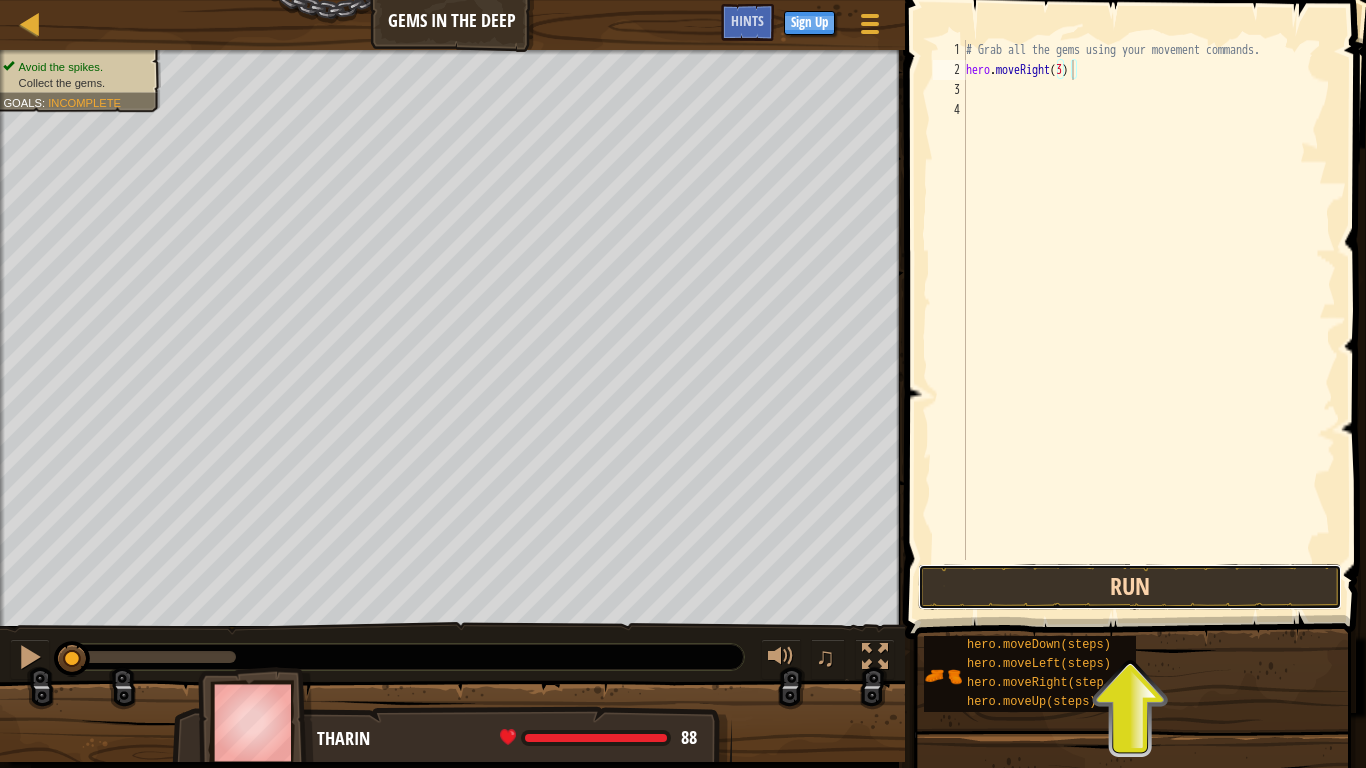 click on "Run" at bounding box center (1130, 587) 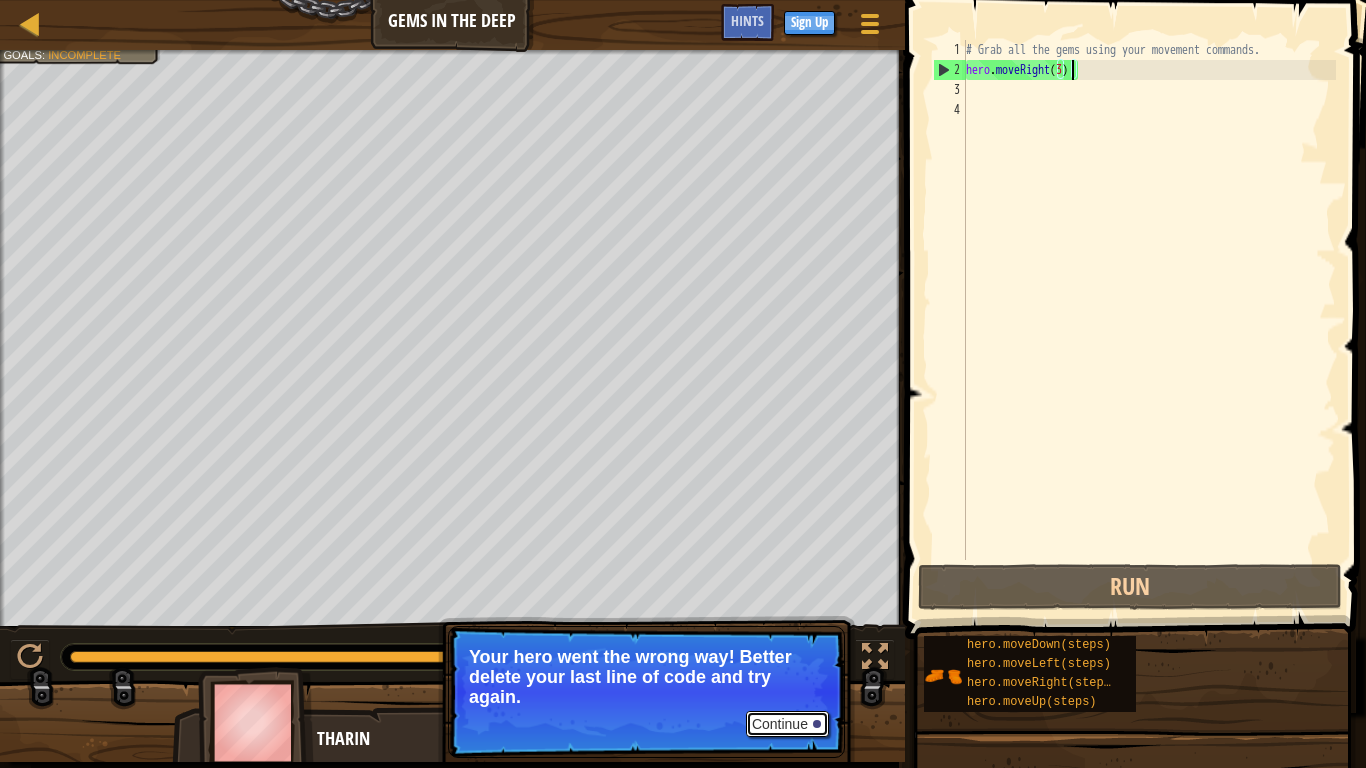 click on "Continue" at bounding box center [787, 724] 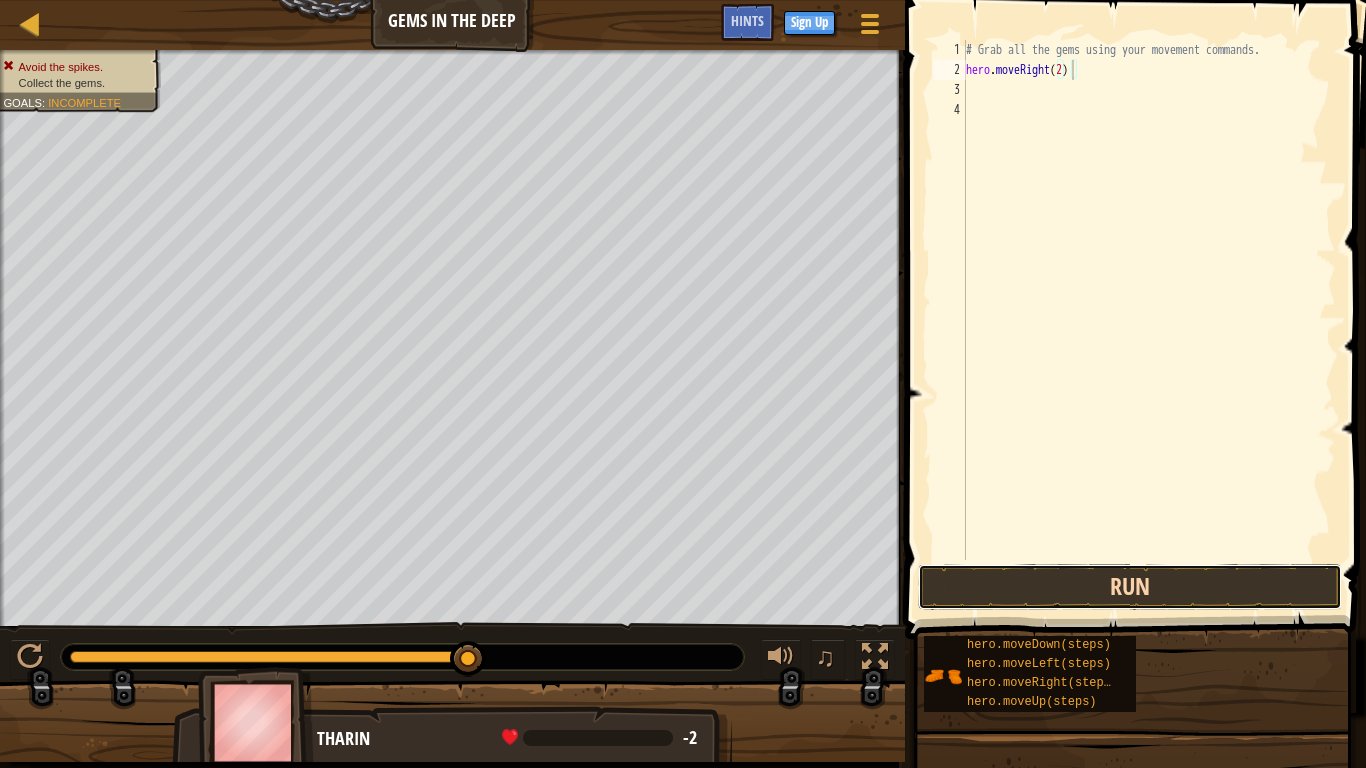 click on "Run" at bounding box center [1130, 587] 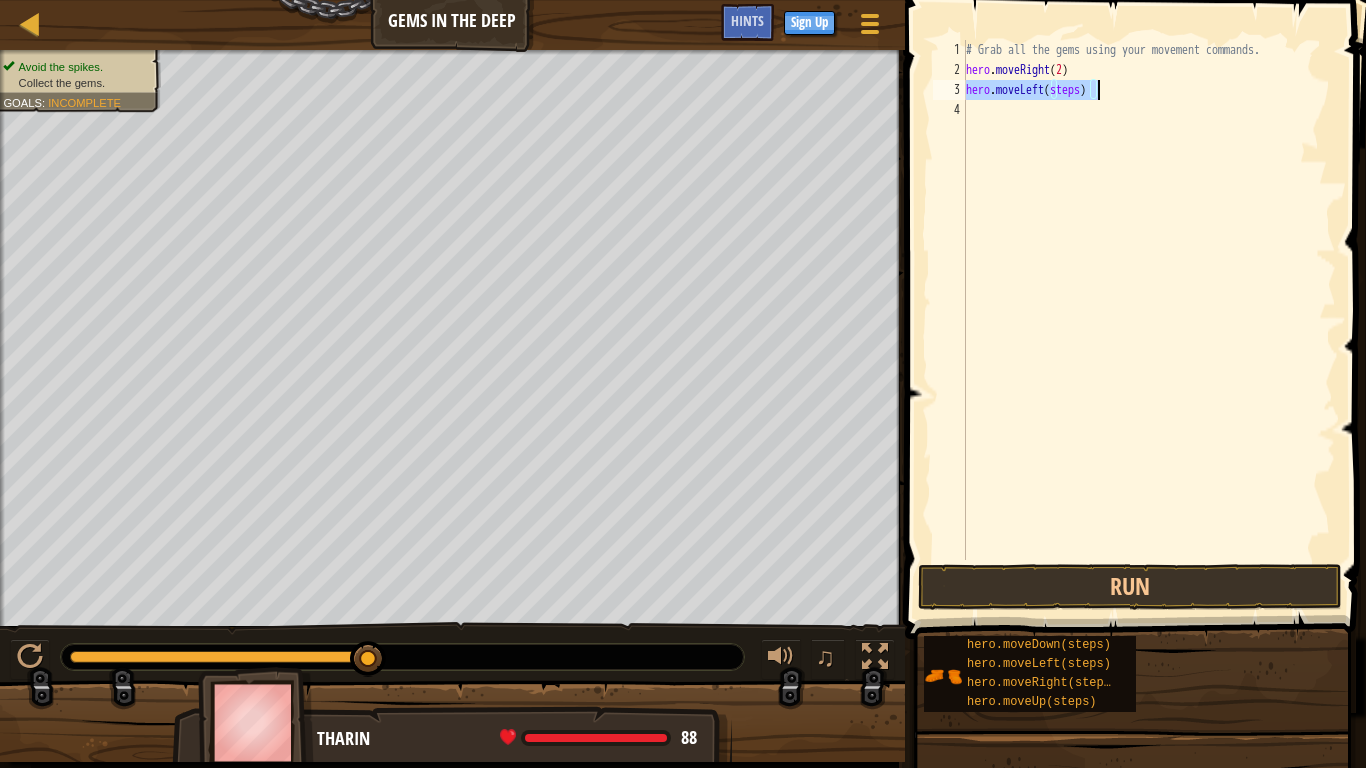 click on "# Grab all the gems using your movement commands. hero . moveRight ( 2 ) hero . moveLeft ( steps )" at bounding box center [1149, 300] 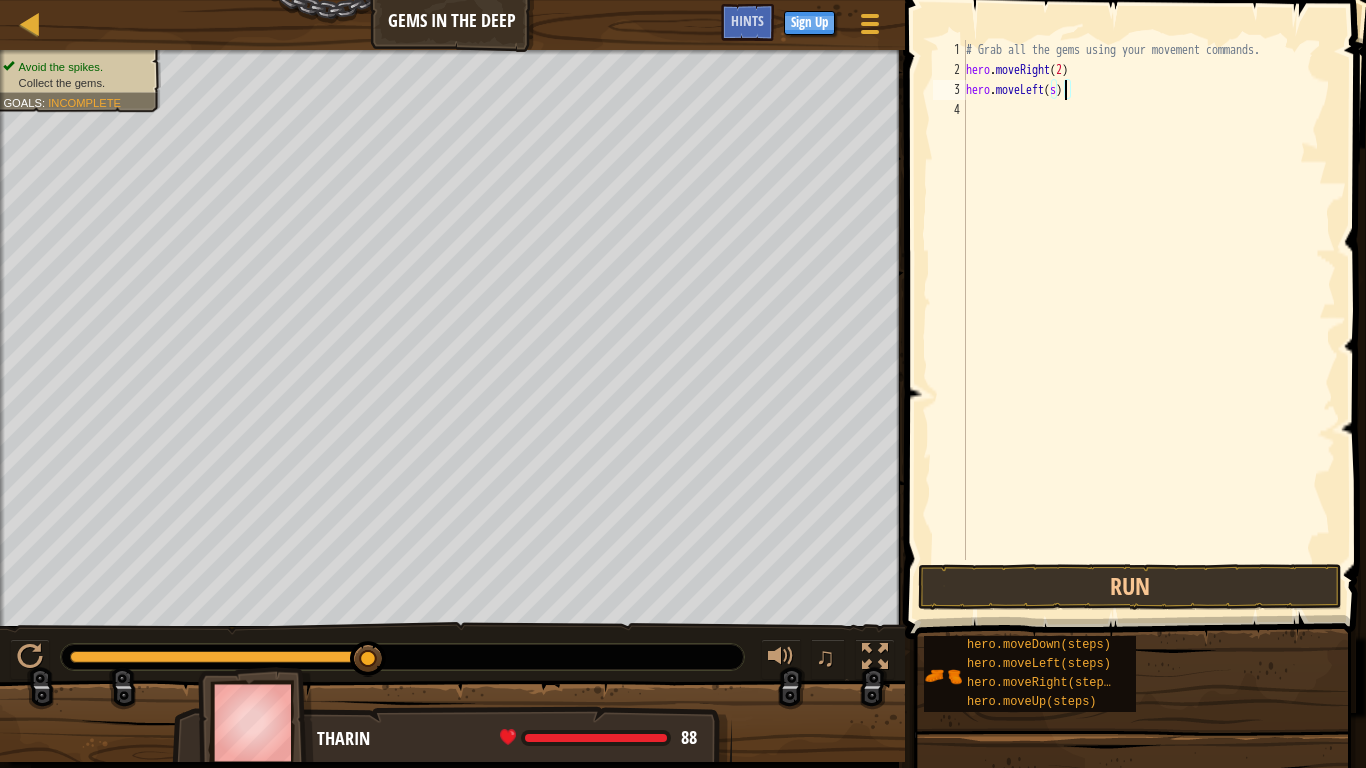 scroll, scrollTop: 9, scrollLeft: 7, axis: both 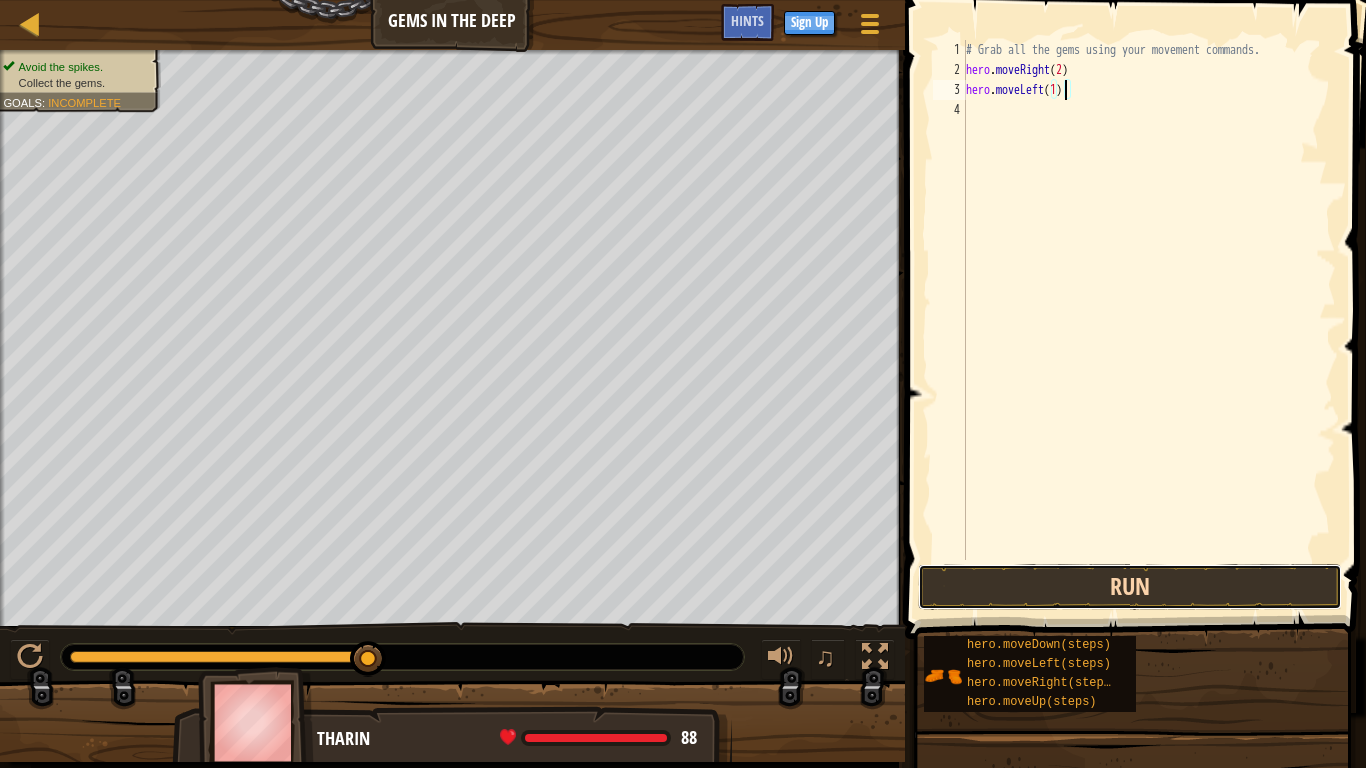 click on "Run" at bounding box center (1130, 587) 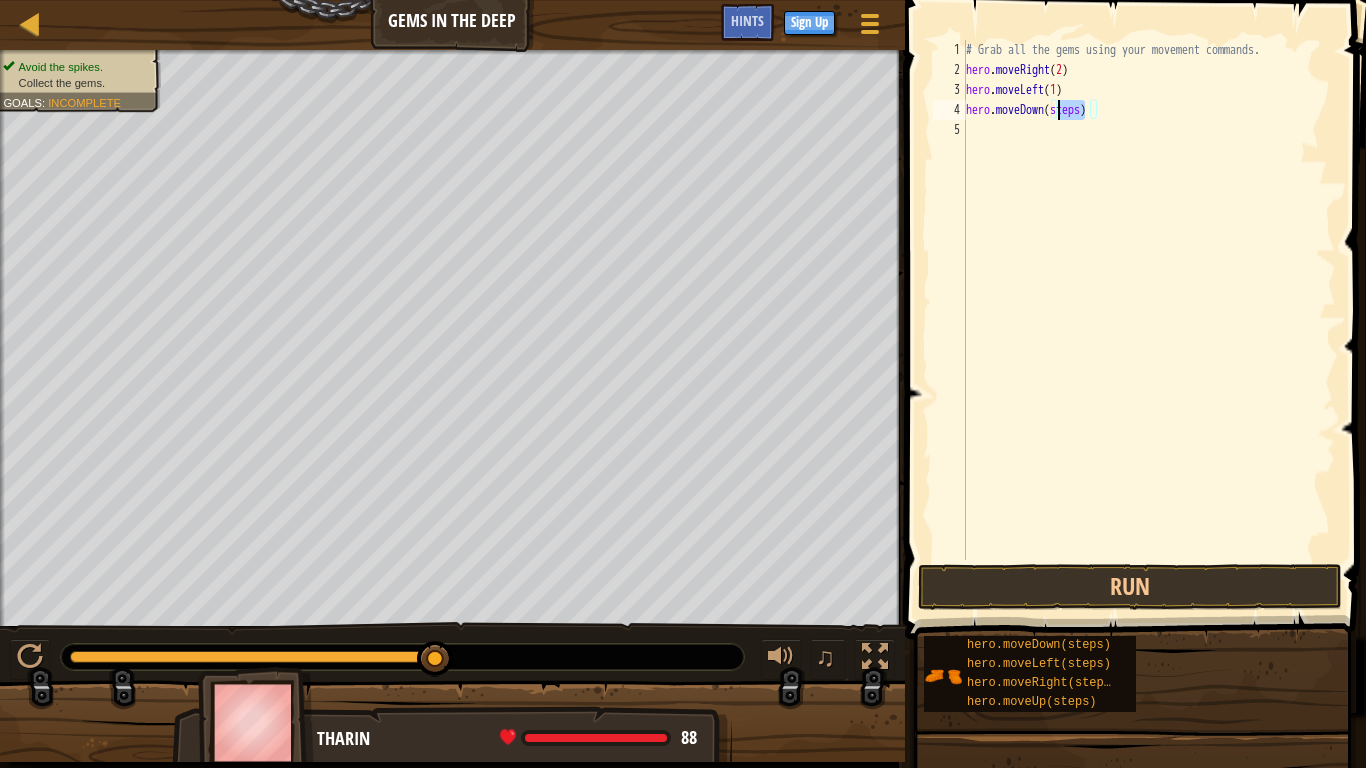 drag, startPoint x: 1086, startPoint y: 111, endPoint x: 1060, endPoint y: 114, distance: 26.172504 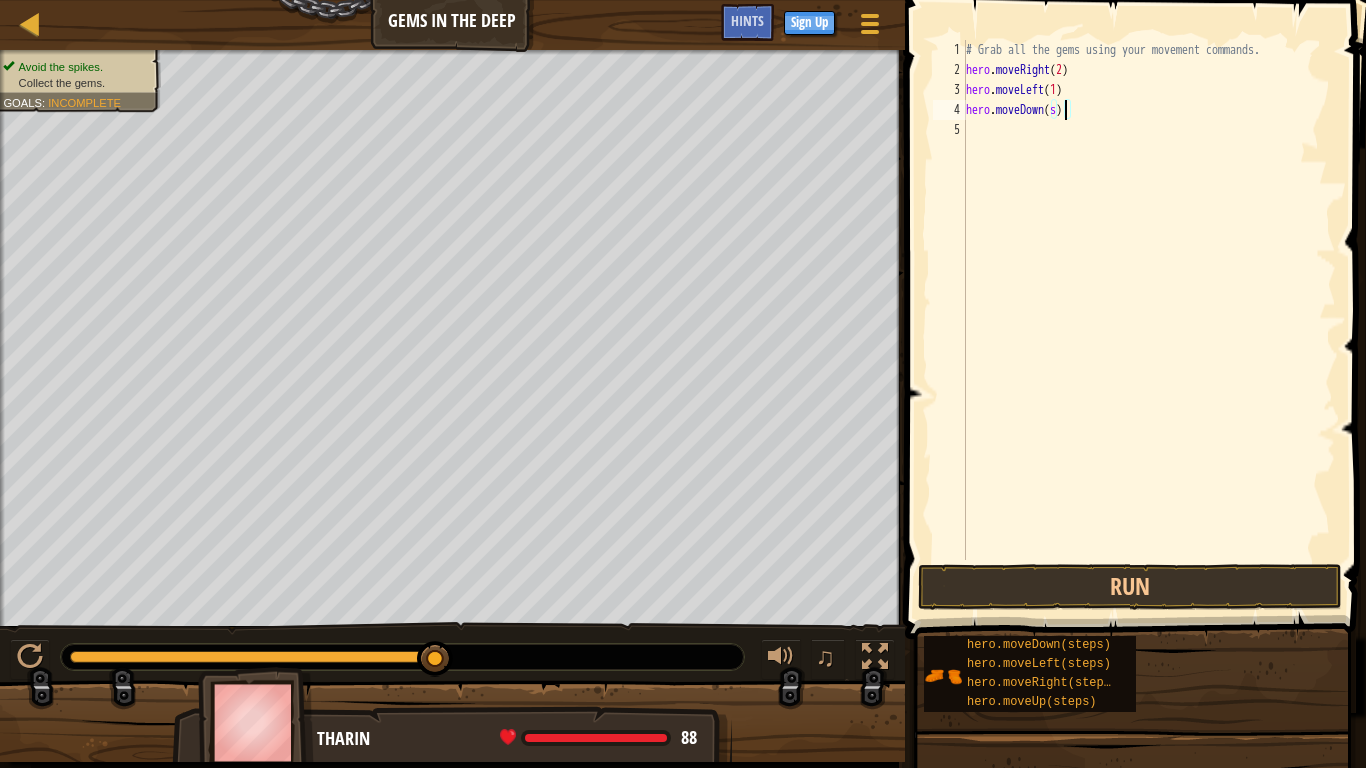 click on "# Grab all the gems using your movement commands. hero . moveRight ( 2 ) hero . moveLeft ( 1 ) hero . moveDown ( s )" at bounding box center (1149, 320) 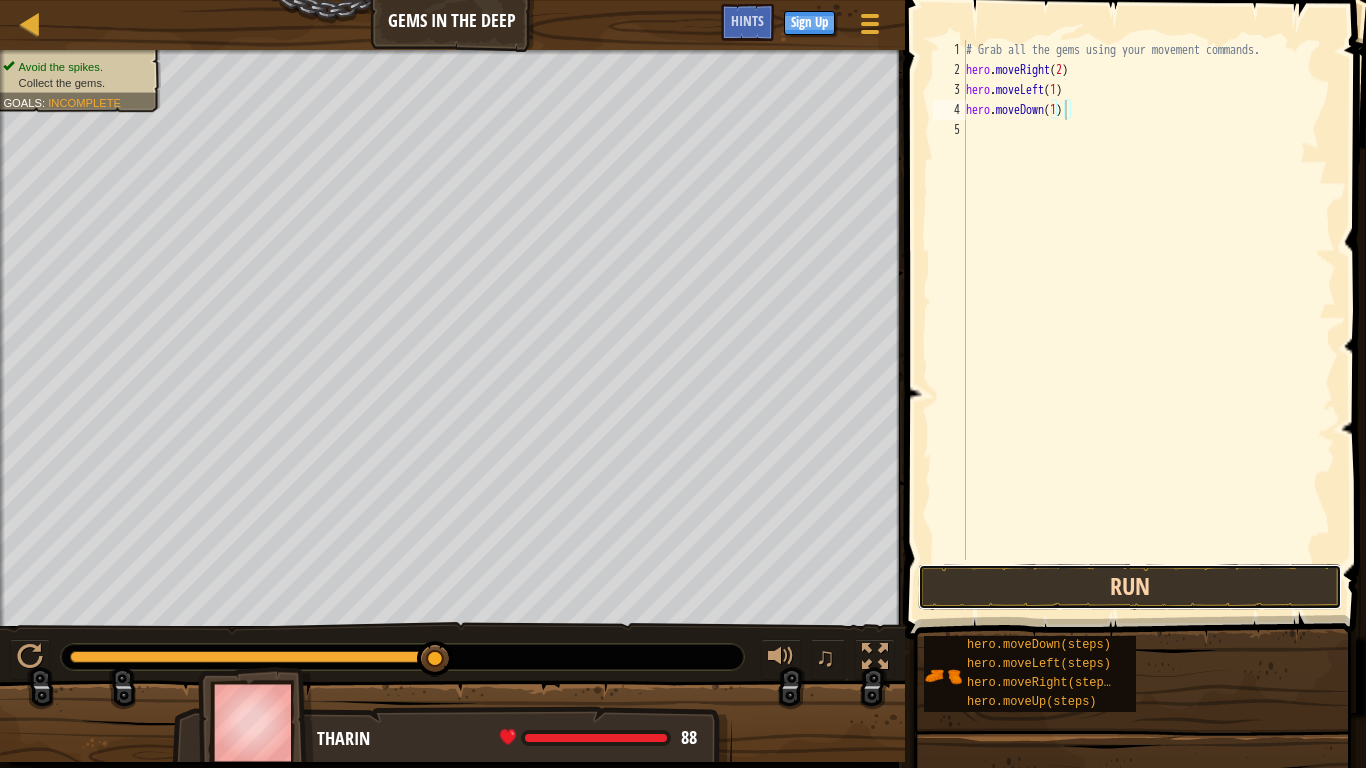click on "Run" at bounding box center [1130, 587] 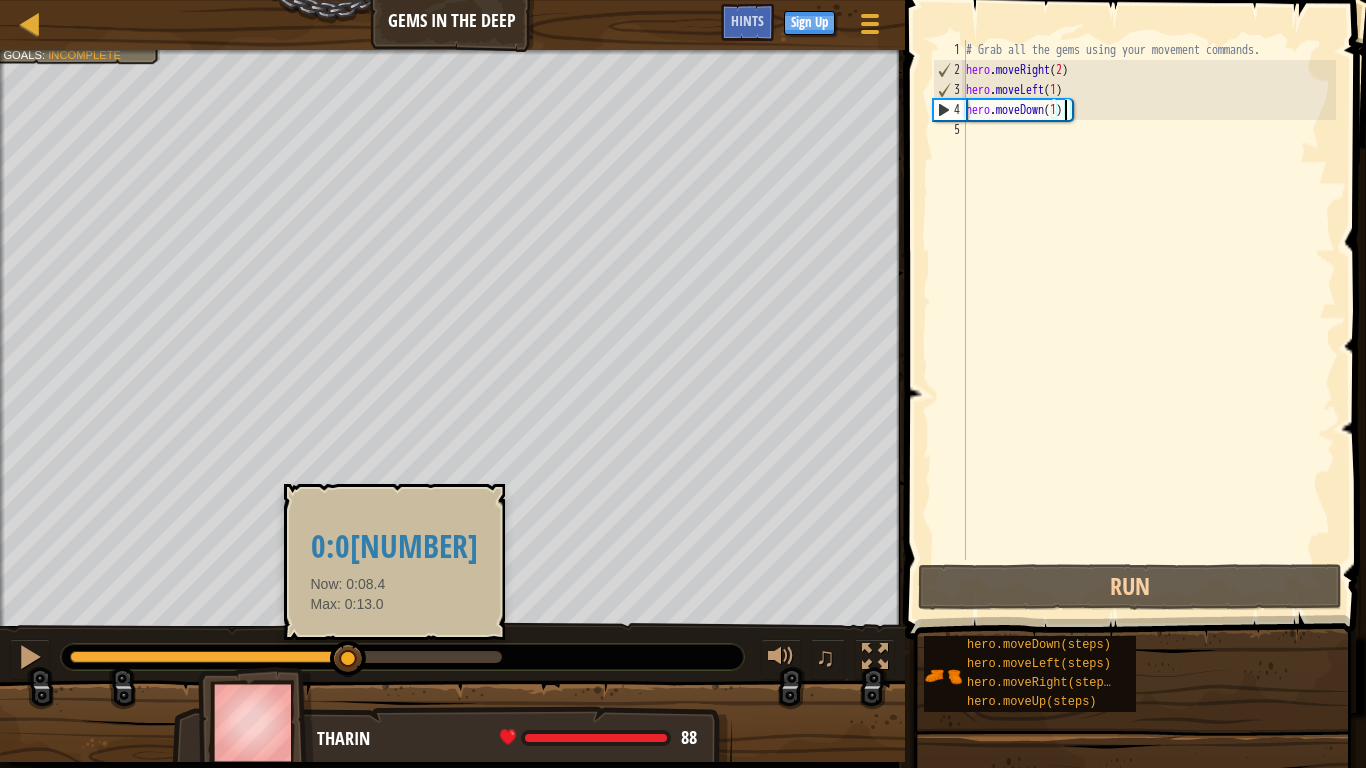 drag, startPoint x: 502, startPoint y: 649, endPoint x: 349, endPoint y: 643, distance: 153.1176 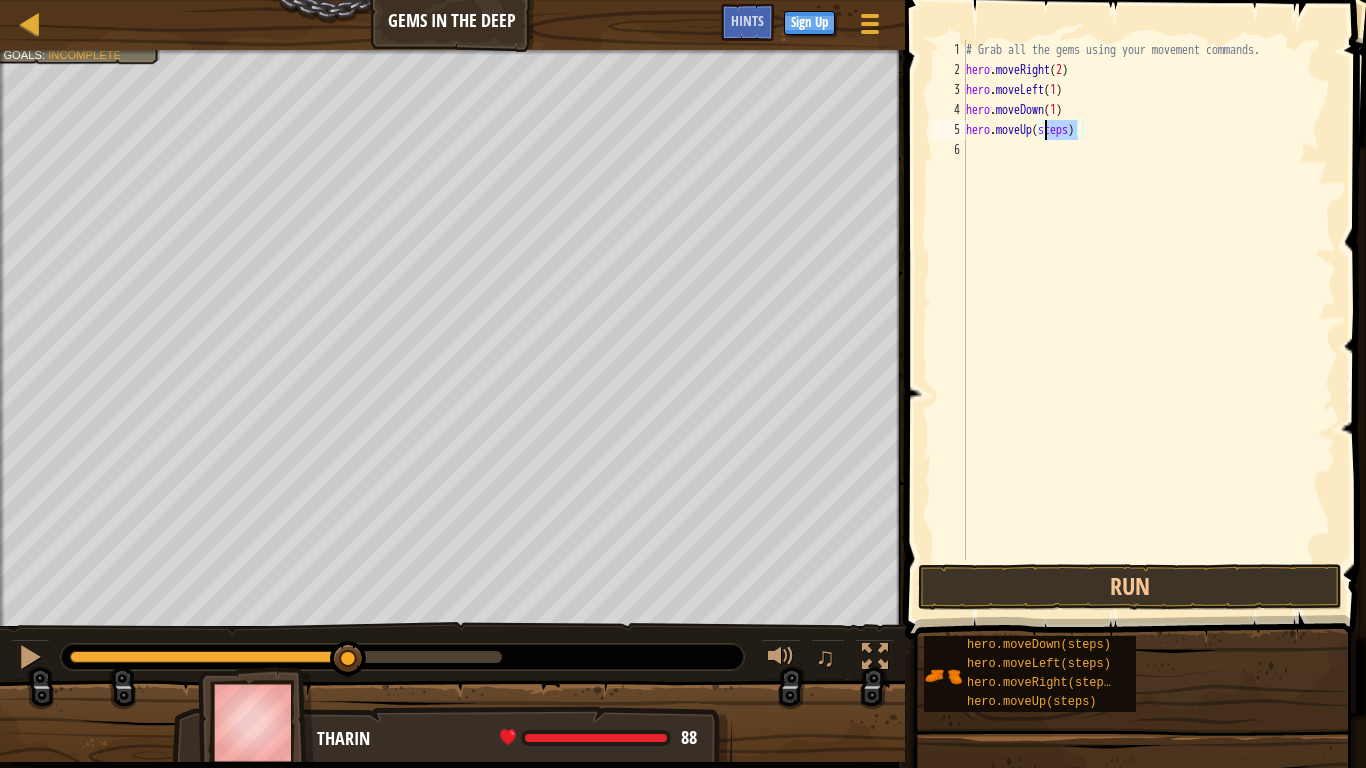 drag, startPoint x: 1075, startPoint y: 127, endPoint x: 1043, endPoint y: 132, distance: 32.38827 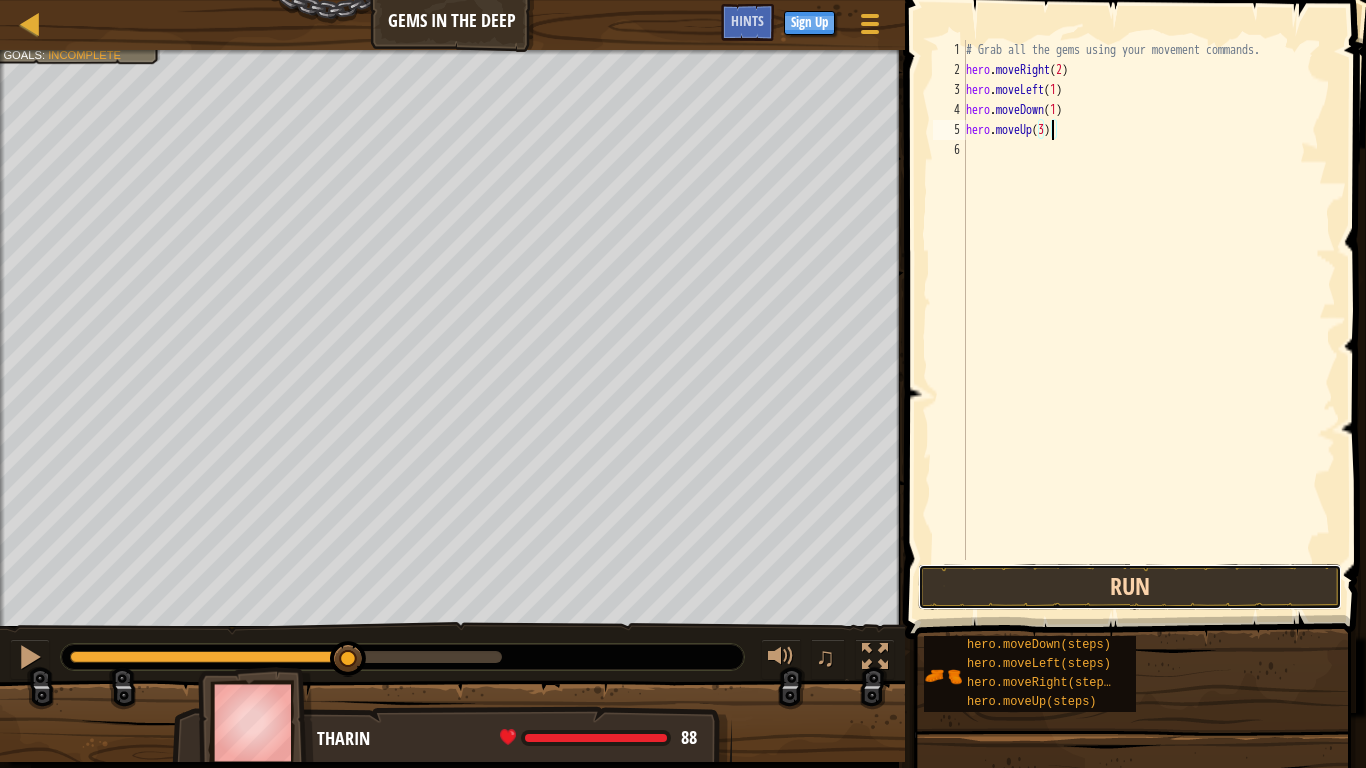 click on "Run" at bounding box center [1130, 587] 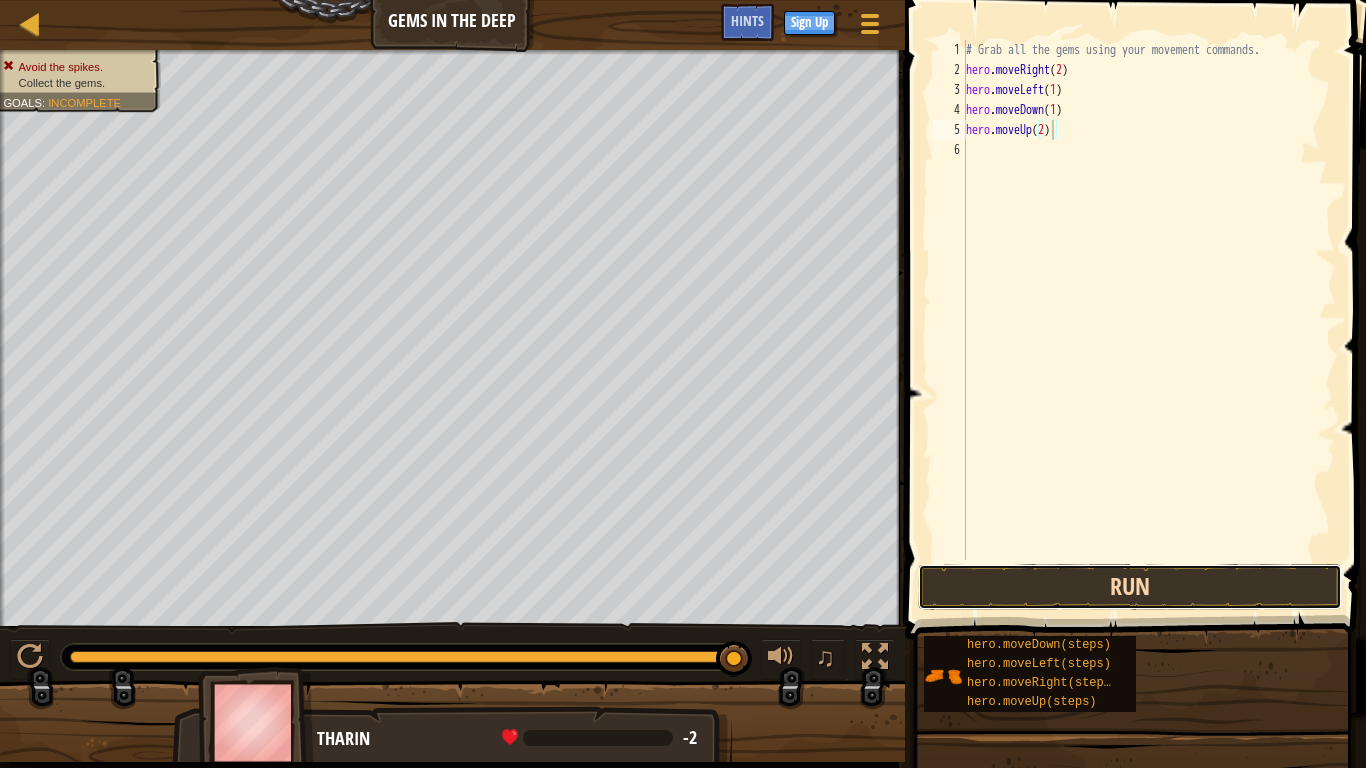 click on "Run" at bounding box center (1130, 587) 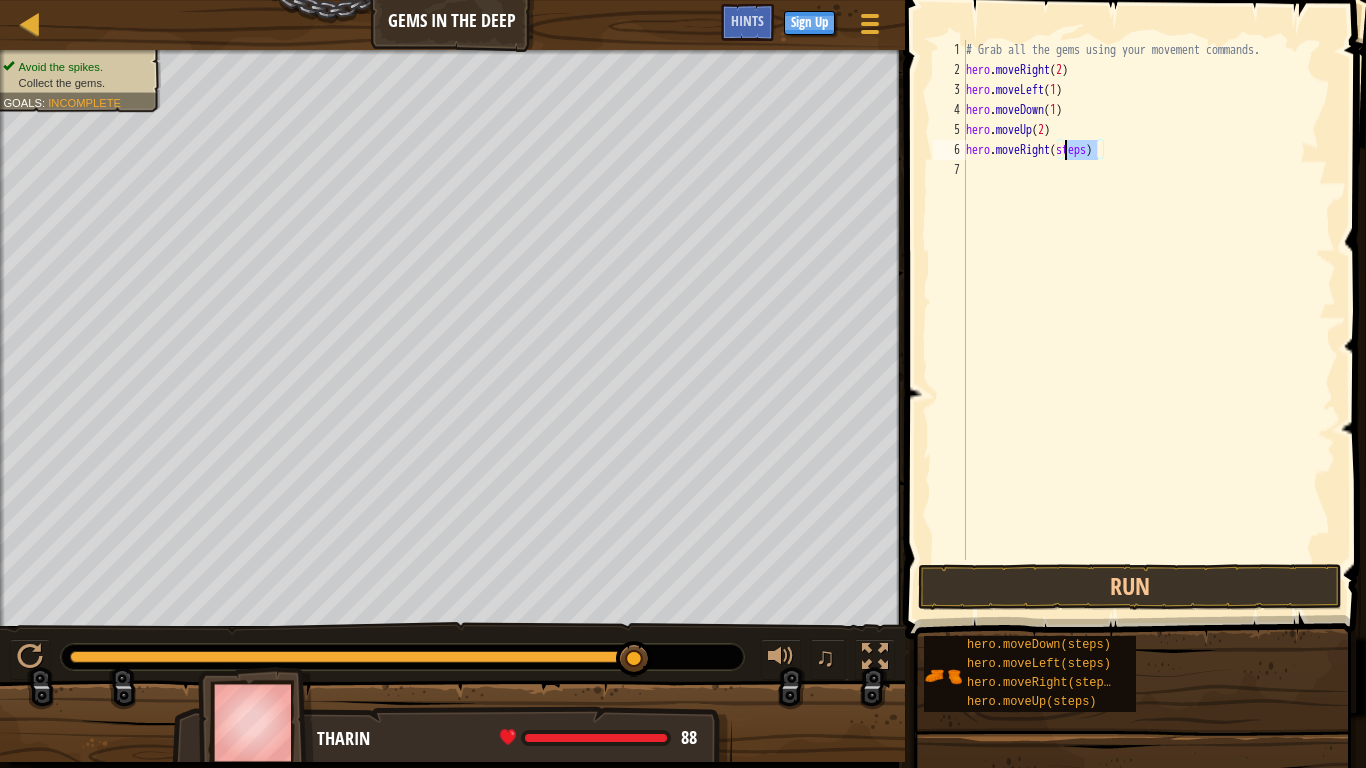 drag, startPoint x: 1091, startPoint y: 150, endPoint x: 1062, endPoint y: 150, distance: 29 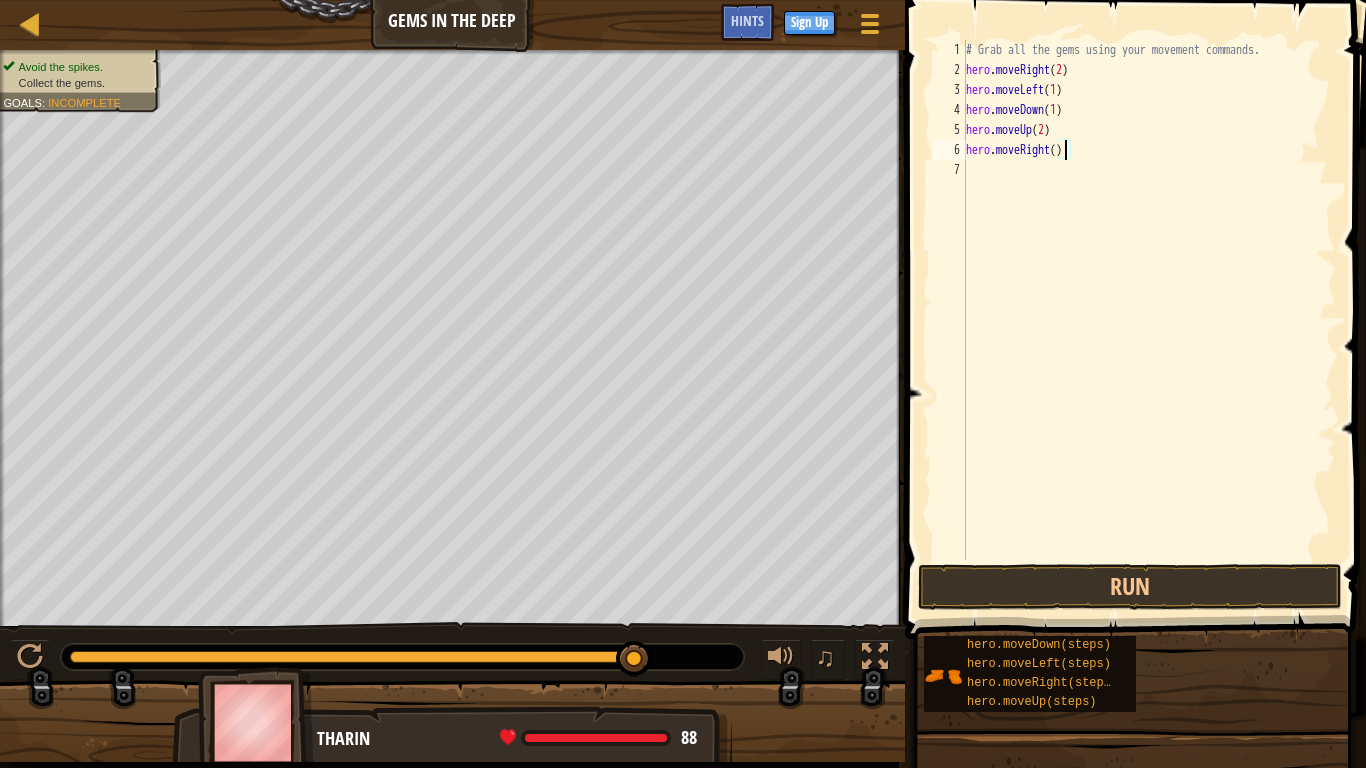 scroll, scrollTop: 9, scrollLeft: 8, axis: both 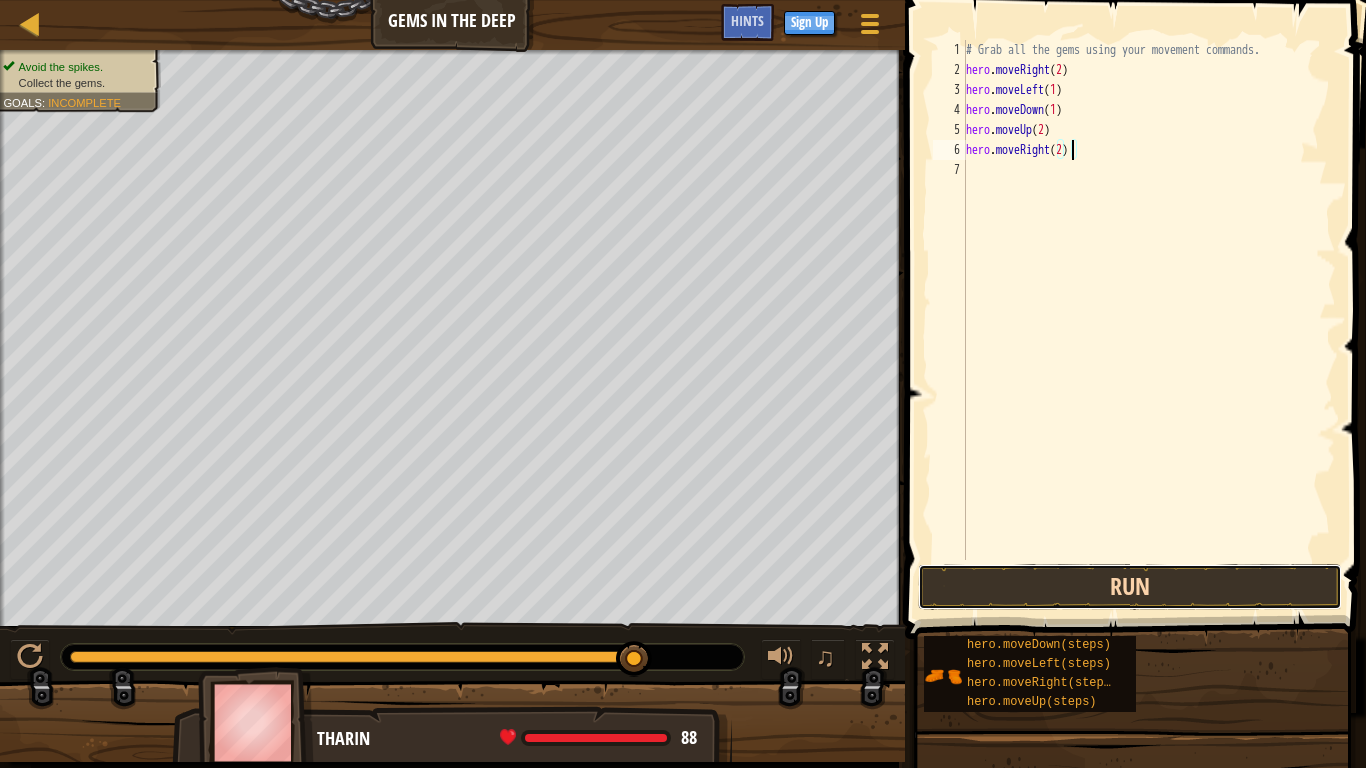 click on "Run" at bounding box center [1130, 587] 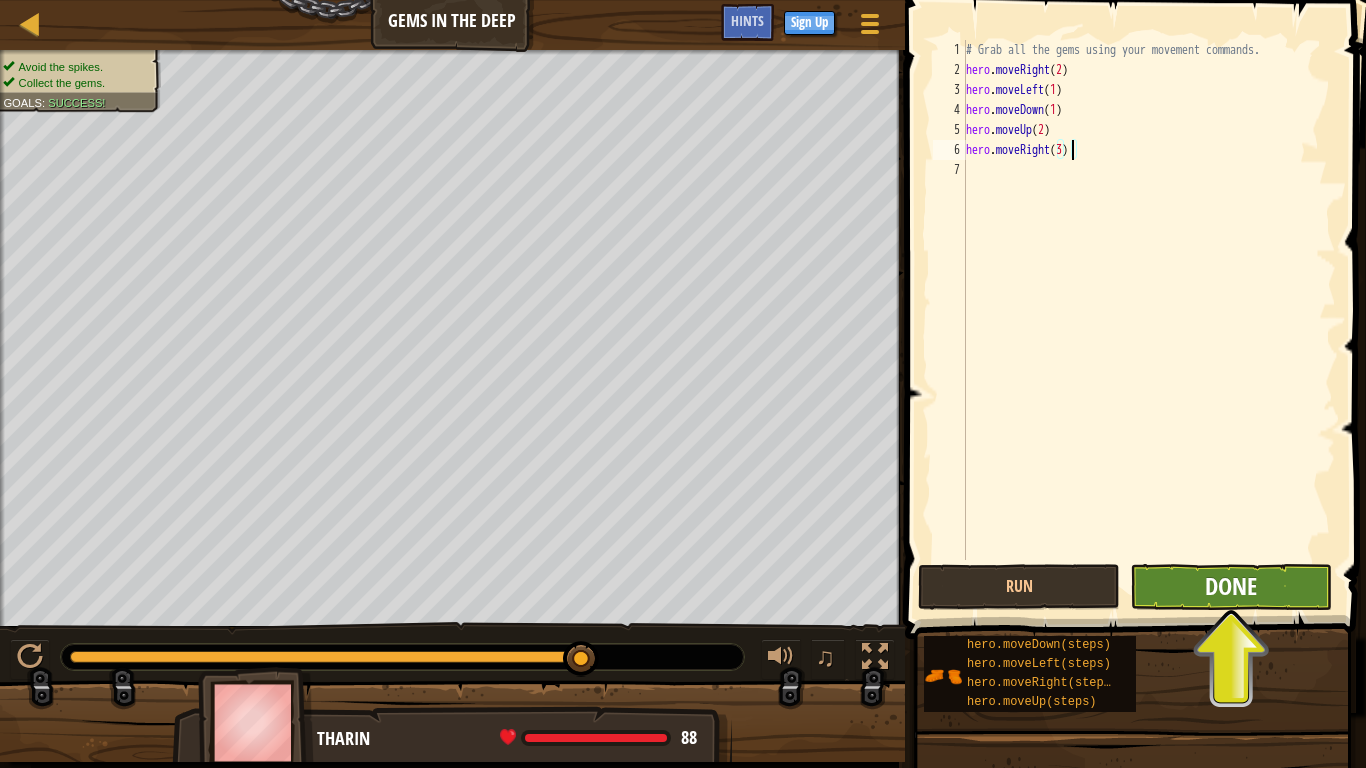type on "hero.moveRight(3)" 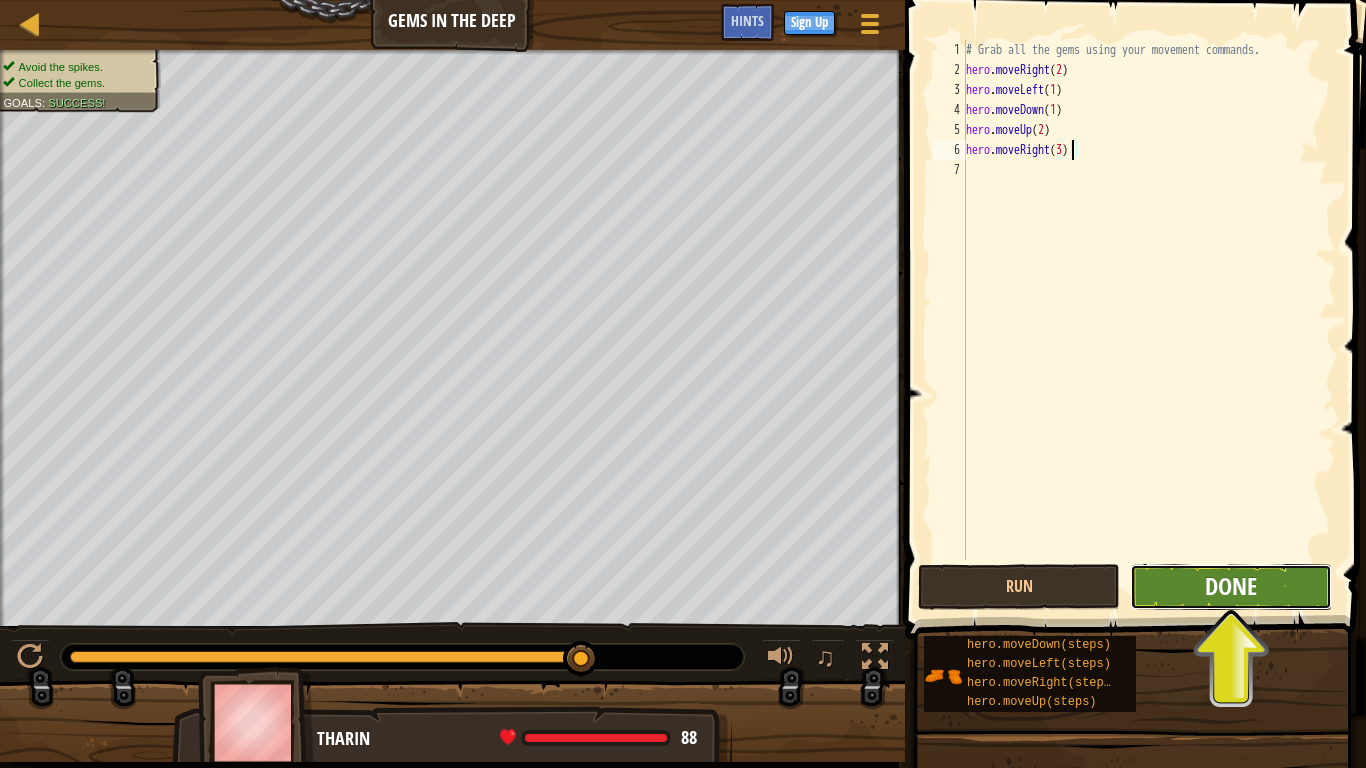 click on "Done" at bounding box center (1231, 586) 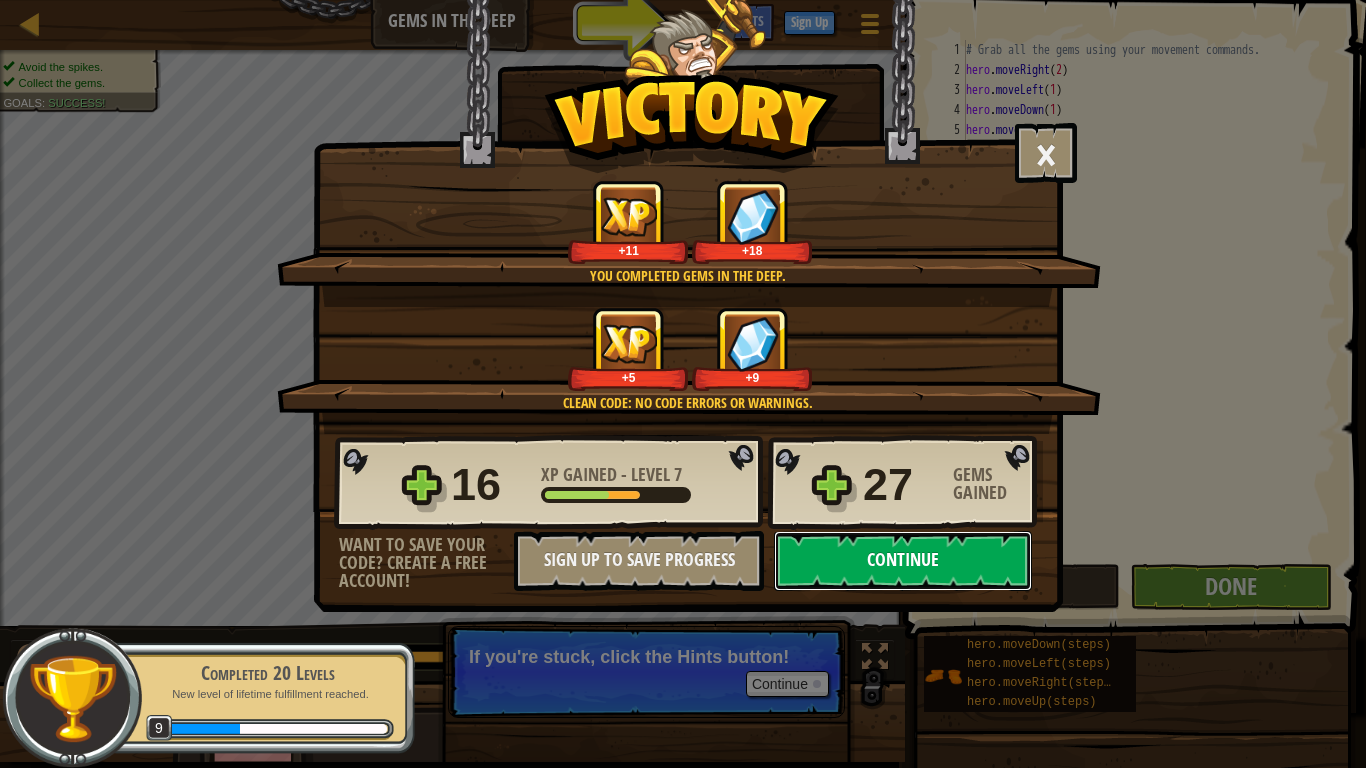 click on "Continue" at bounding box center (903, 561) 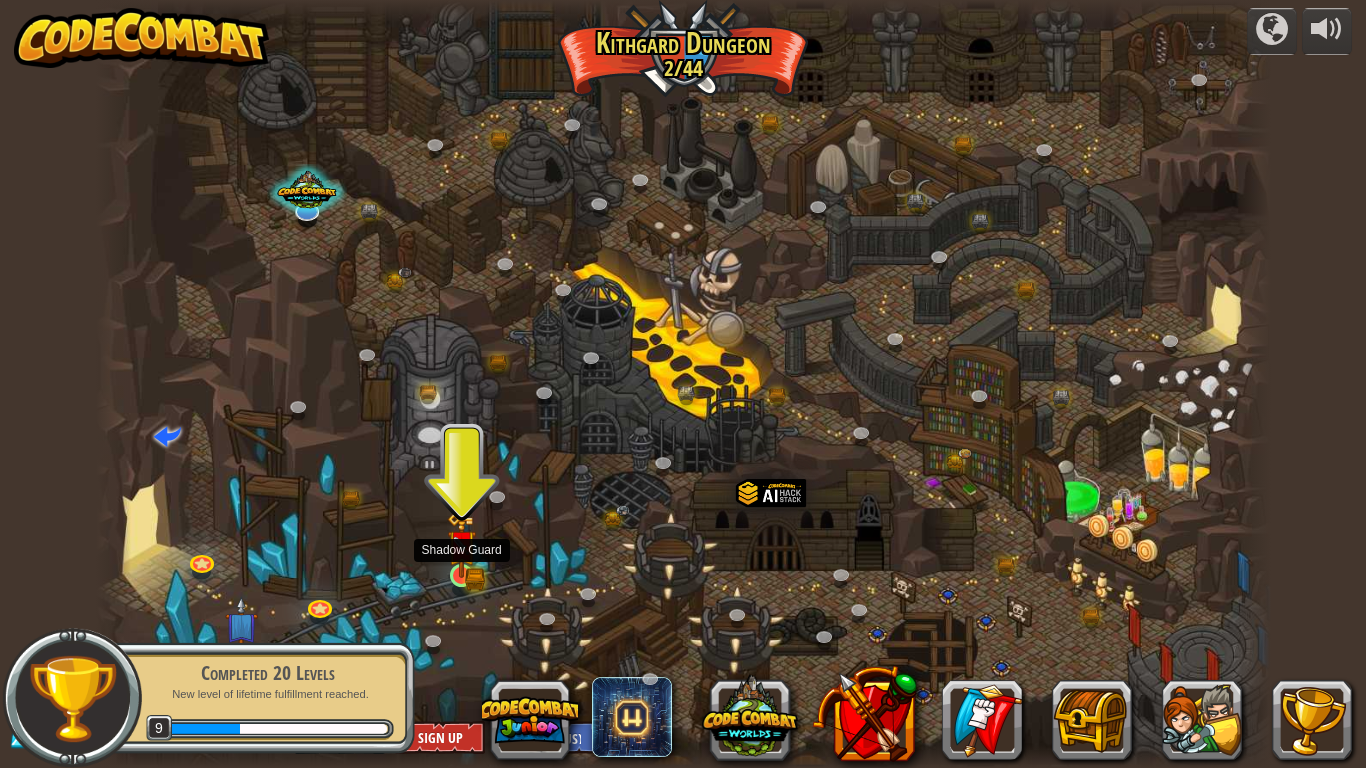 click at bounding box center (462, 544) 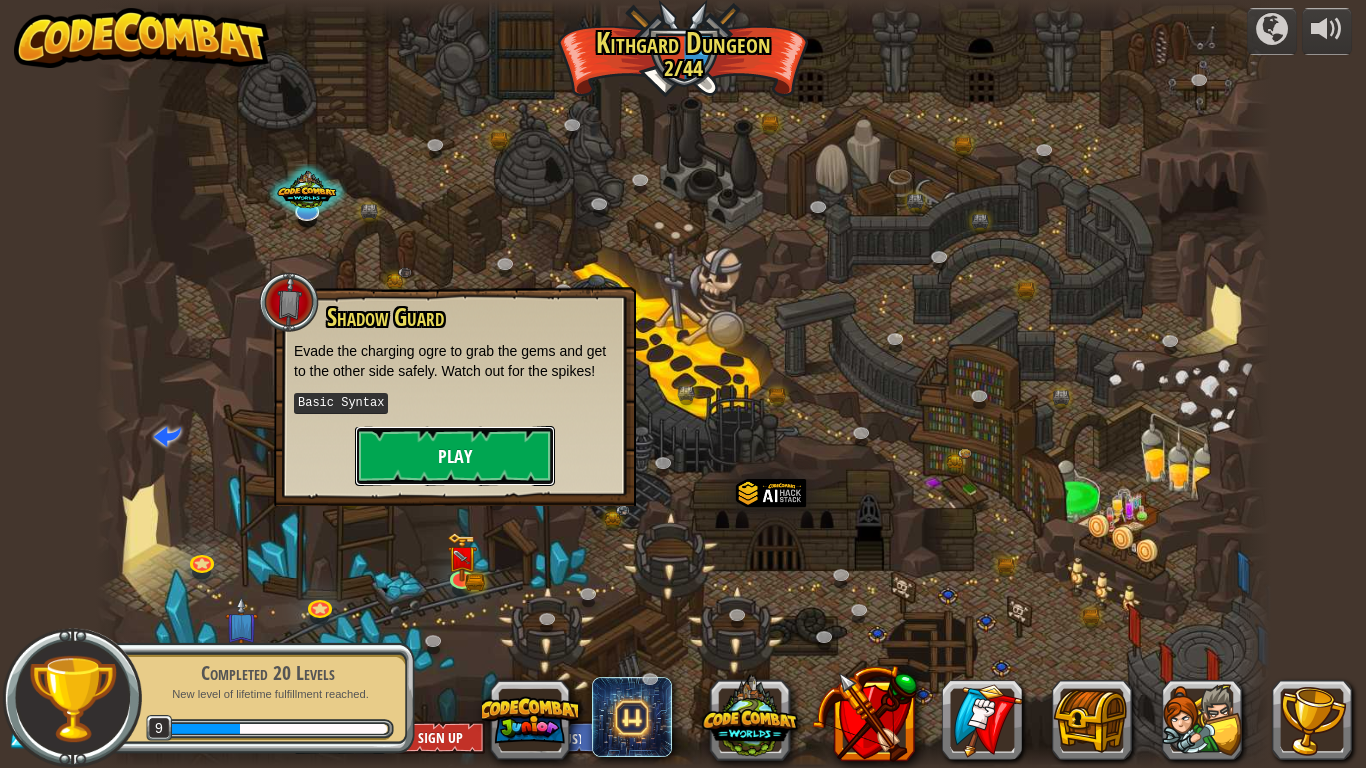 click on "Play" at bounding box center [455, 456] 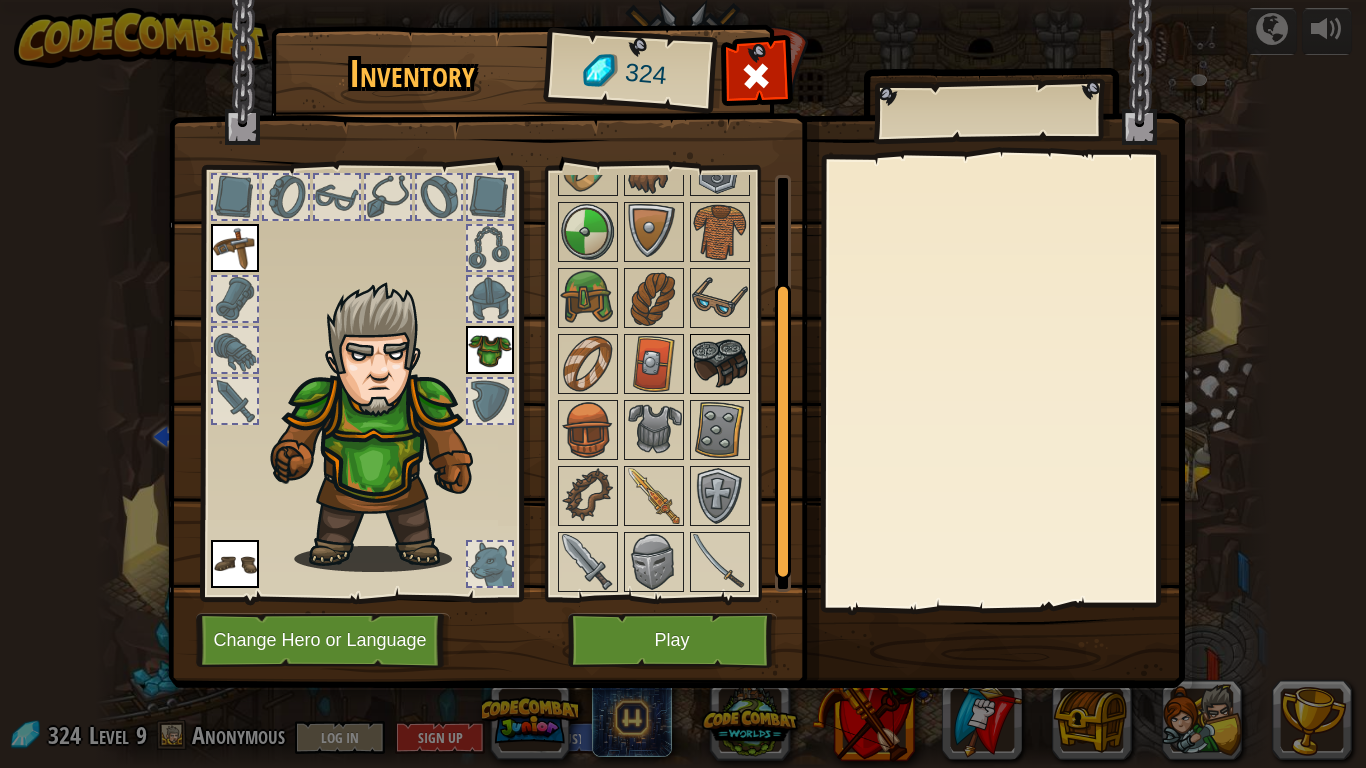 scroll, scrollTop: 167, scrollLeft: 0, axis: vertical 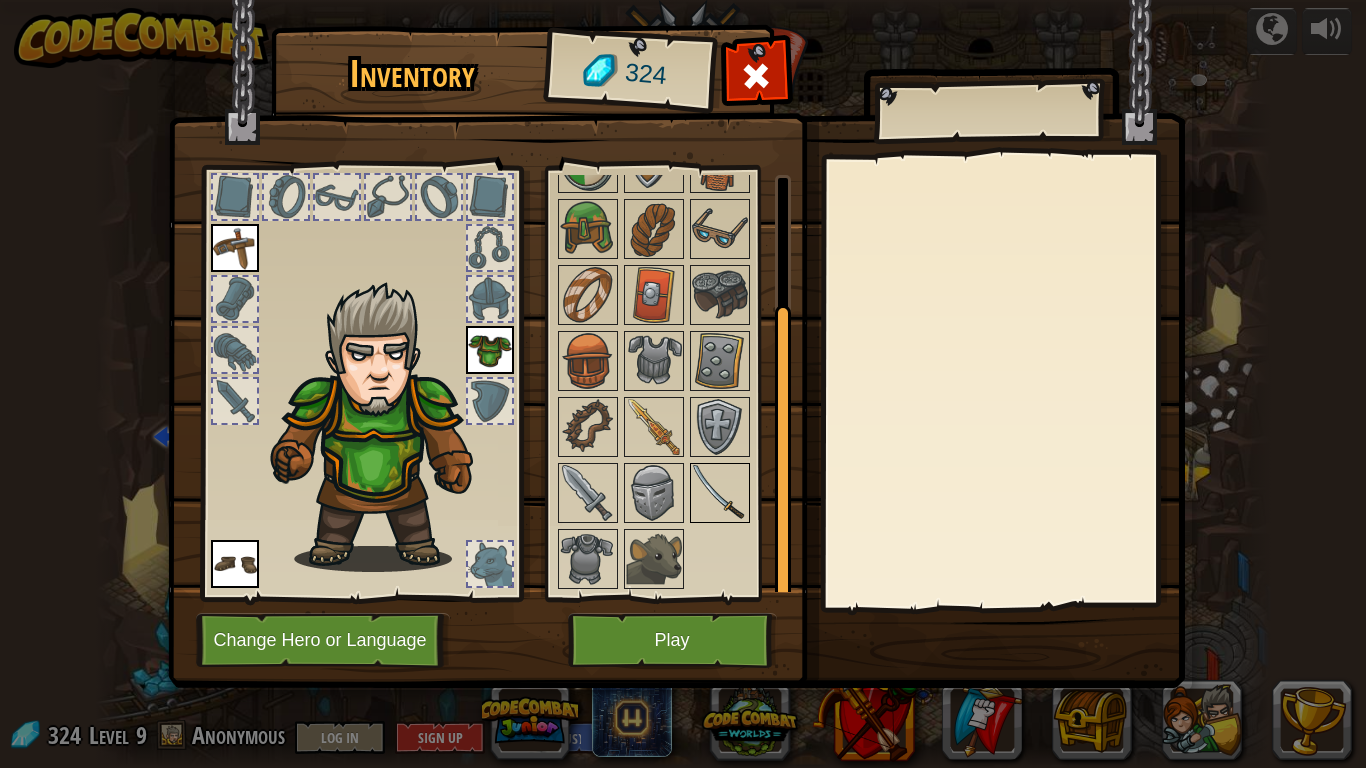 click at bounding box center (720, 493) 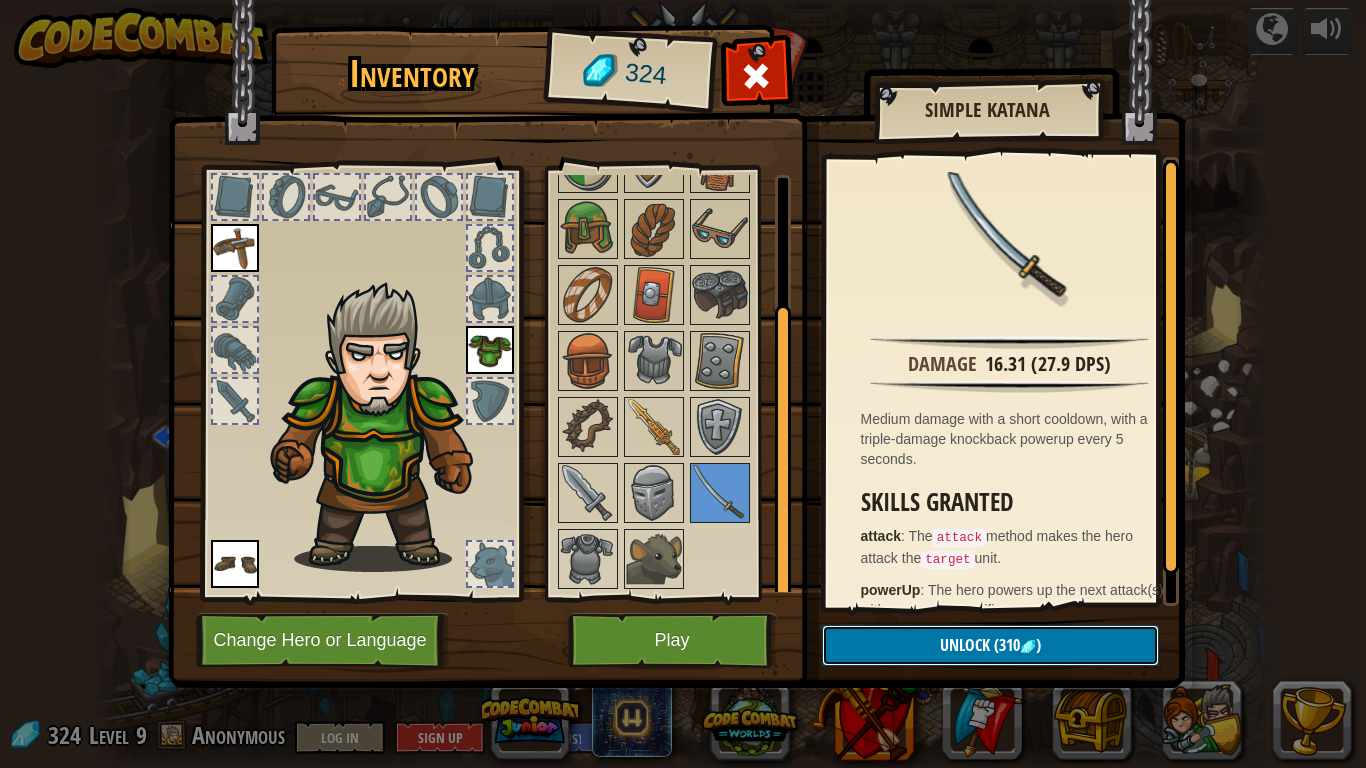 click on "Unlock ([NUMBER] )" at bounding box center (990, 645) 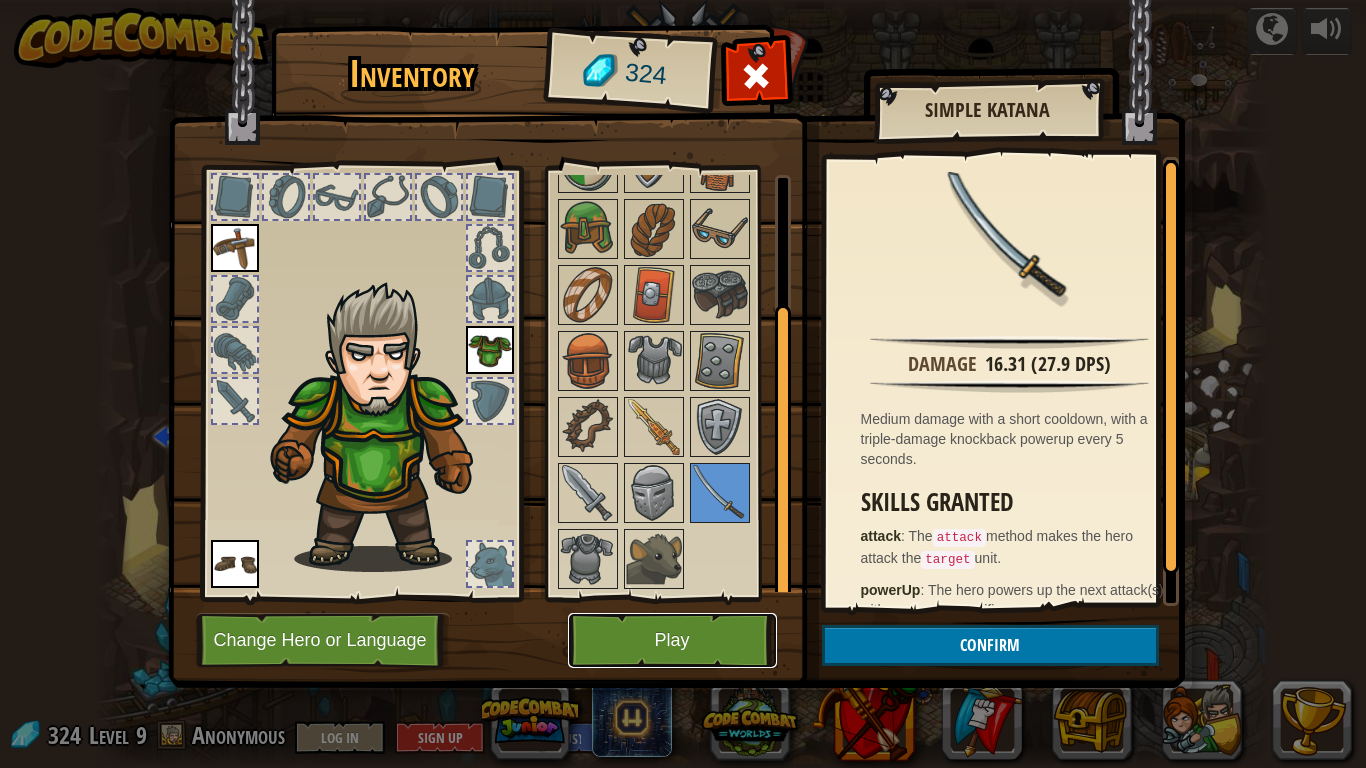 click on "Play" at bounding box center (672, 640) 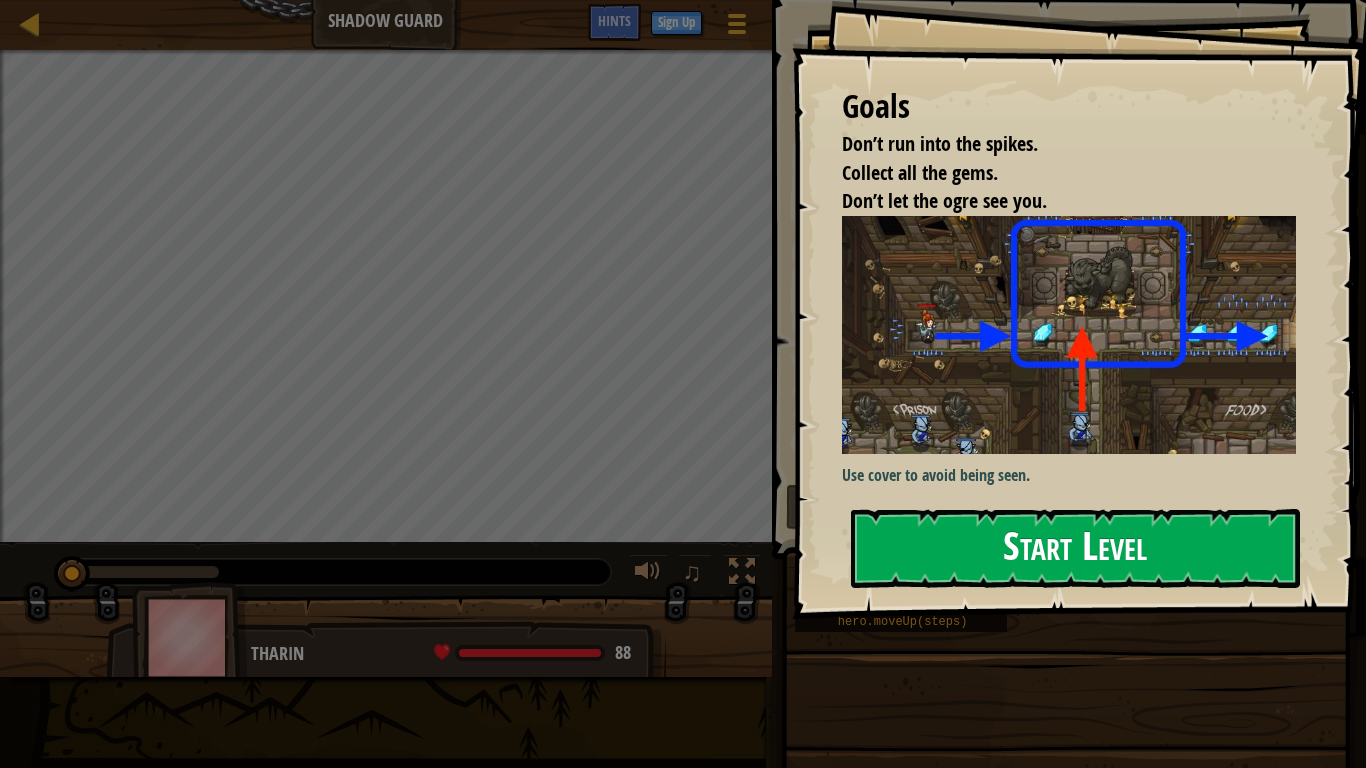 click on "Start Level" at bounding box center [1075, 548] 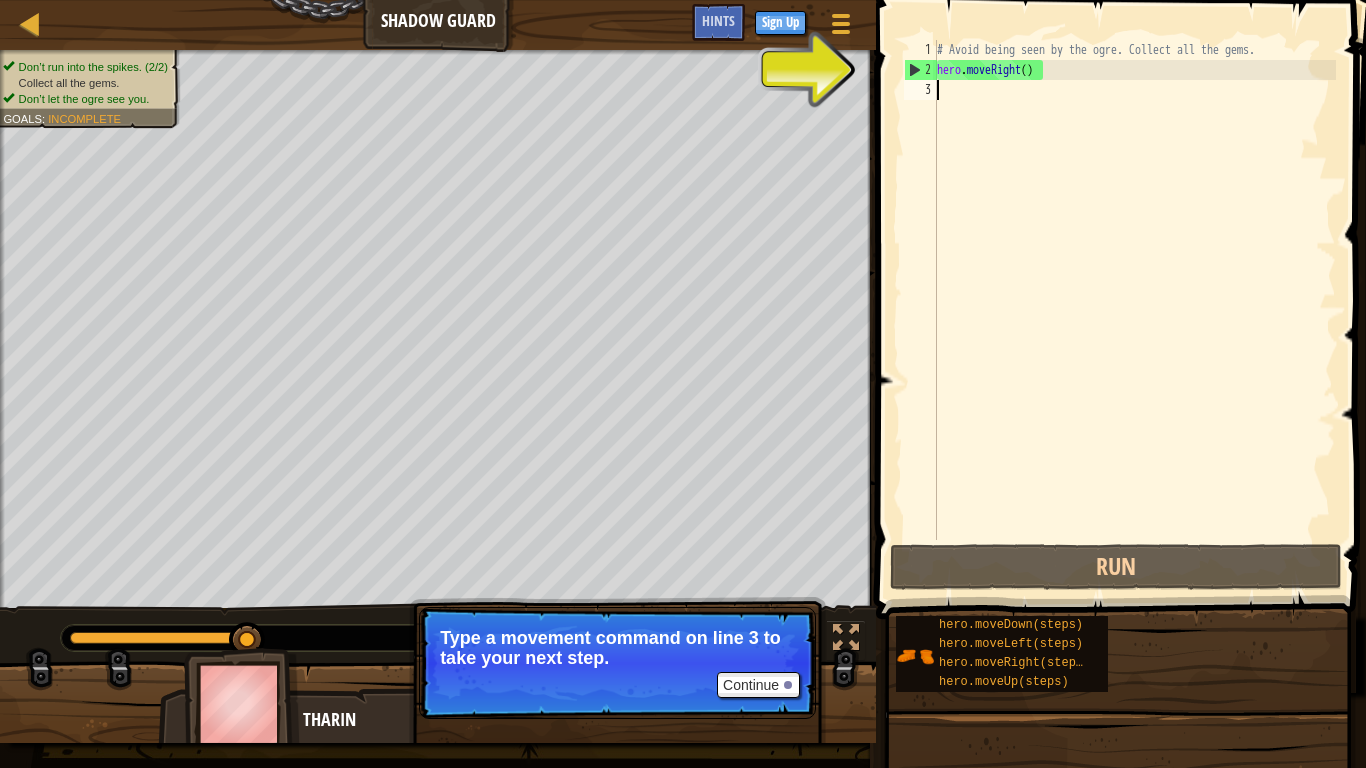click on "# Avoid being seen by the ogre. Collect all the gems. hero . moveRight ( )" at bounding box center [1134, 310] 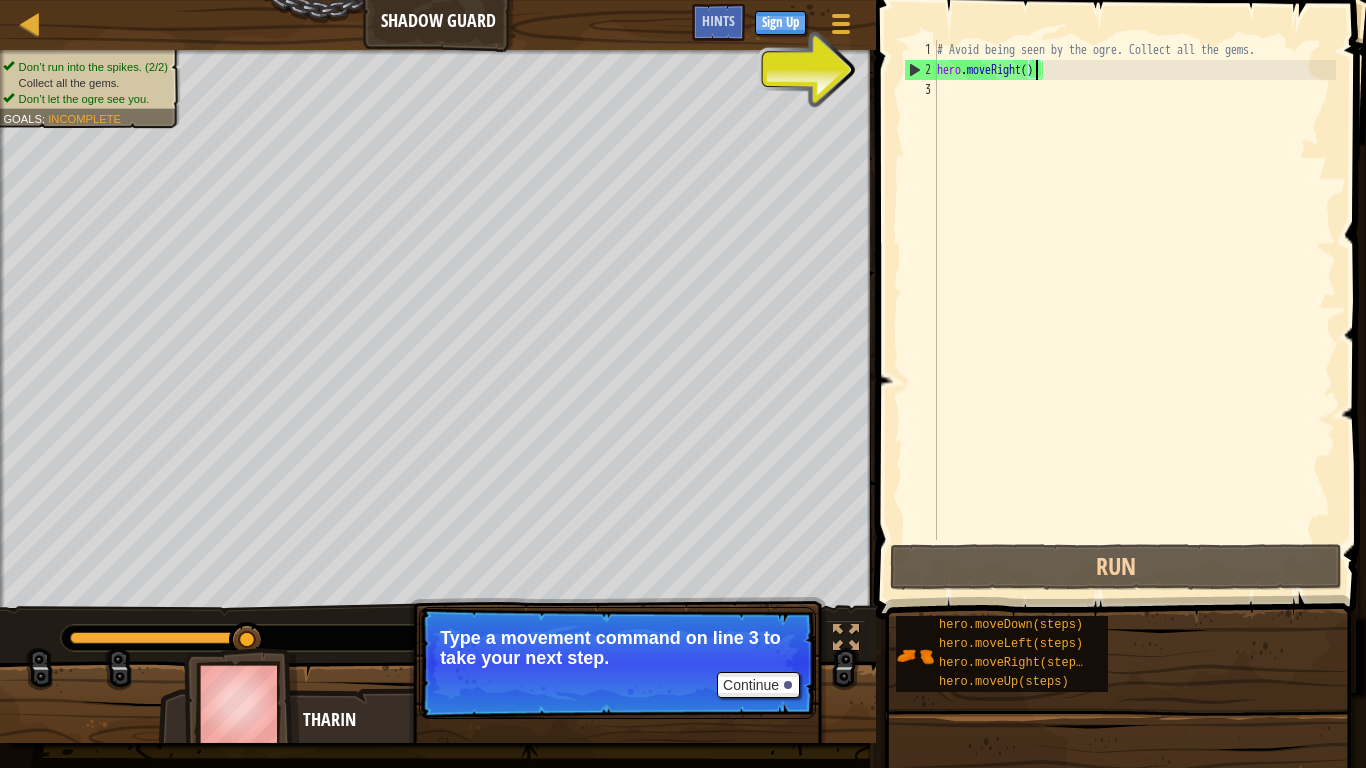 click on "# Avoid being seen by the ogre. Collect all the gems. hero . moveRight ( )" at bounding box center [1134, 310] 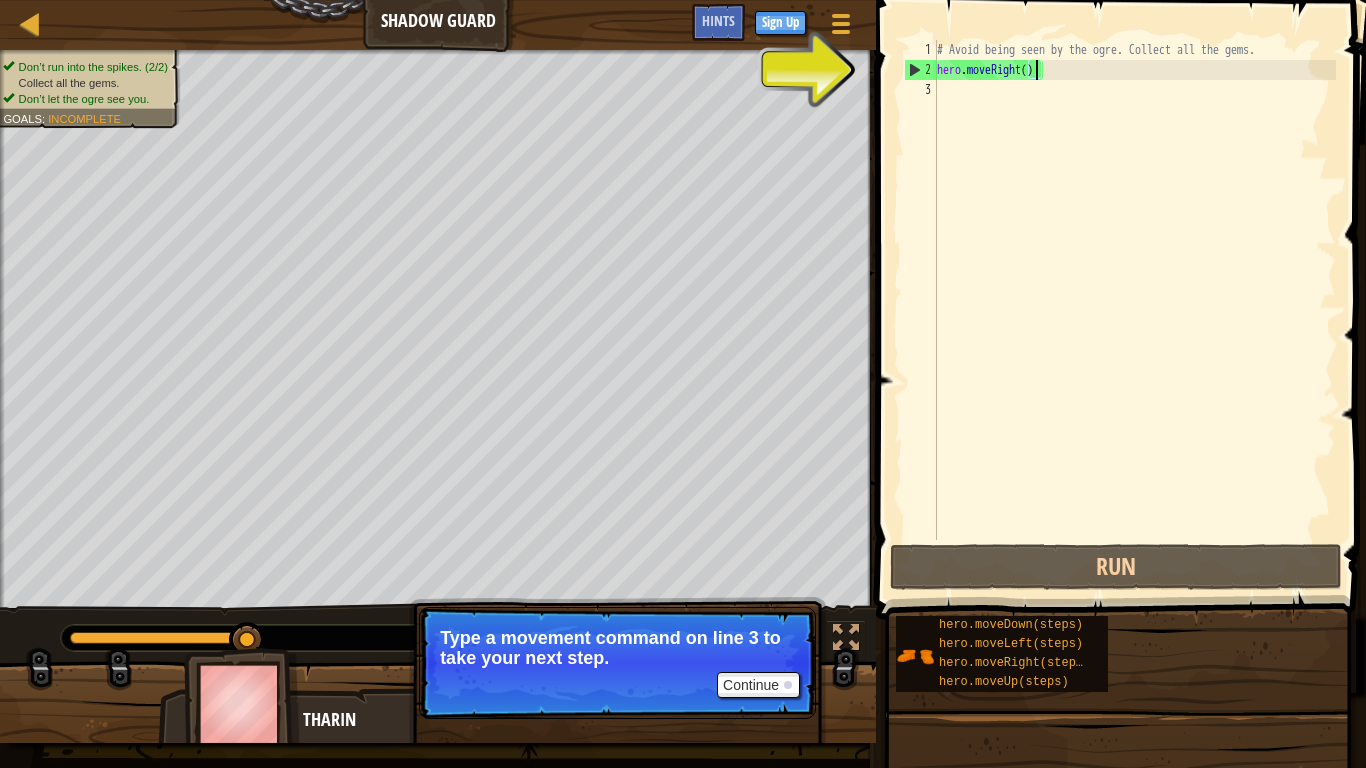 type on "hero.moveRight(5)" 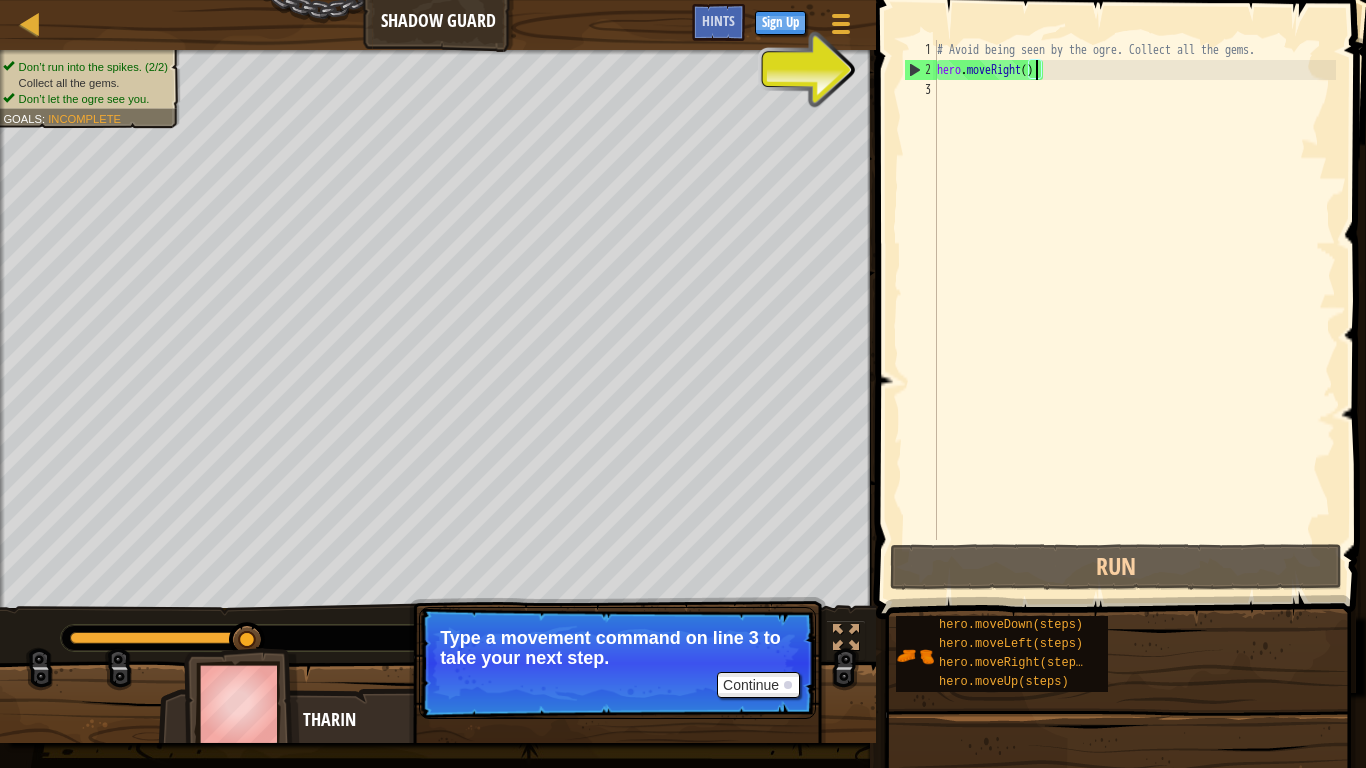 scroll, scrollTop: 9, scrollLeft: 8, axis: both 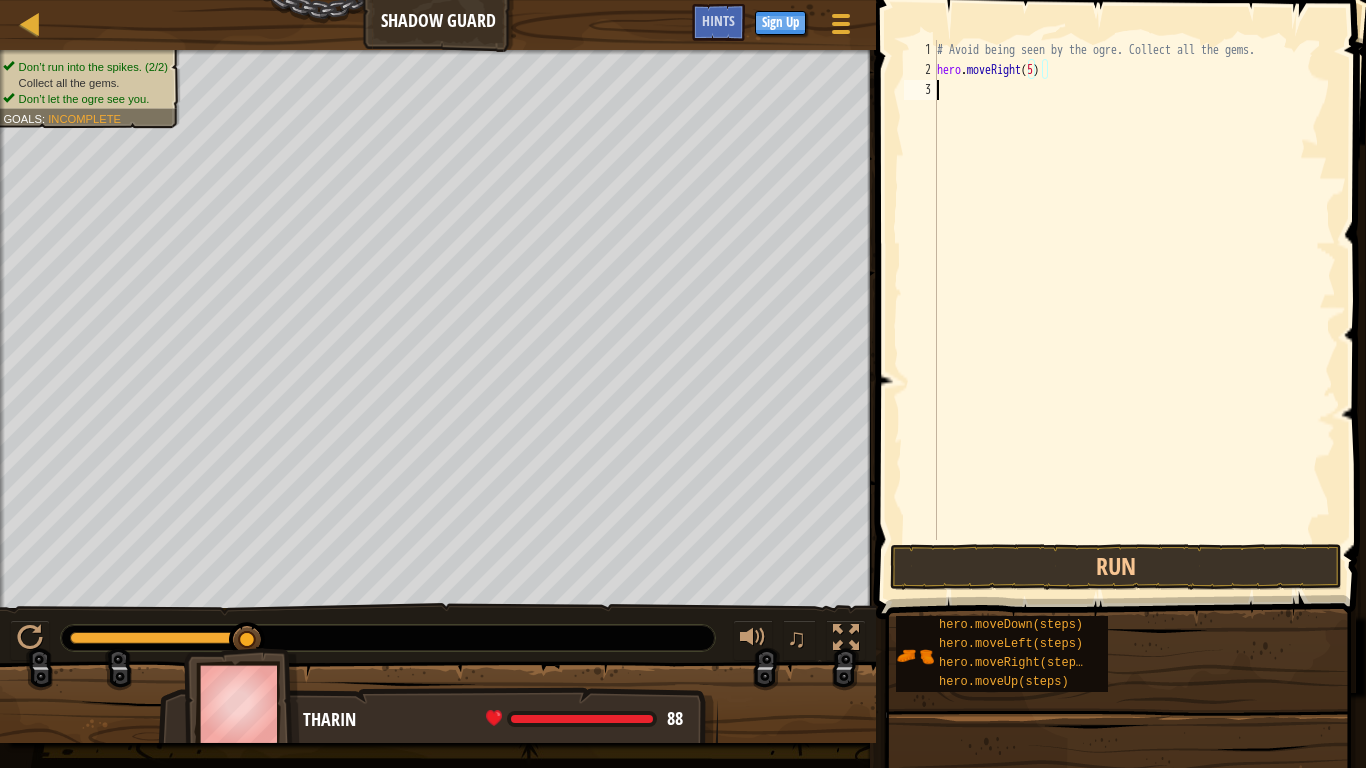 click on "# Avoid being seen by the ogre. Collect all the gems. hero . moveRight ( 5 )" at bounding box center (1134, 310) 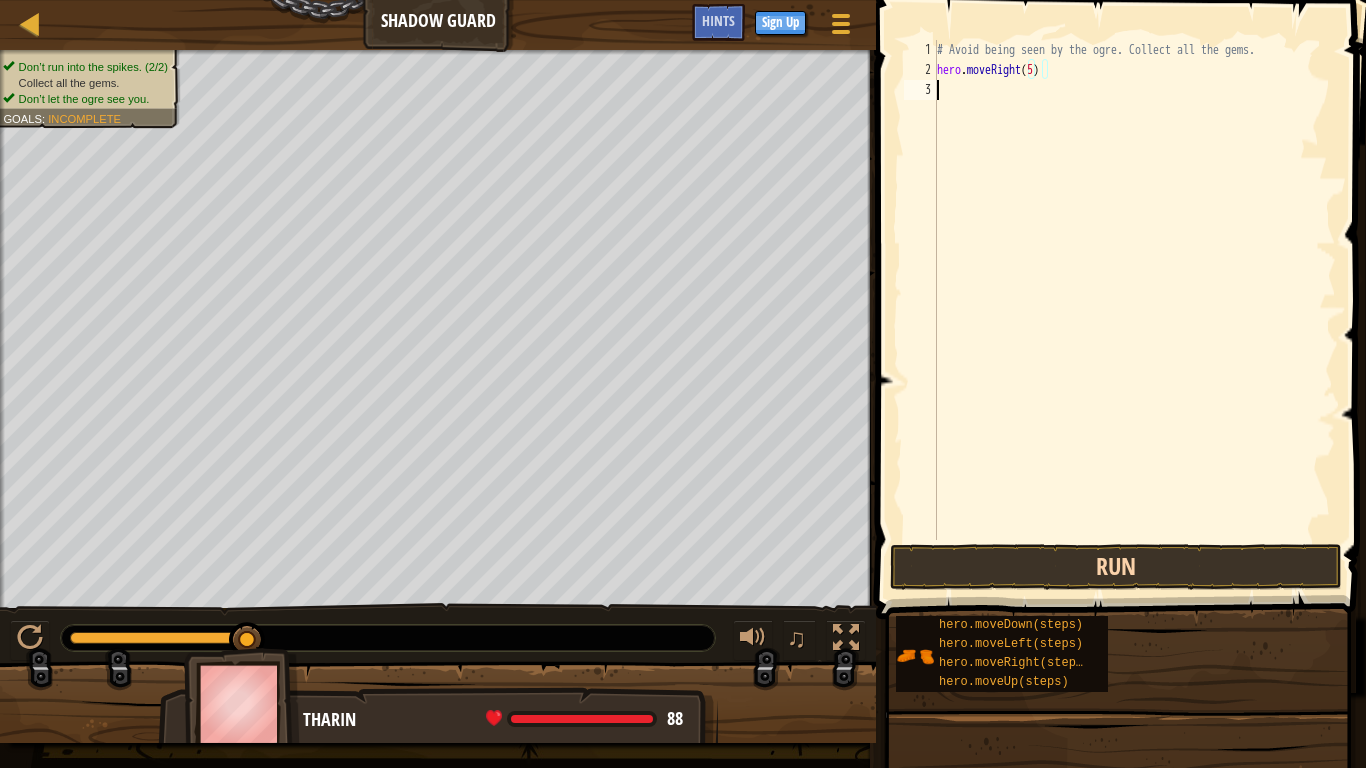 scroll, scrollTop: 9, scrollLeft: 0, axis: vertical 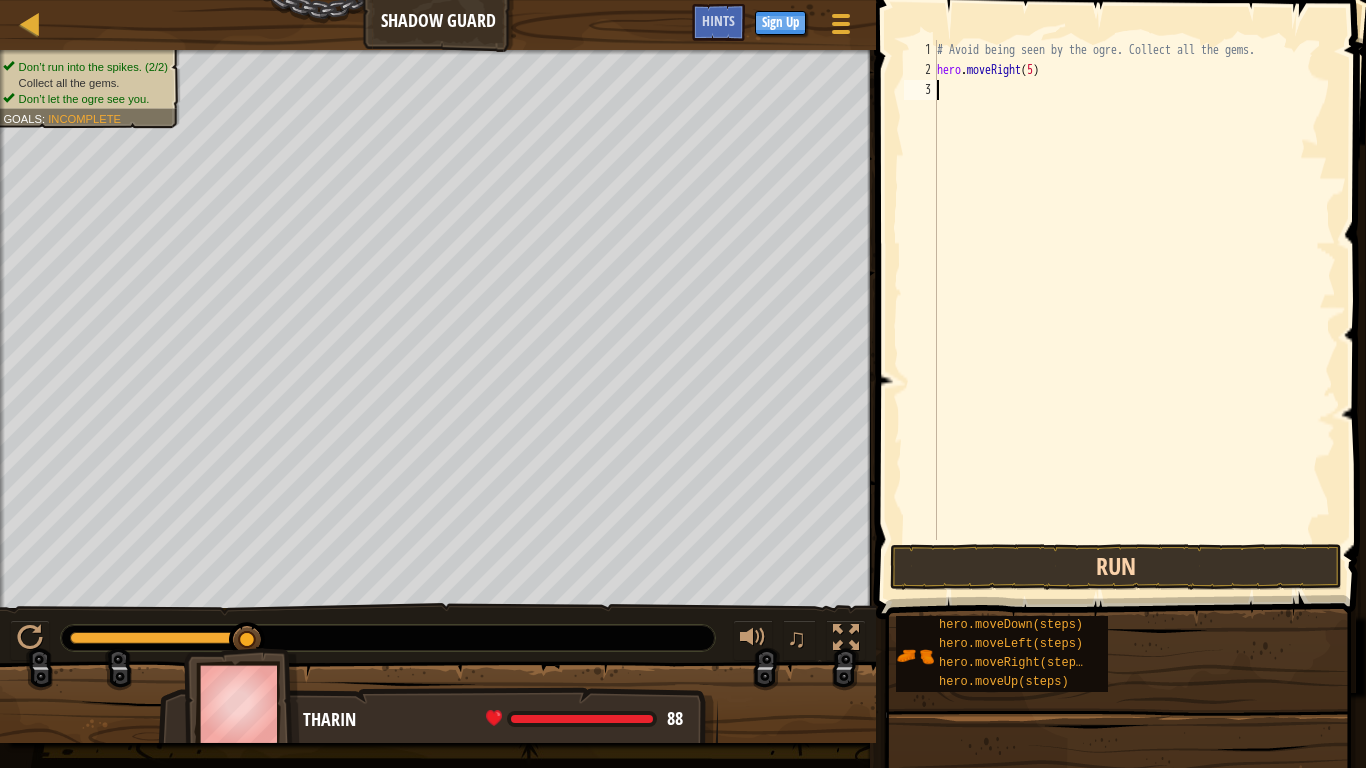type 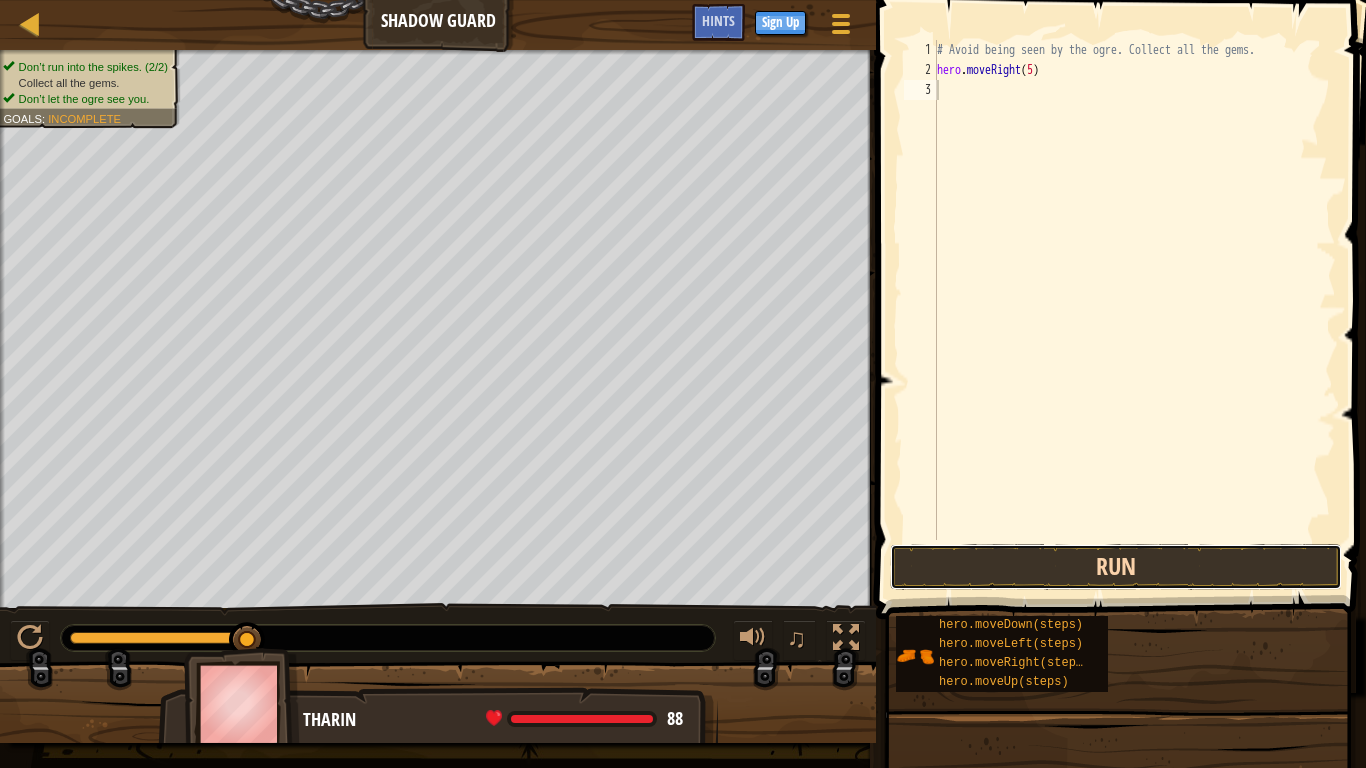click on "Run" at bounding box center [1116, 567] 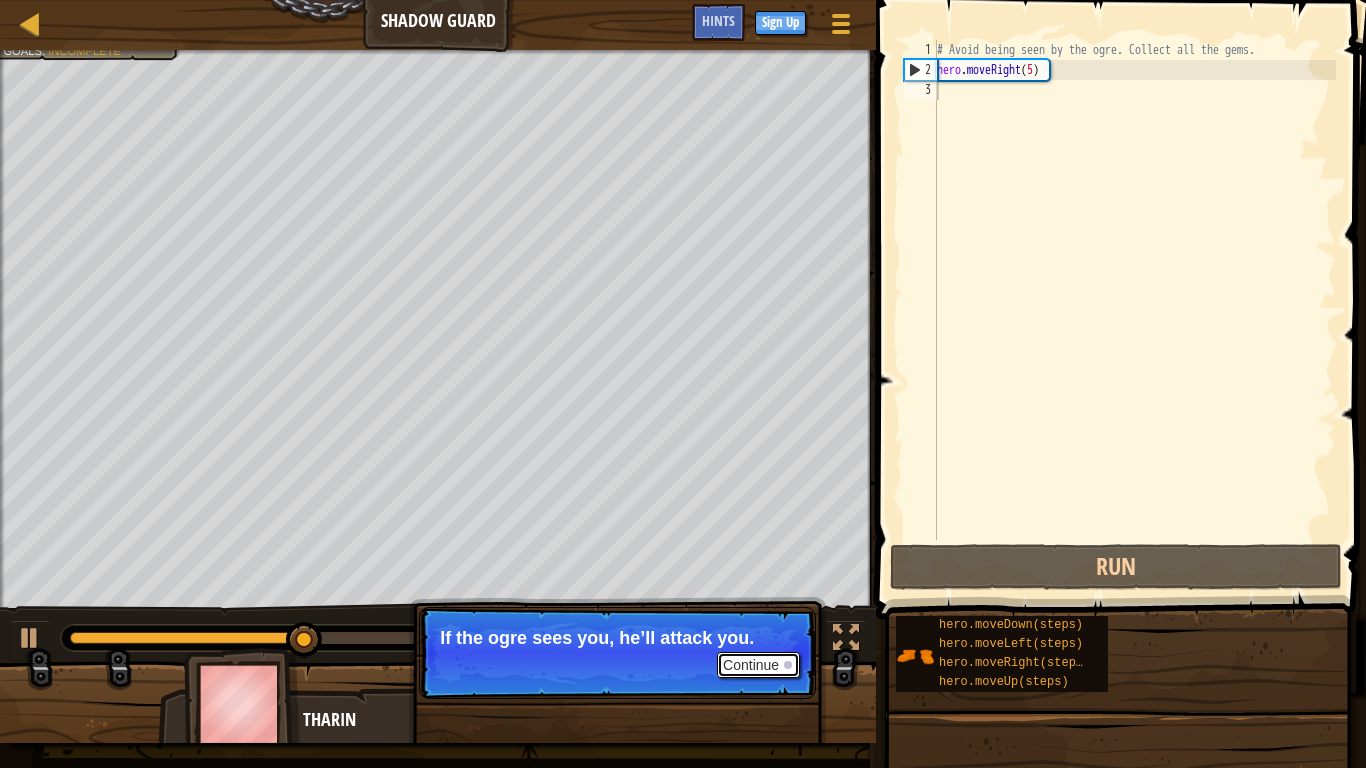 click on "Continue" at bounding box center (758, 665) 